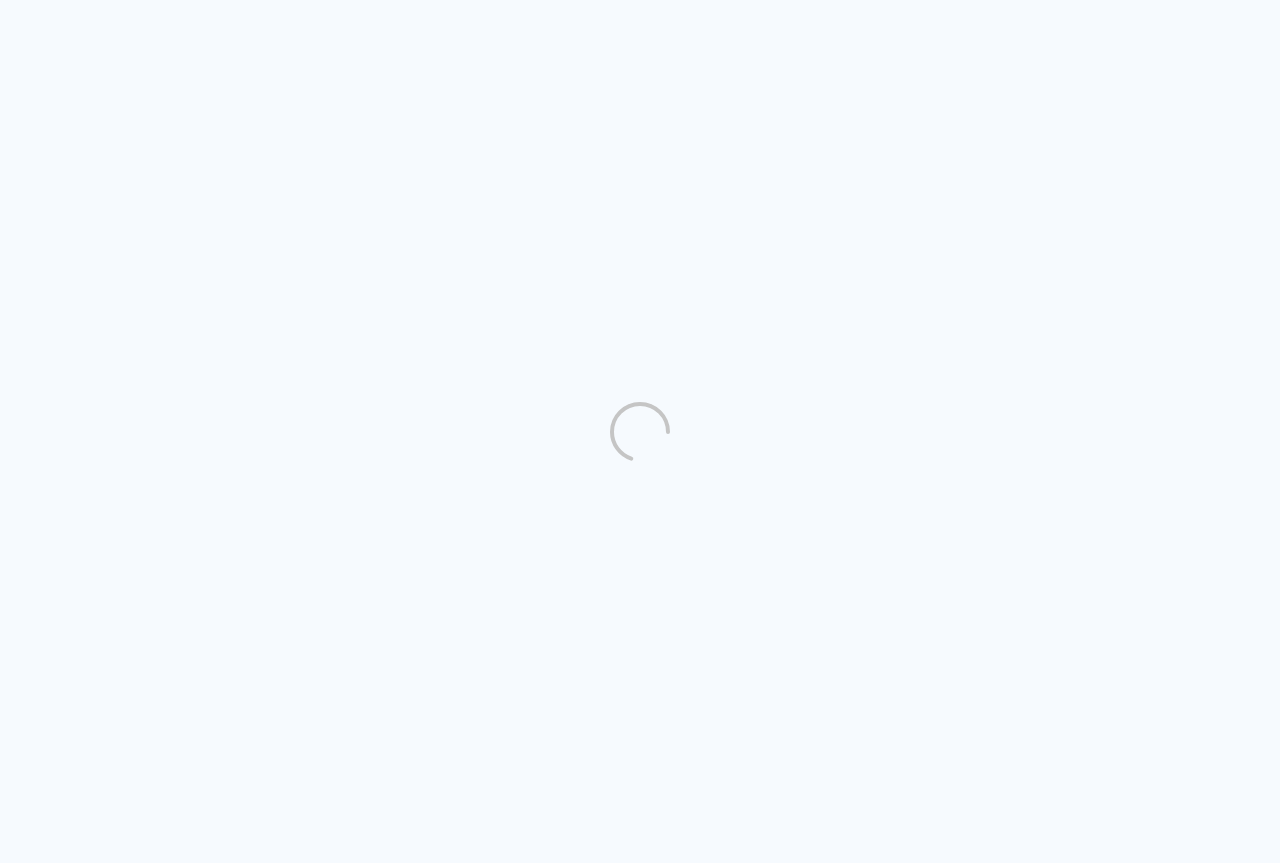 scroll, scrollTop: 0, scrollLeft: 0, axis: both 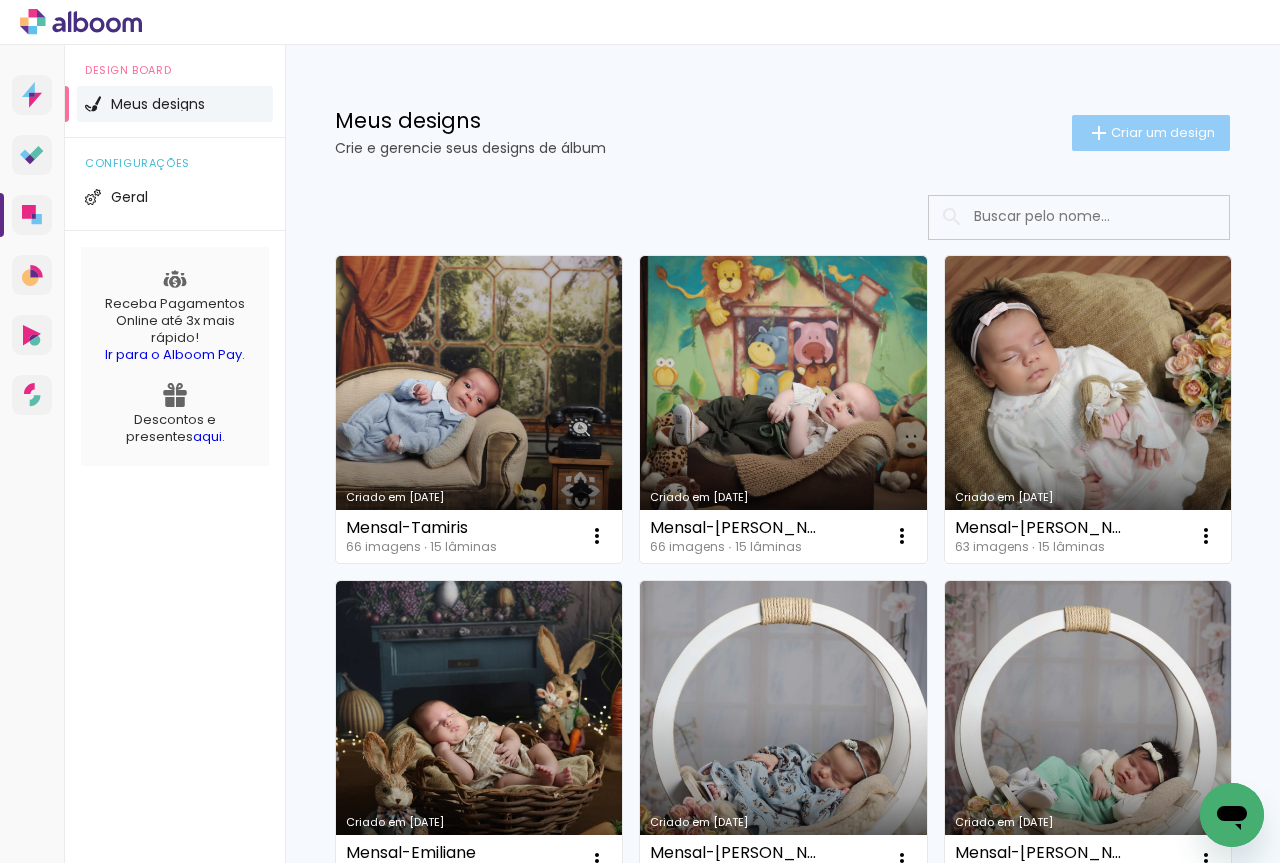 click on "Criar um design" 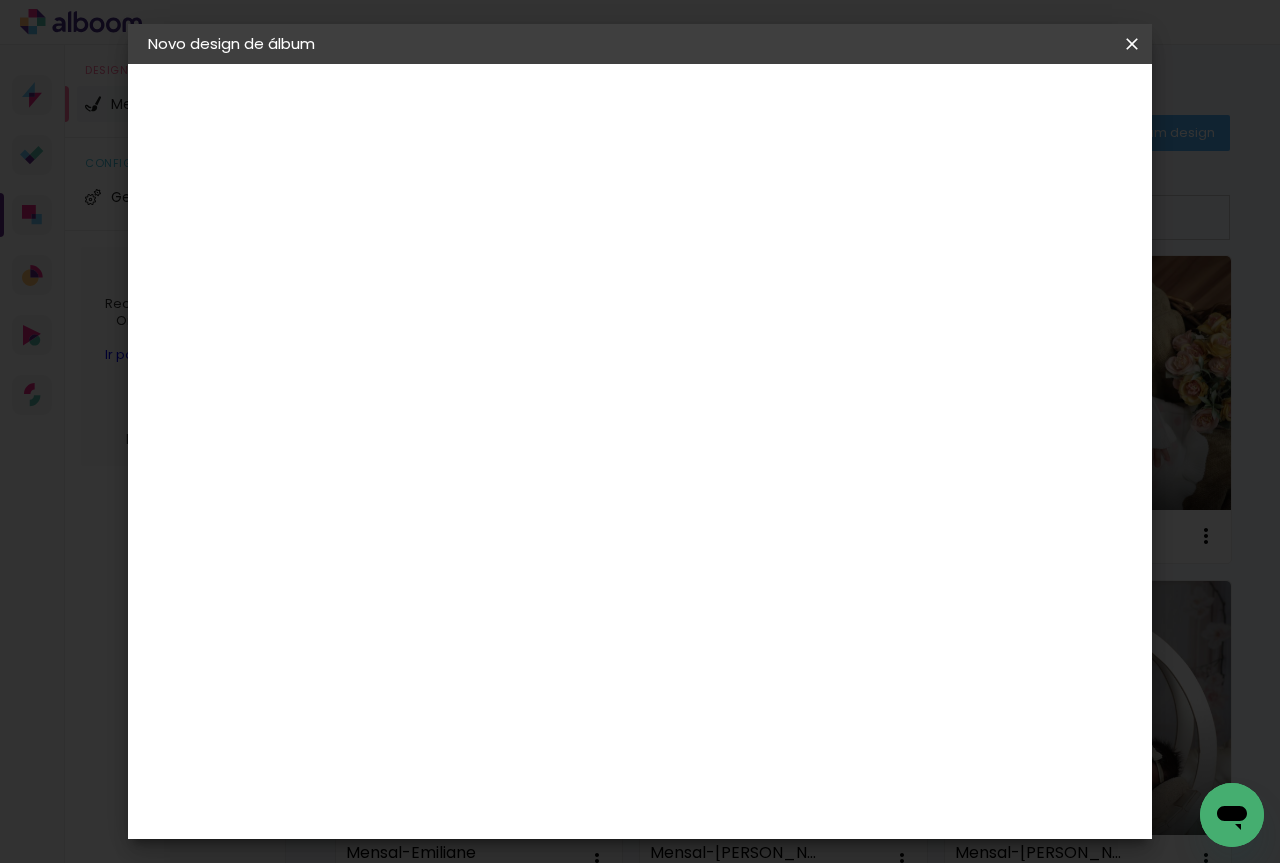 click at bounding box center (475, 268) 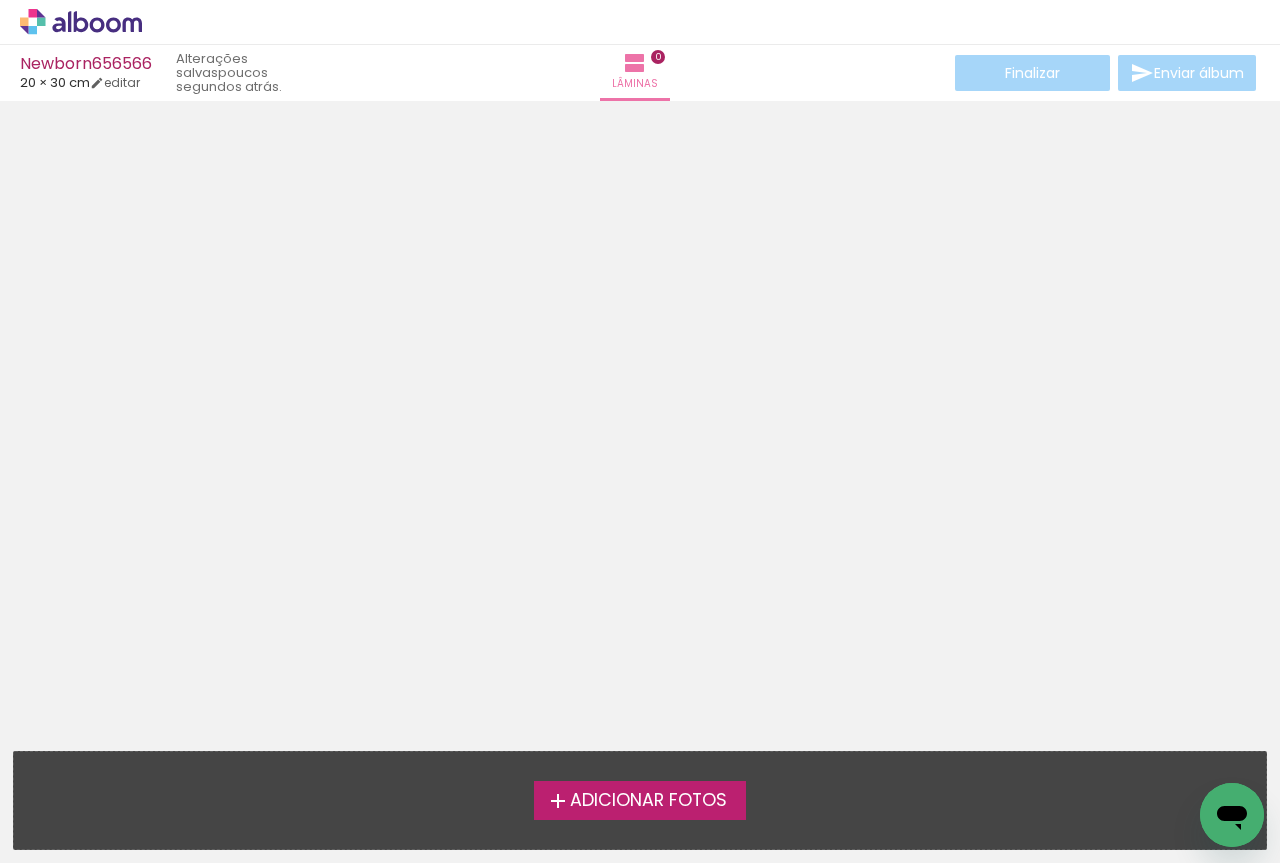 click on "Adicionar Fotos" at bounding box center [648, 801] 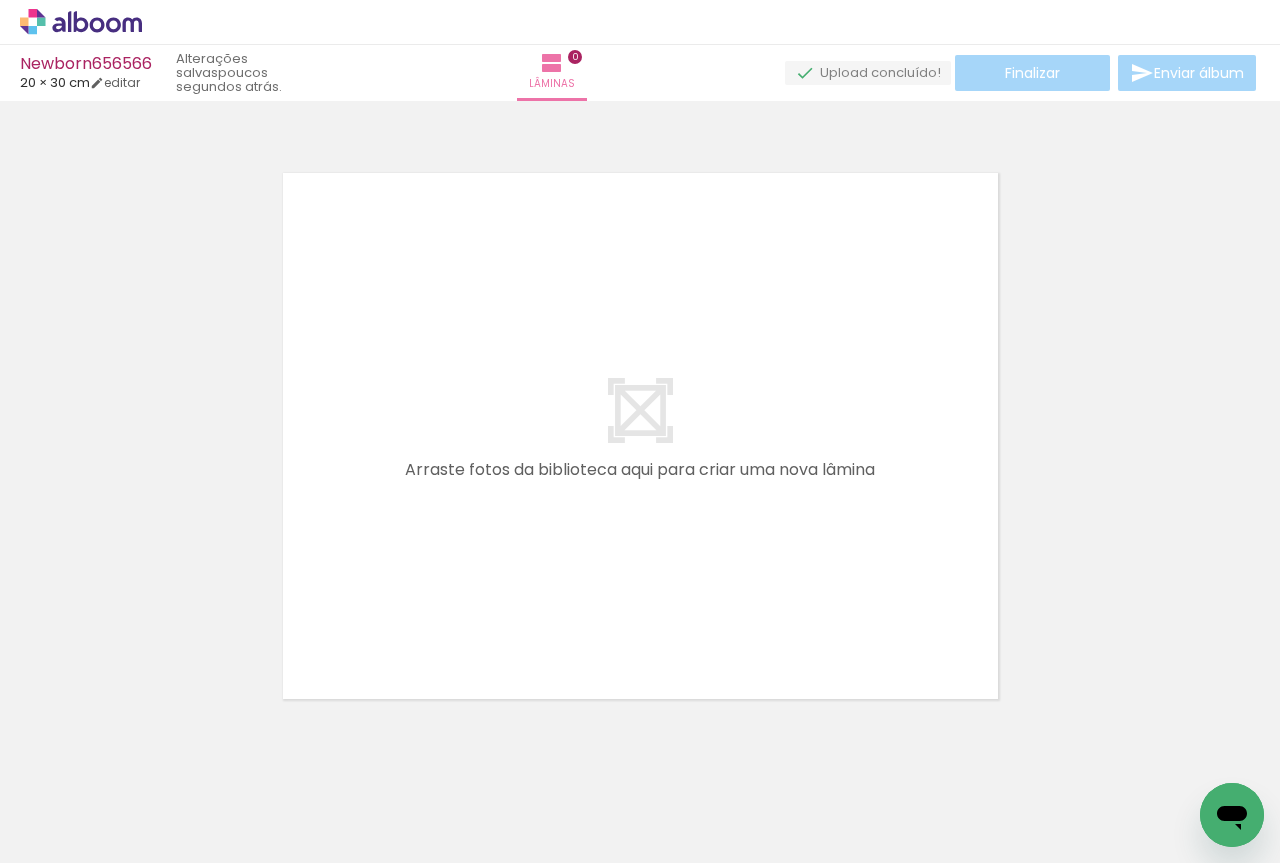 scroll, scrollTop: 26, scrollLeft: 0, axis: vertical 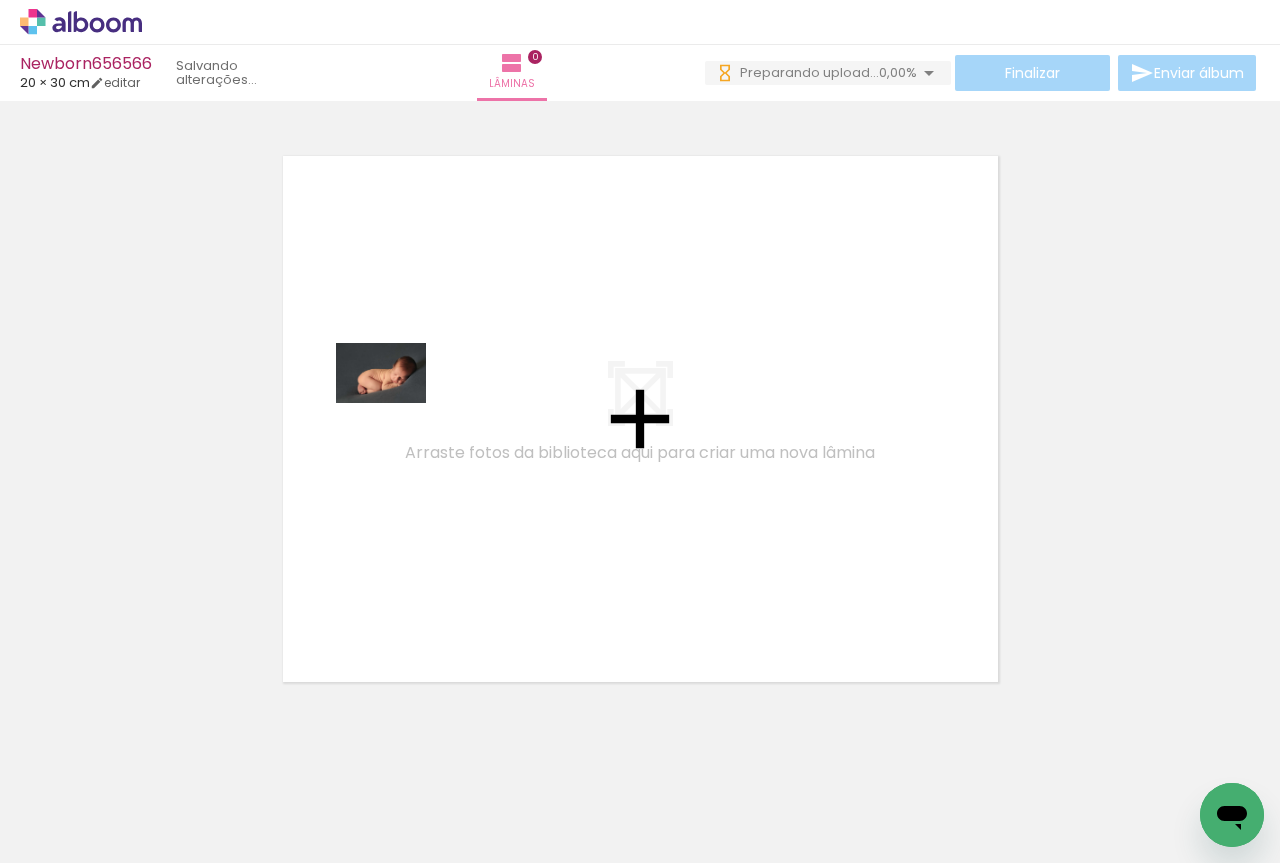 drag, startPoint x: 222, startPoint y: 791, endPoint x: 410, endPoint y: 334, distance: 494.15887 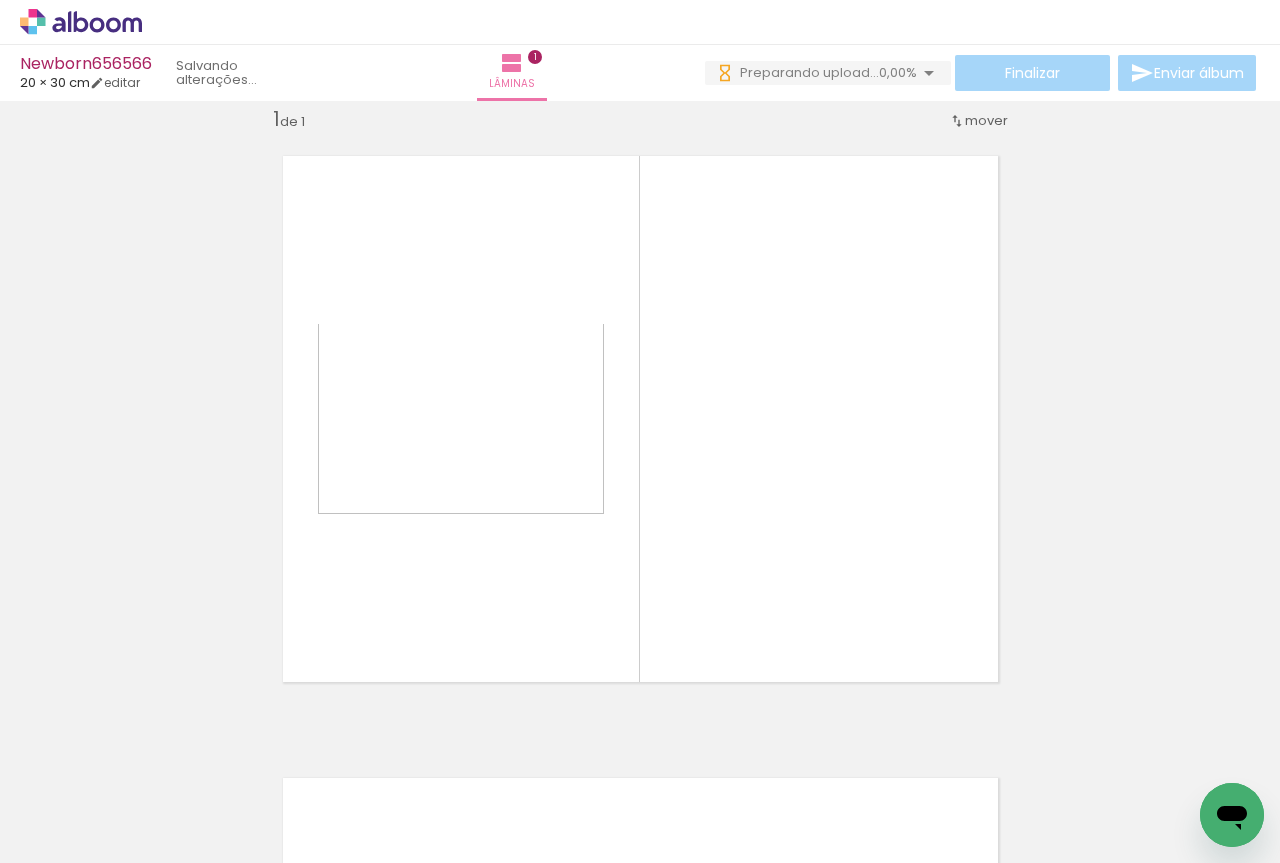 scroll, scrollTop: 26, scrollLeft: 0, axis: vertical 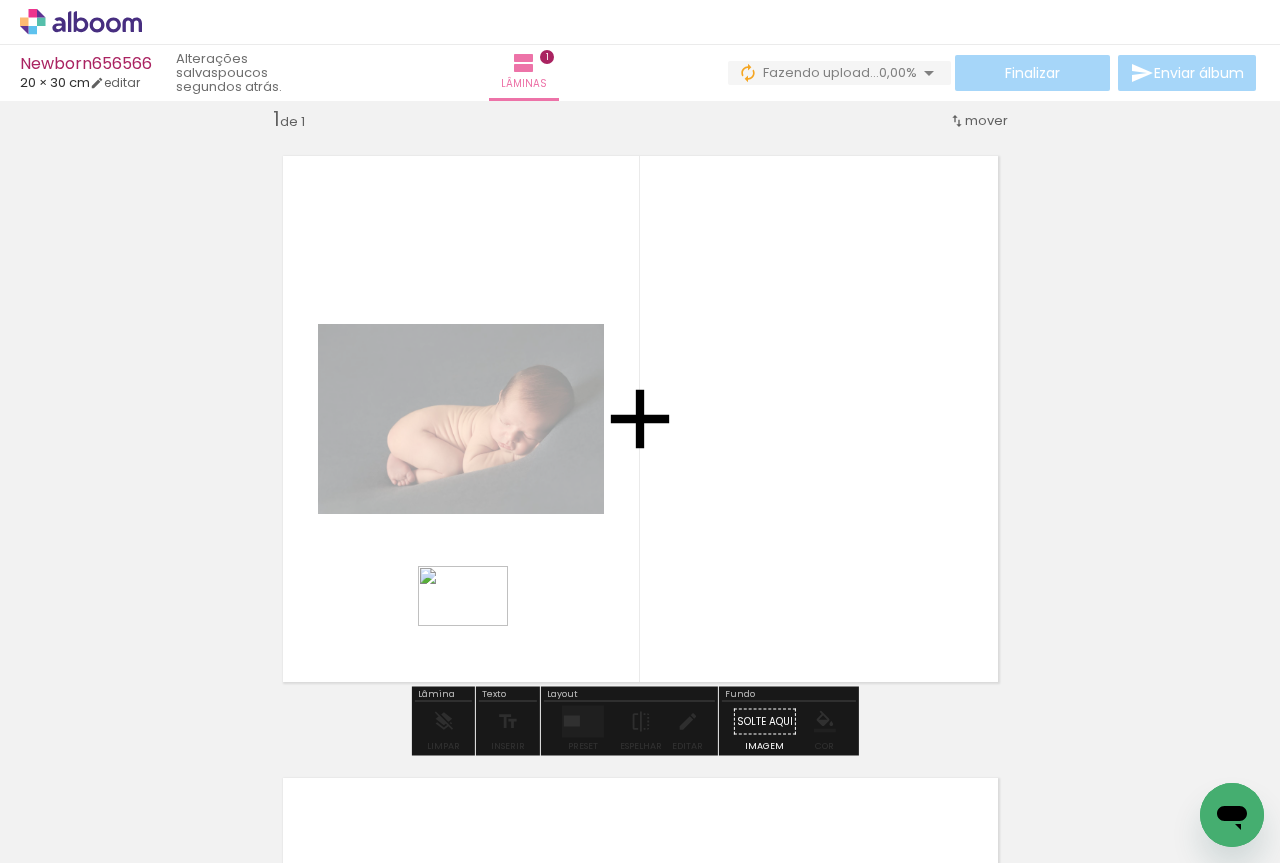 drag, startPoint x: 664, startPoint y: 793, endPoint x: 478, endPoint y: 626, distance: 249.97 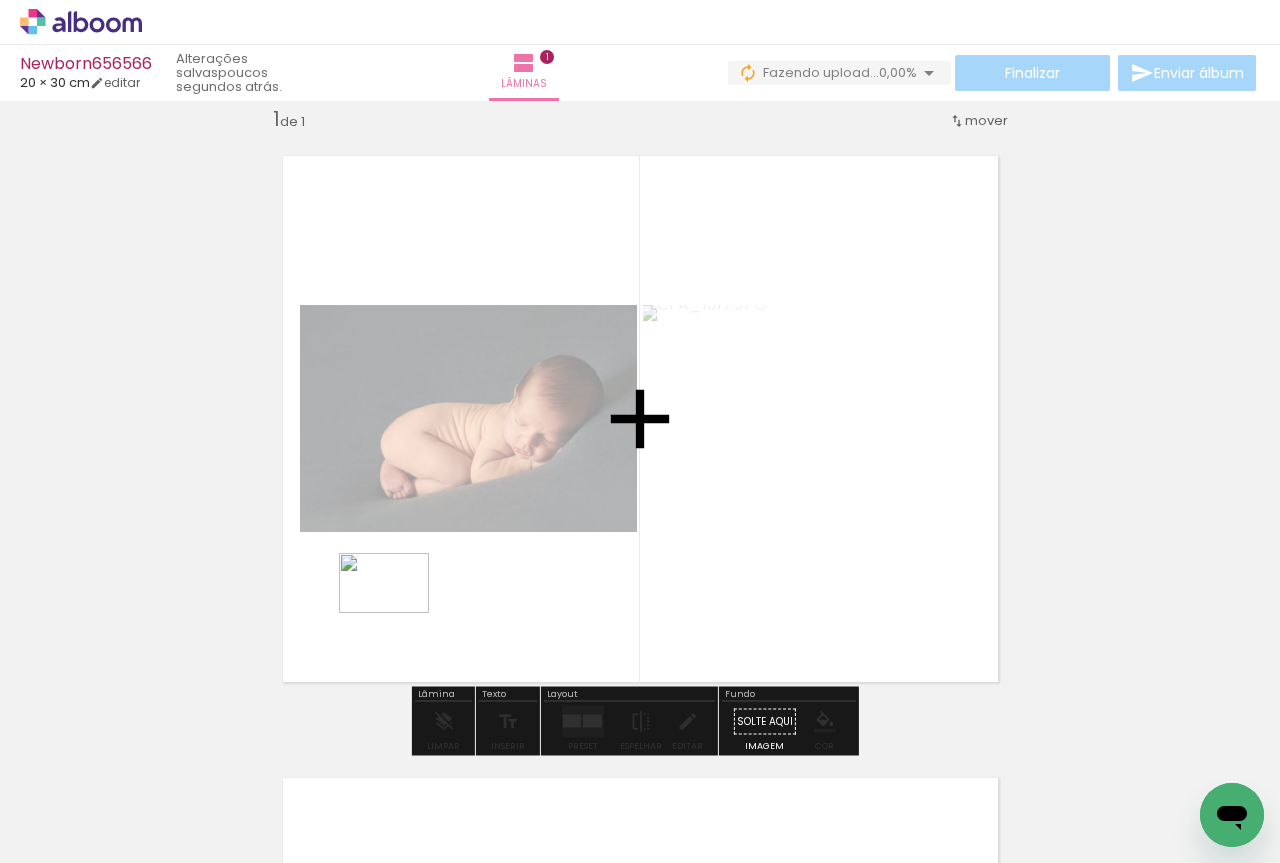 drag, startPoint x: 325, startPoint y: 808, endPoint x: 399, endPoint y: 613, distance: 208.56894 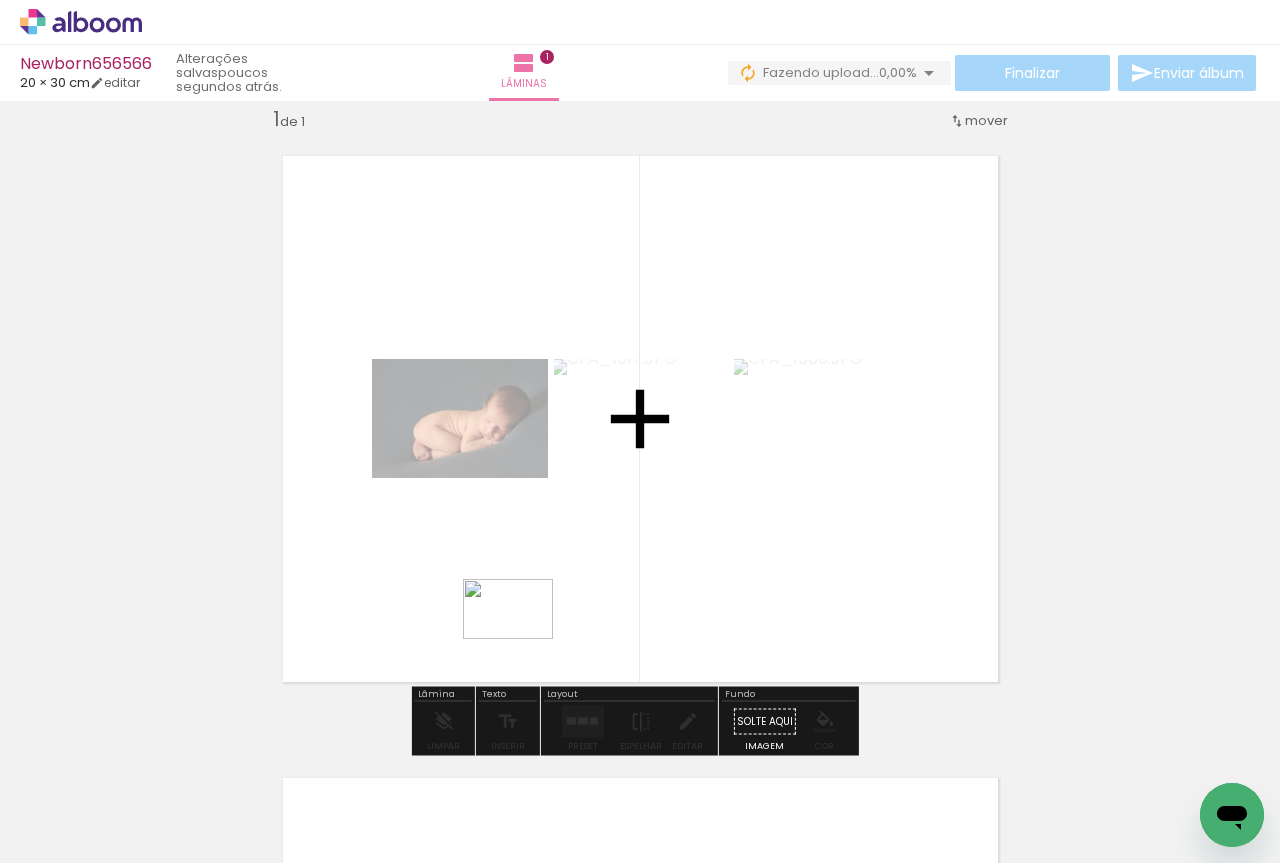 drag, startPoint x: 536, startPoint y: 814, endPoint x: 522, endPoint y: 639, distance: 175.55911 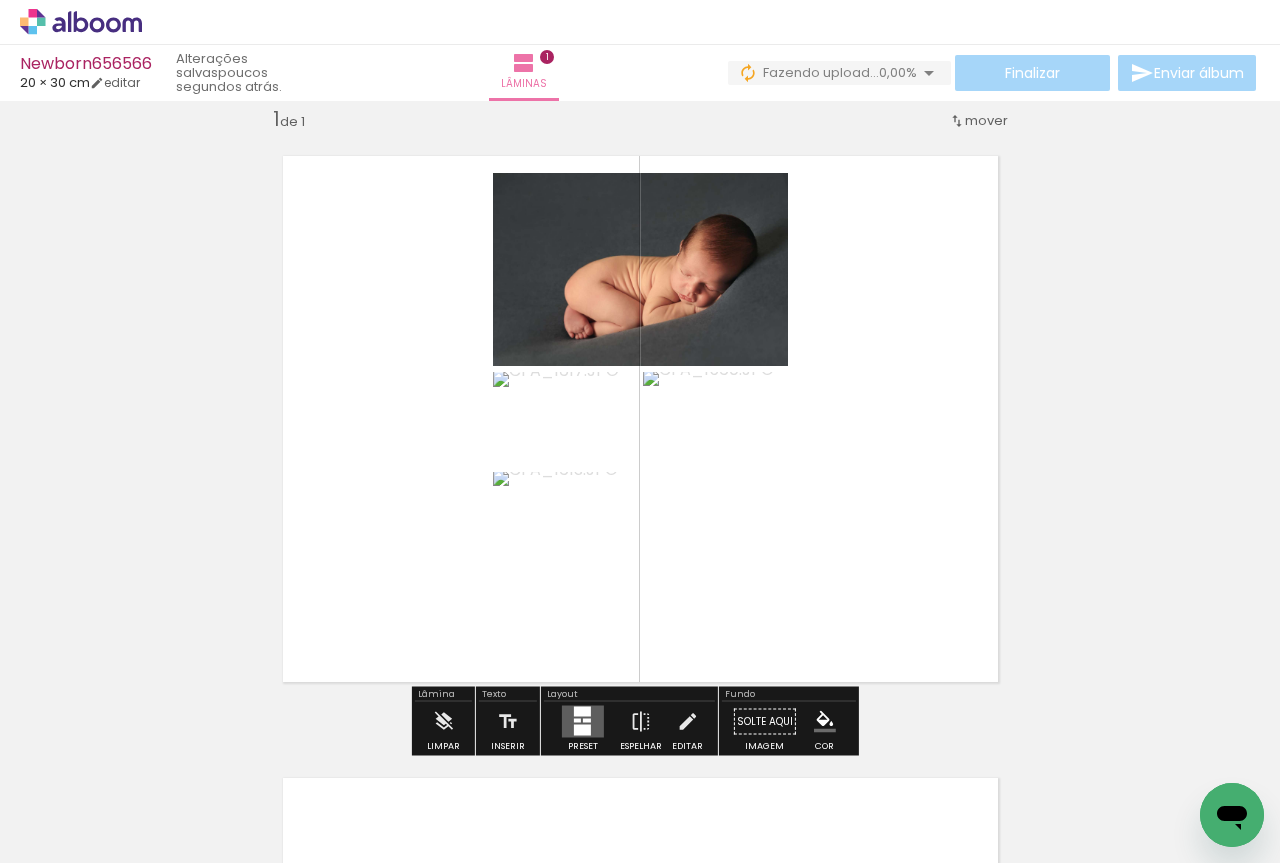 click at bounding box center (582, 730) 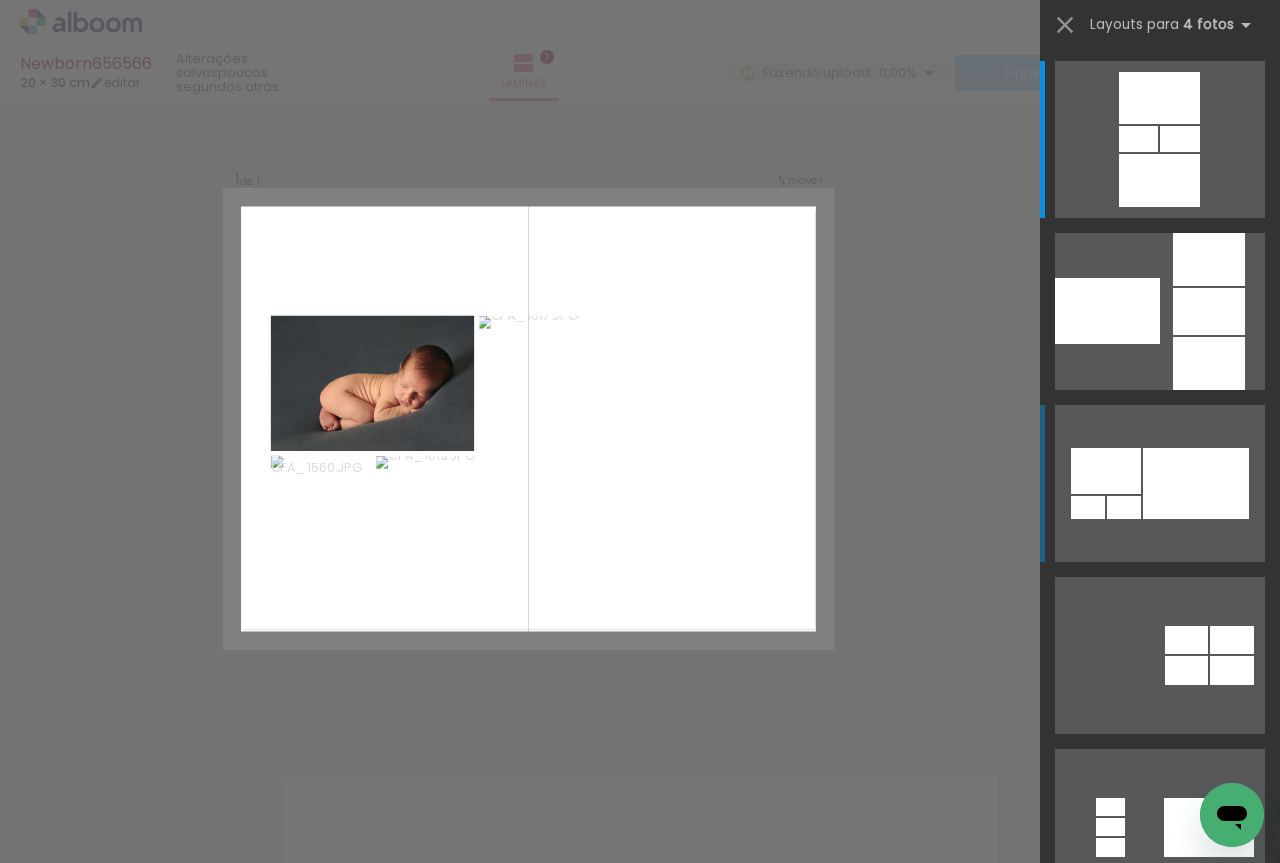 scroll, scrollTop: 25, scrollLeft: 0, axis: vertical 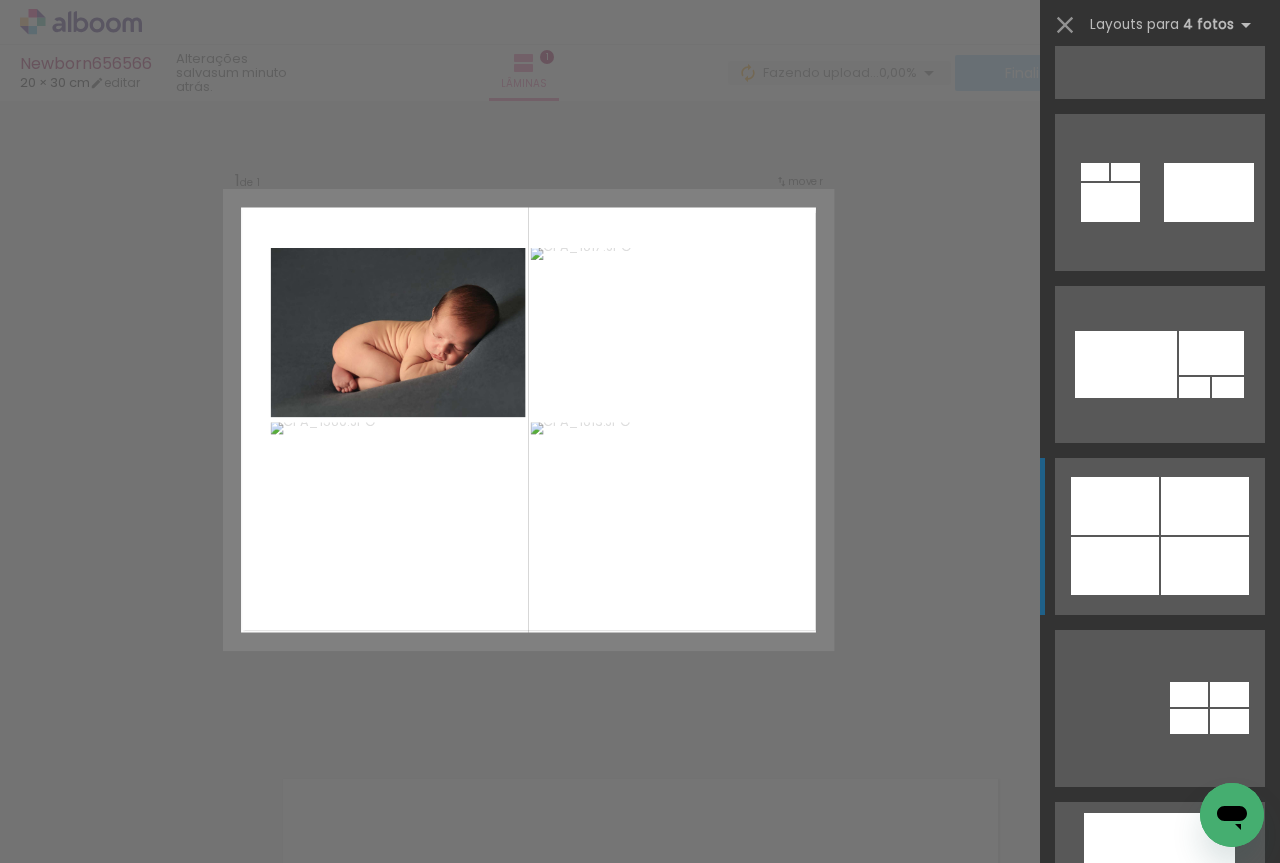 click at bounding box center (1159, -11569) 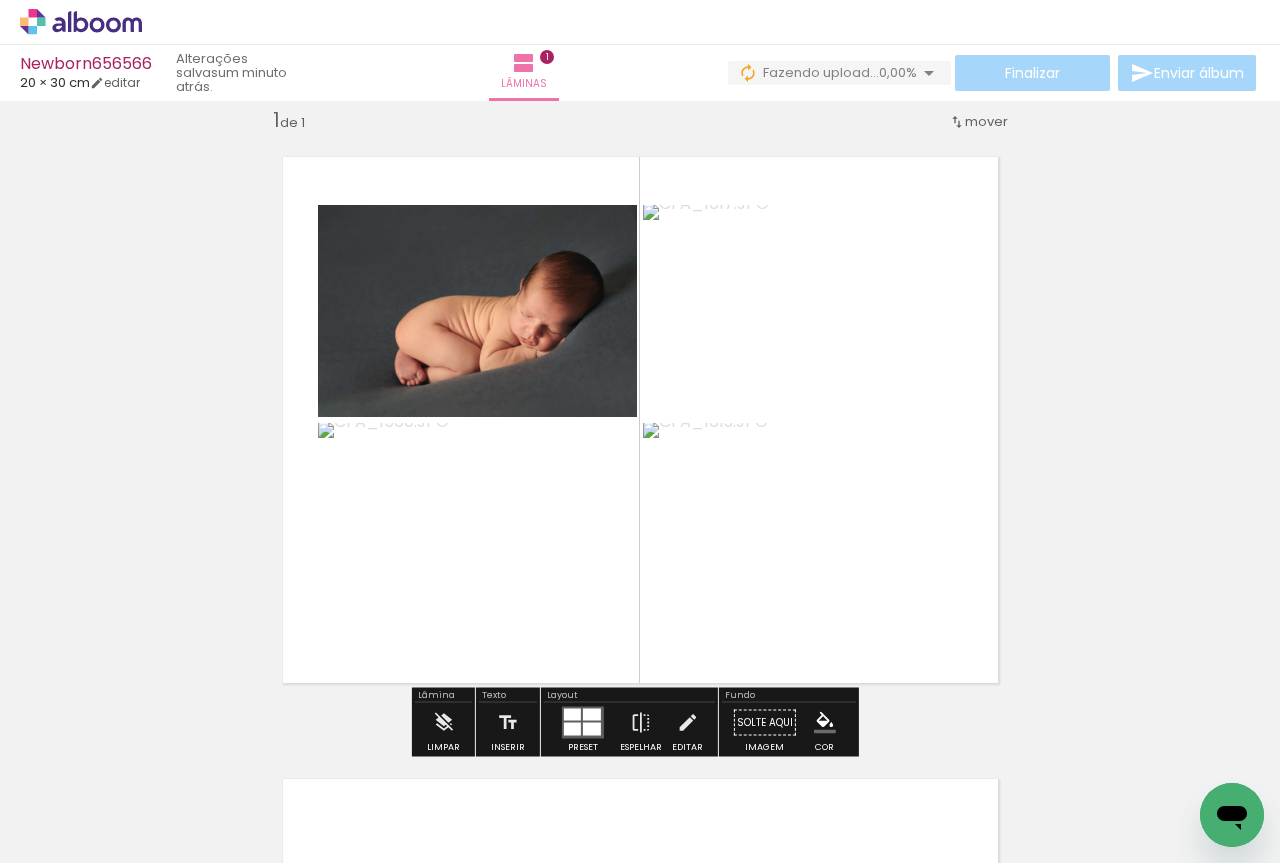 click 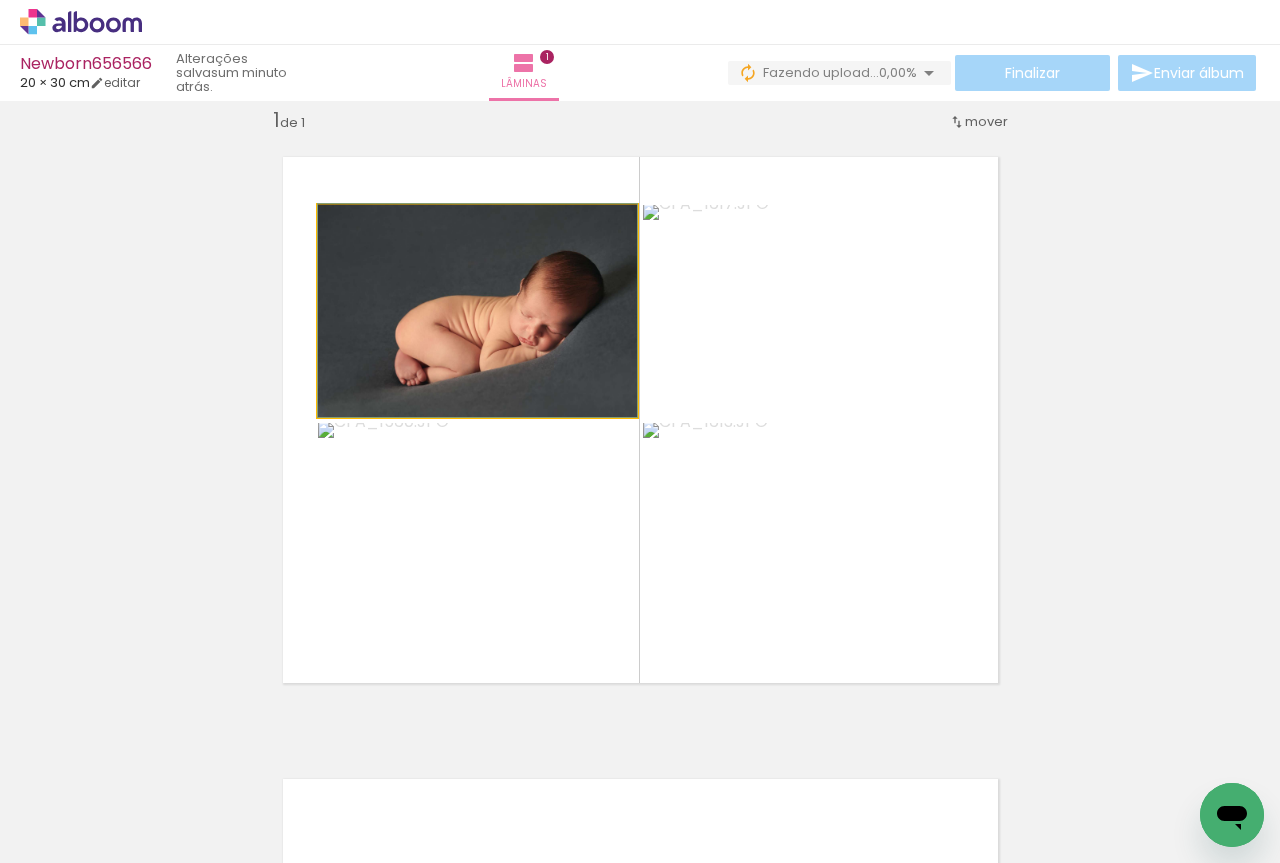 click 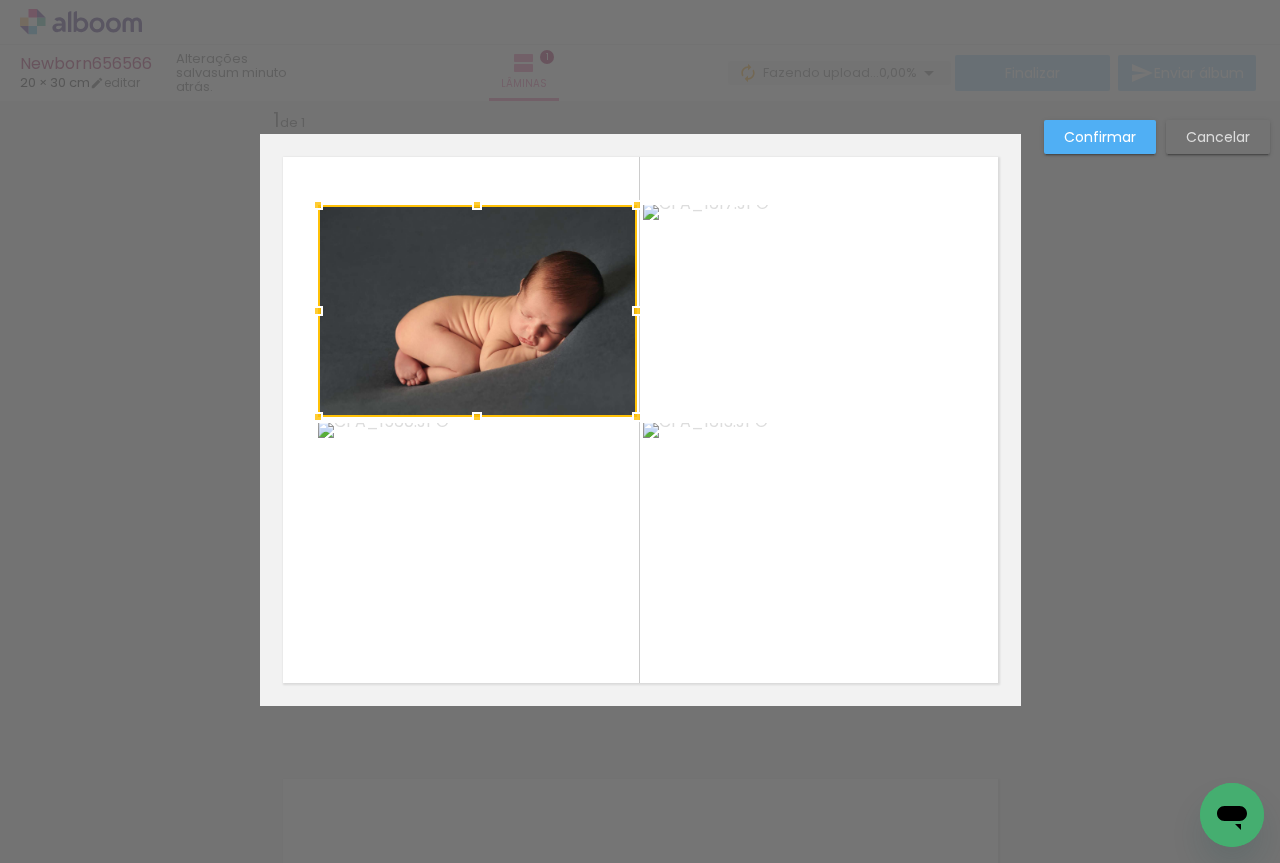 scroll, scrollTop: 26, scrollLeft: 0, axis: vertical 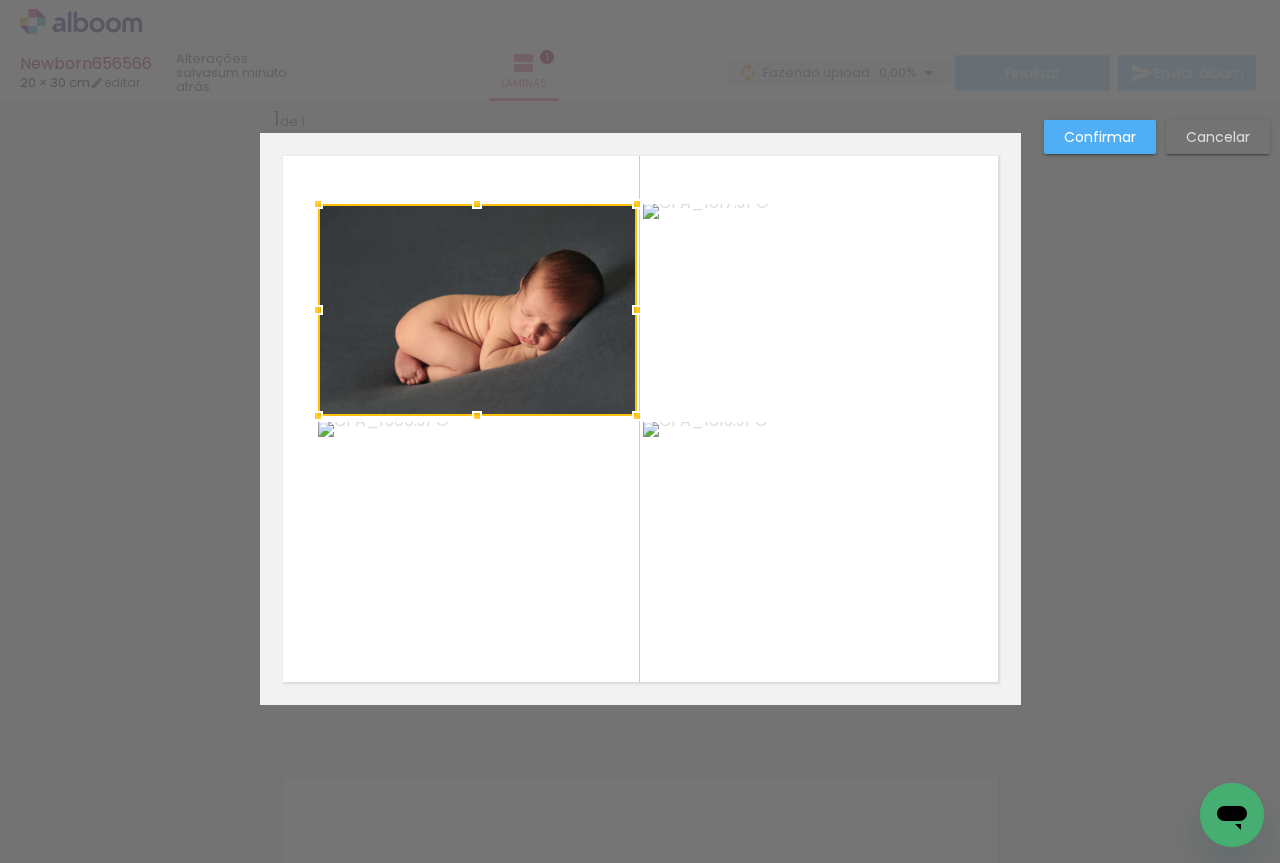 click 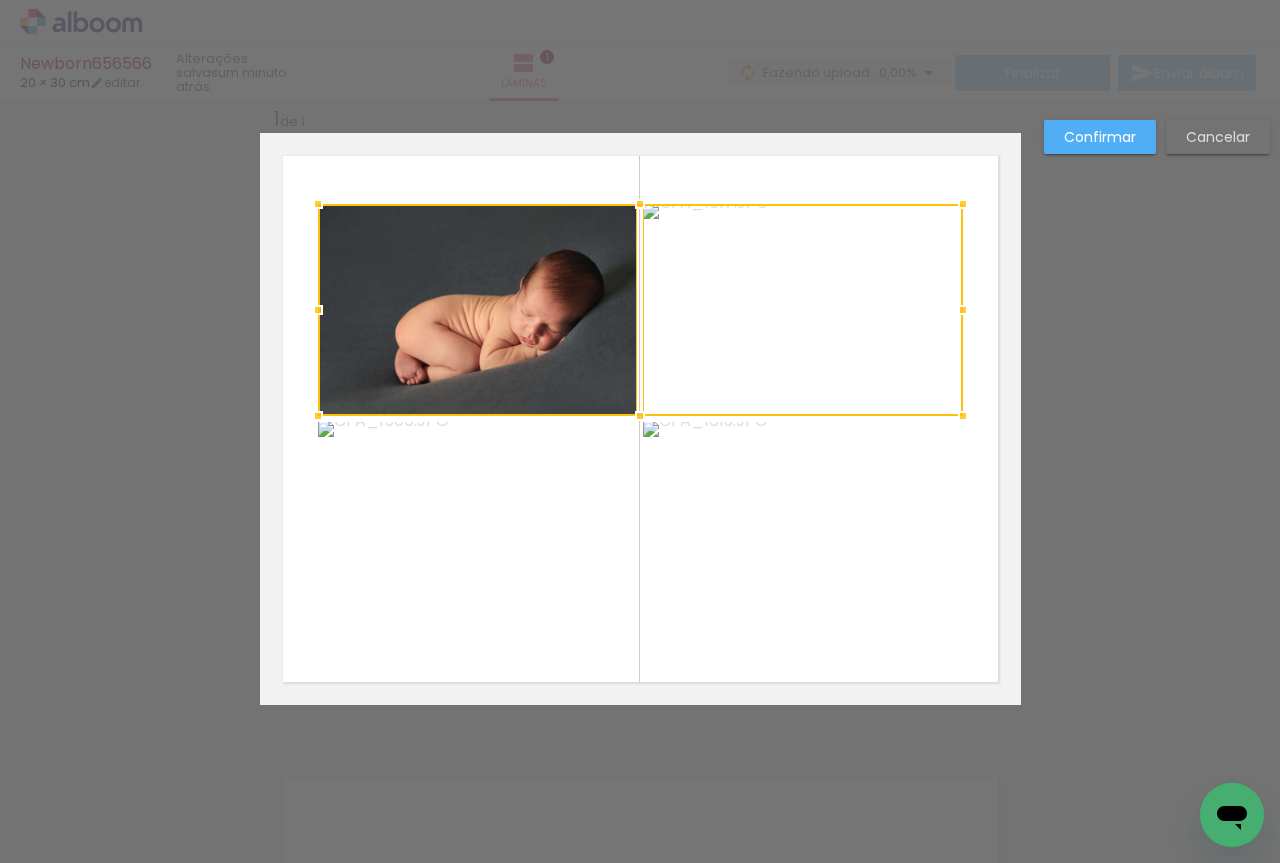 click 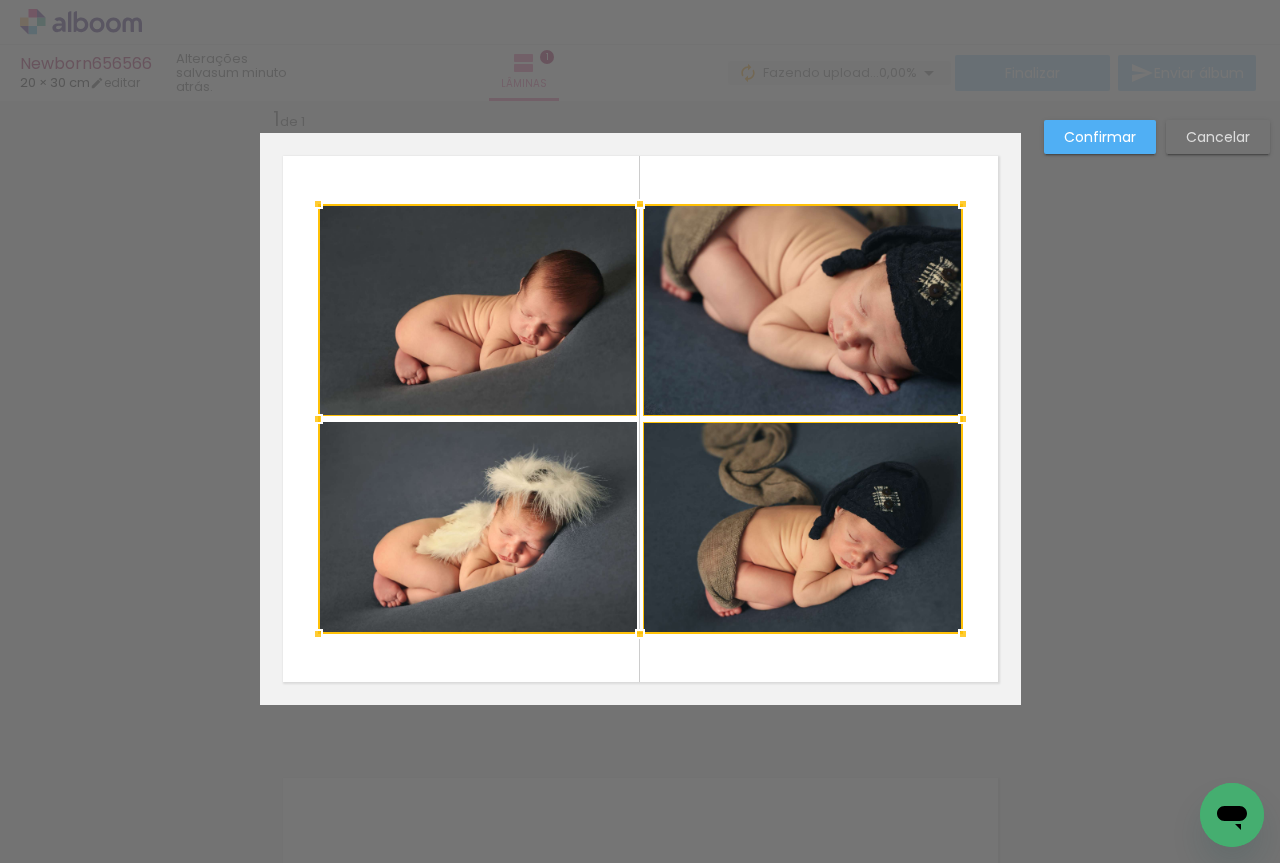 click at bounding box center [640, 419] 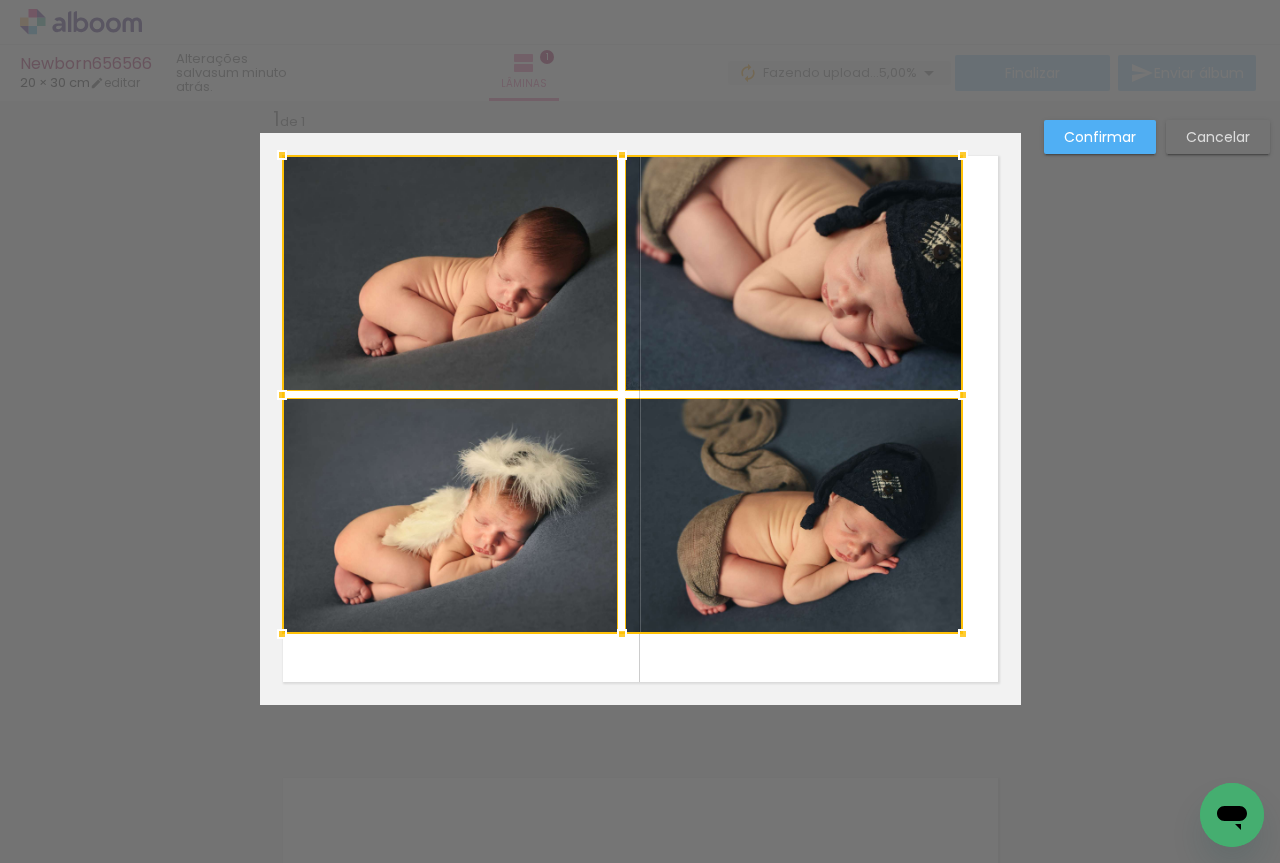 drag, startPoint x: 317, startPoint y: 203, endPoint x: 281, endPoint y: 154, distance: 60.80296 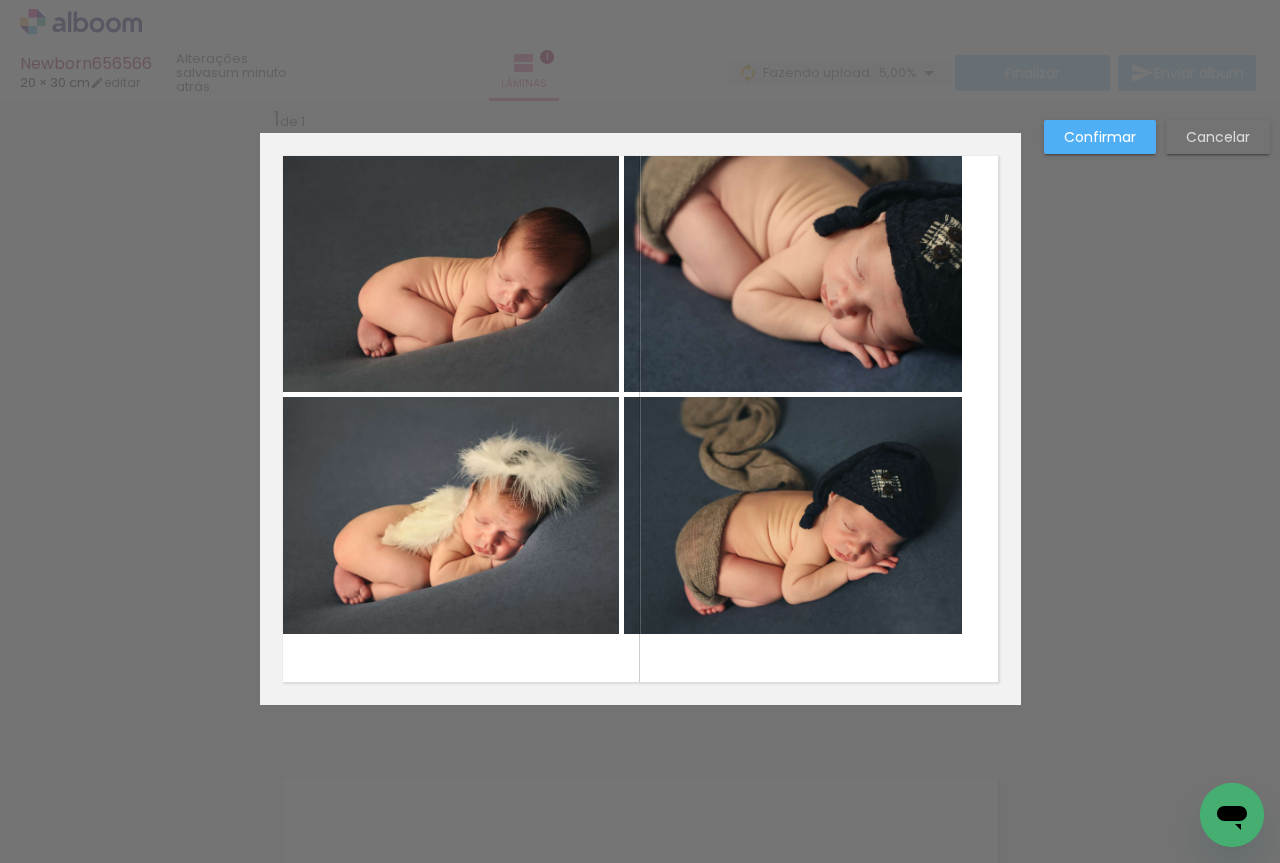 click 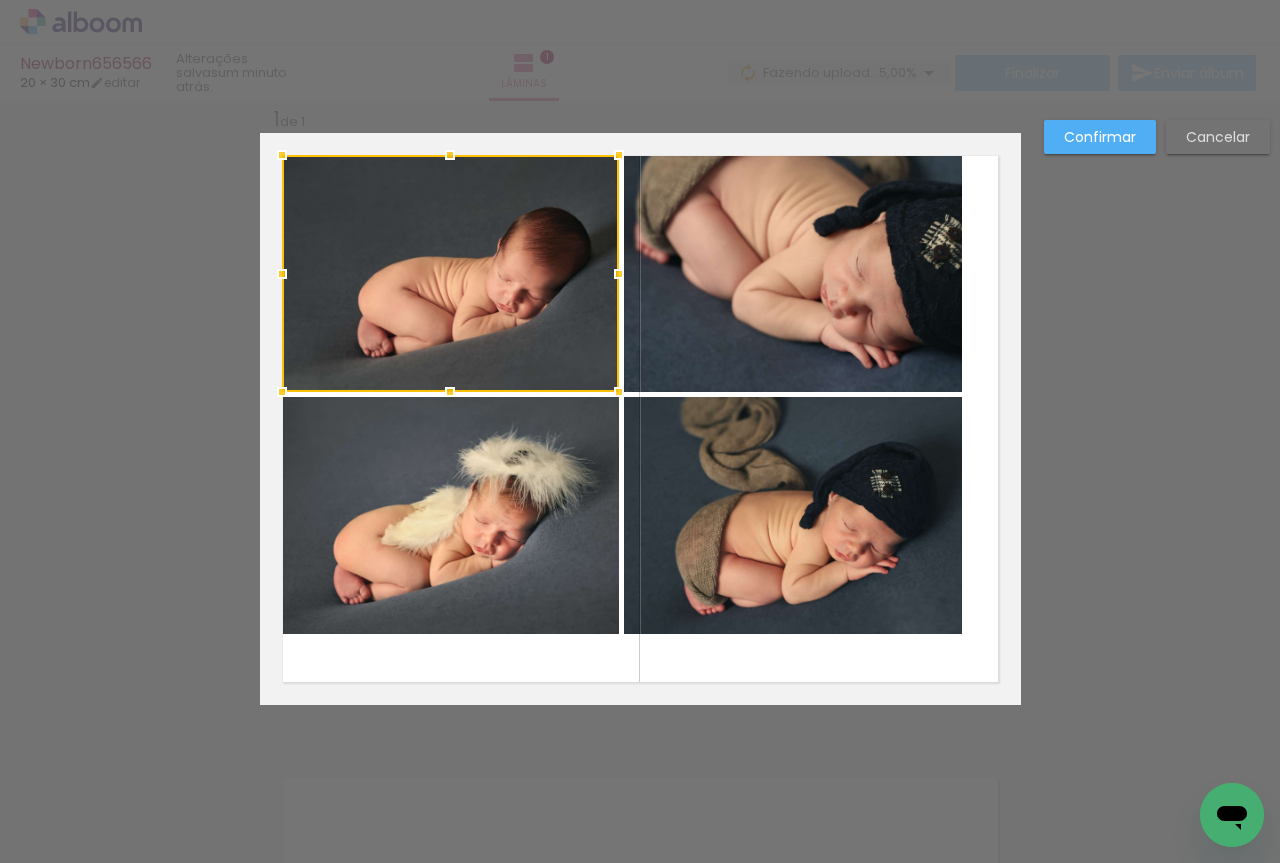 click 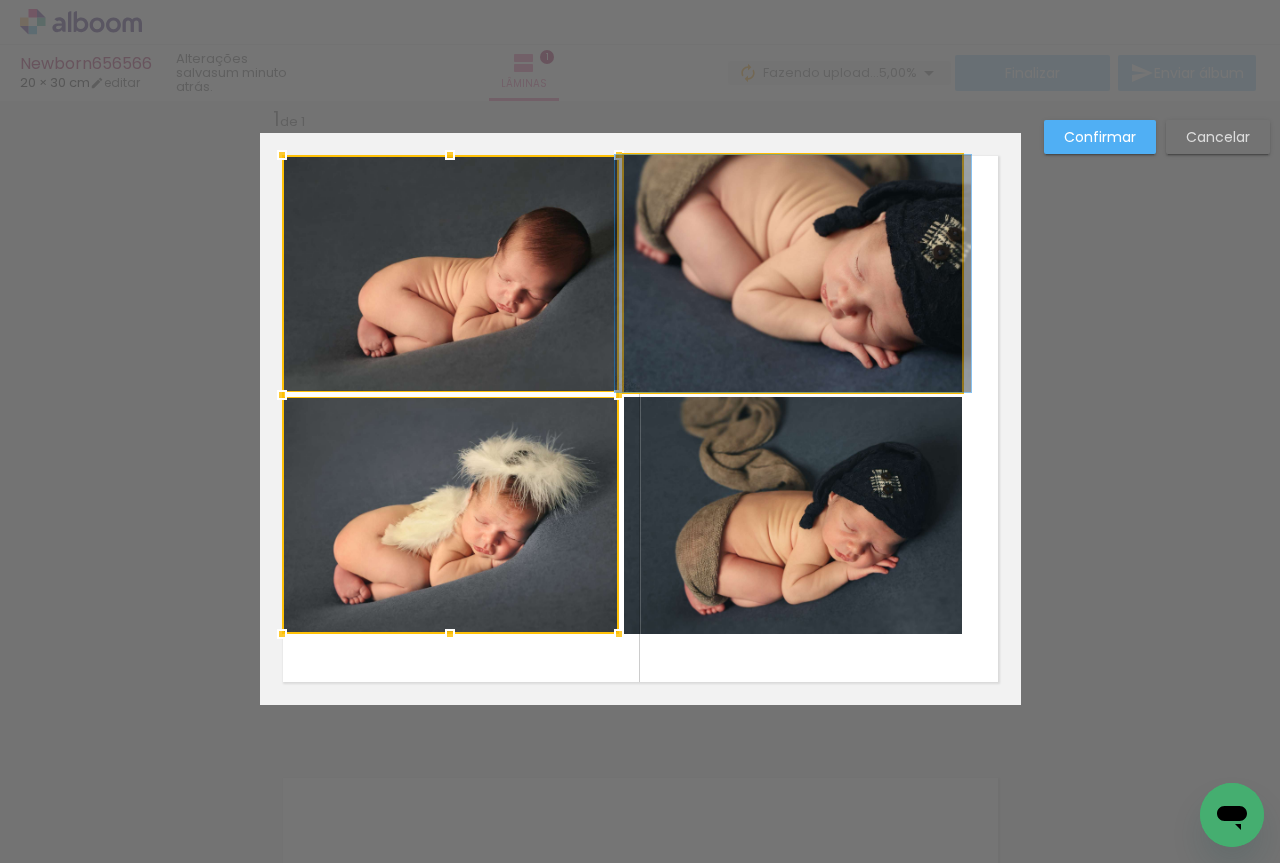 click 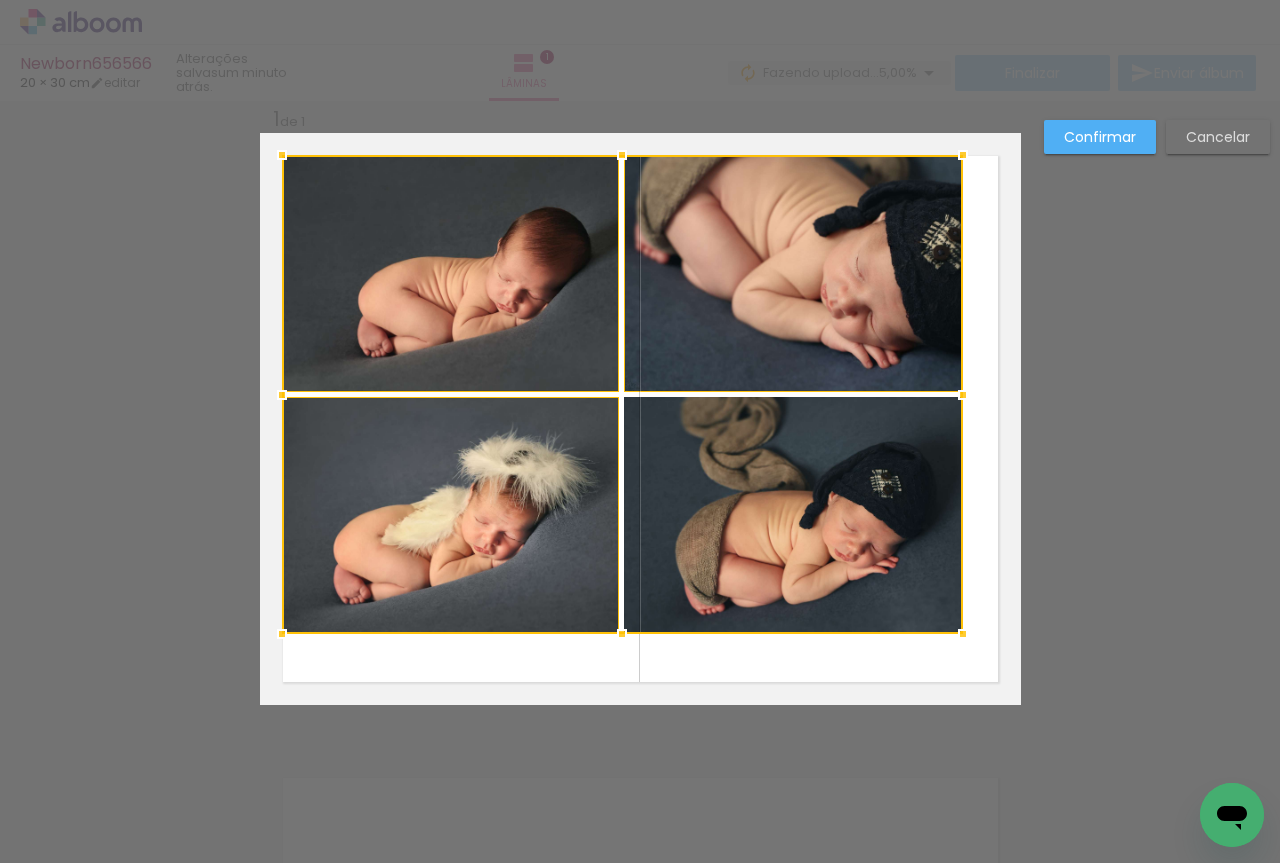 click at bounding box center (622, 394) 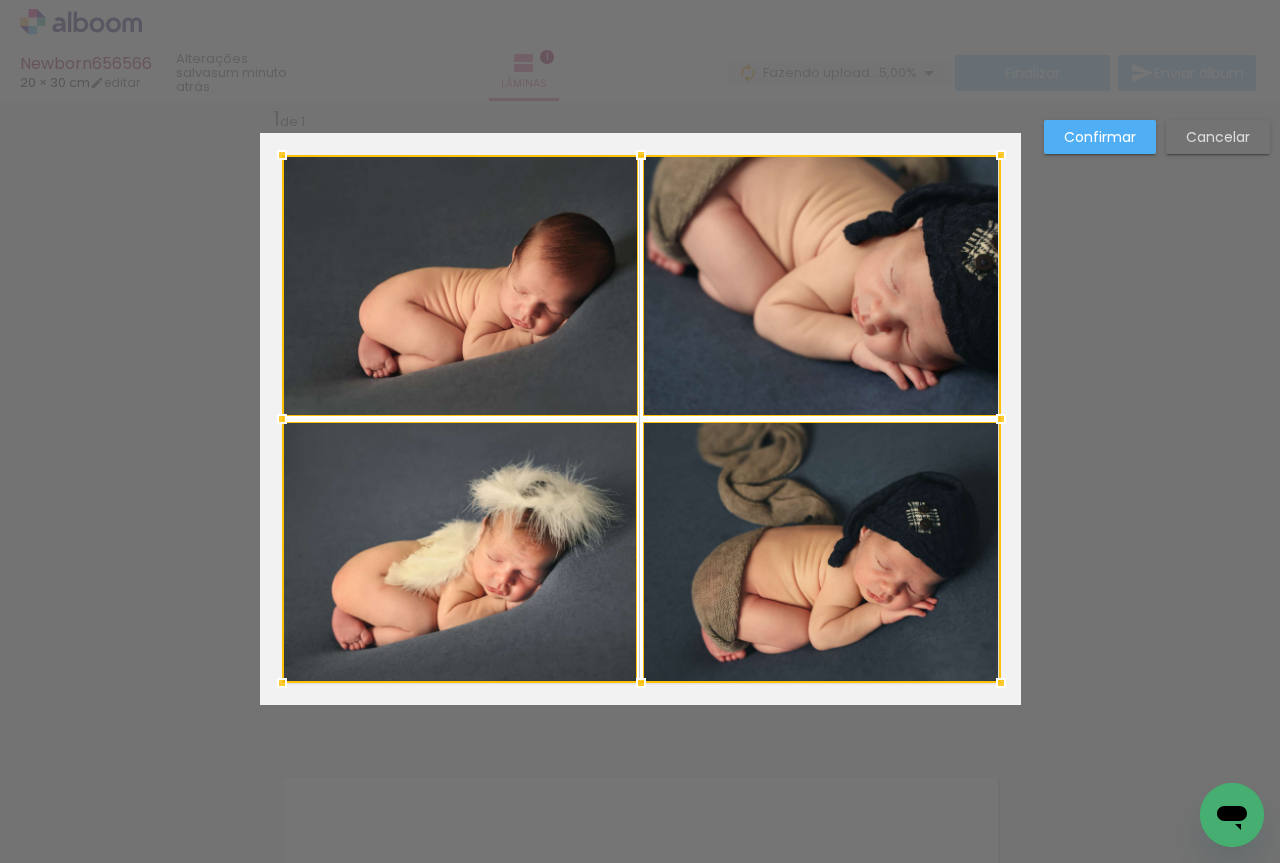 drag, startPoint x: 963, startPoint y: 638, endPoint x: 1001, endPoint y: 687, distance: 62.008064 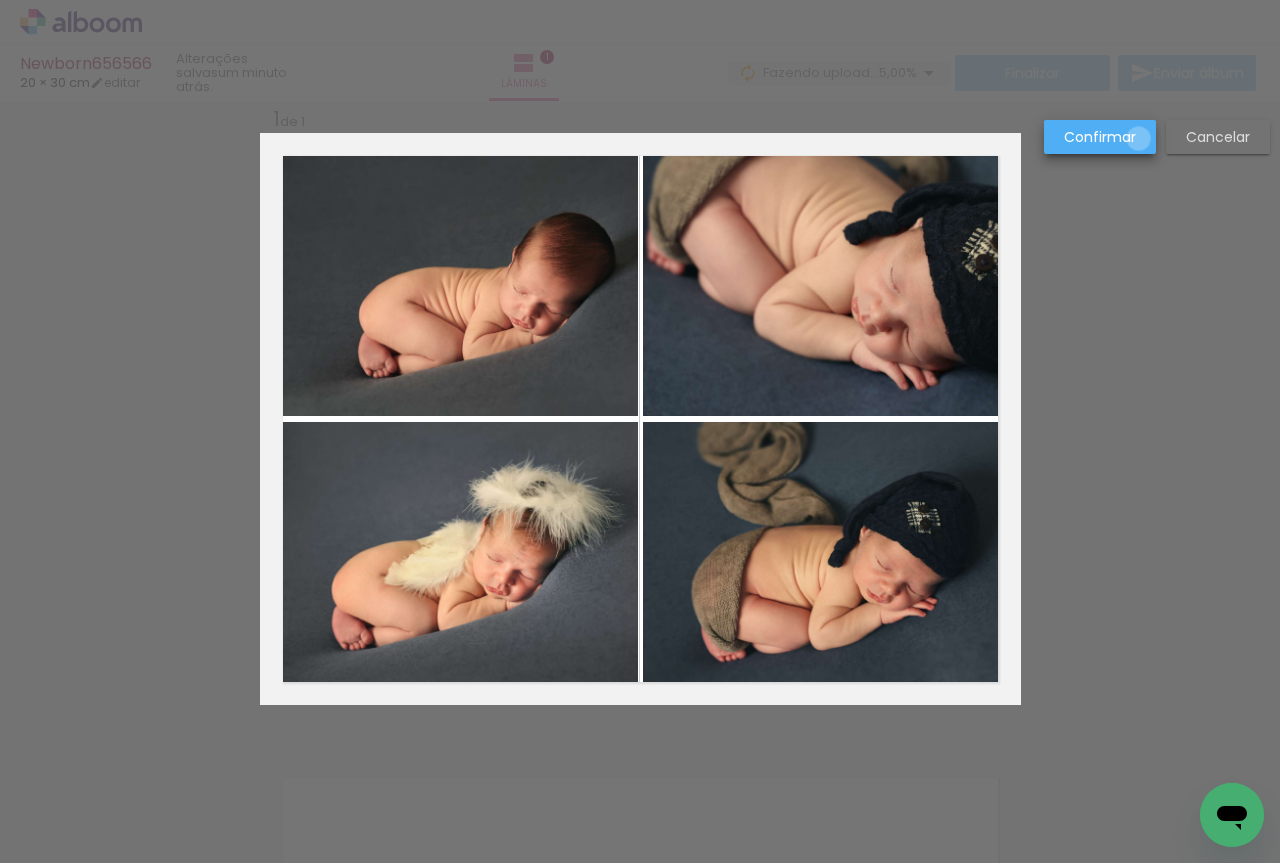click on "Confirmar" at bounding box center [1100, 137] 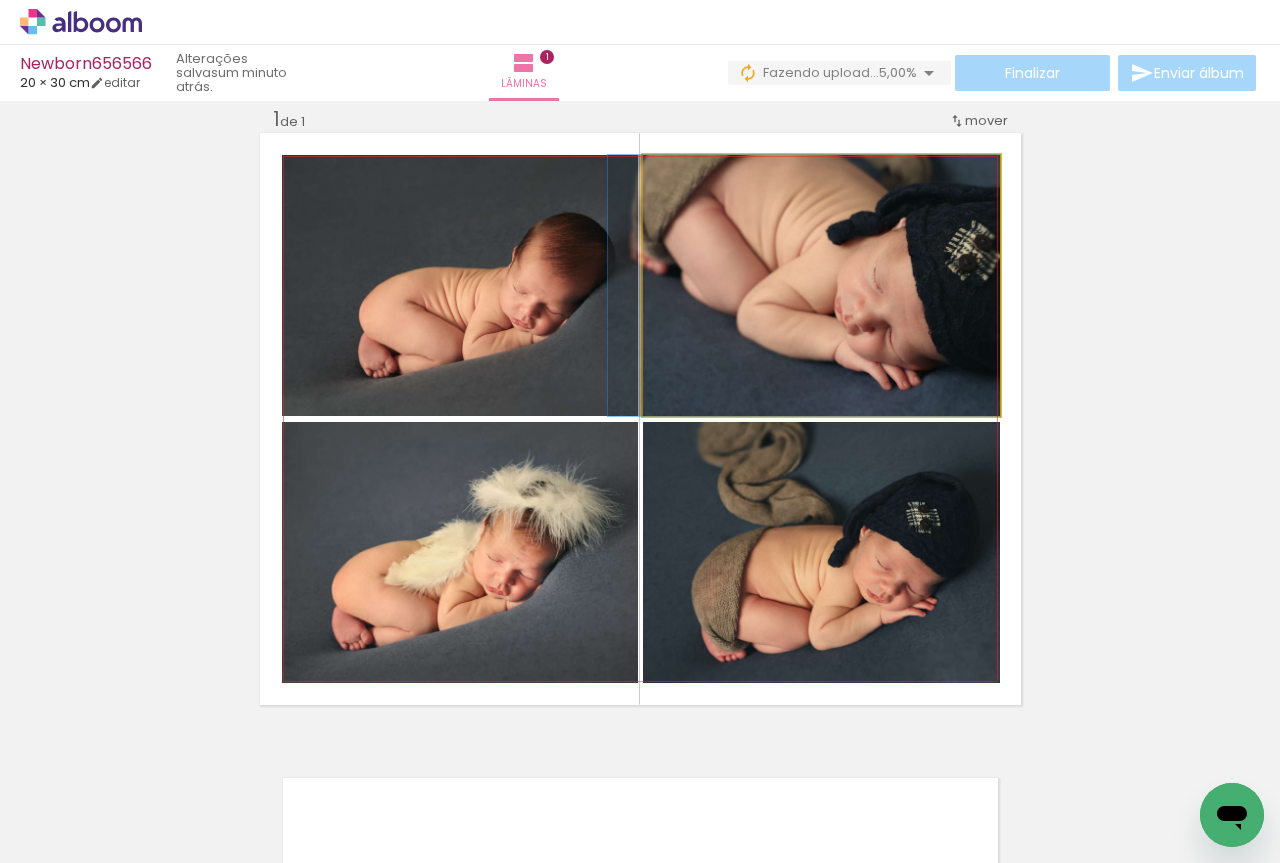 drag, startPoint x: 934, startPoint y: 252, endPoint x: 899, endPoint y: 256, distance: 35.22783 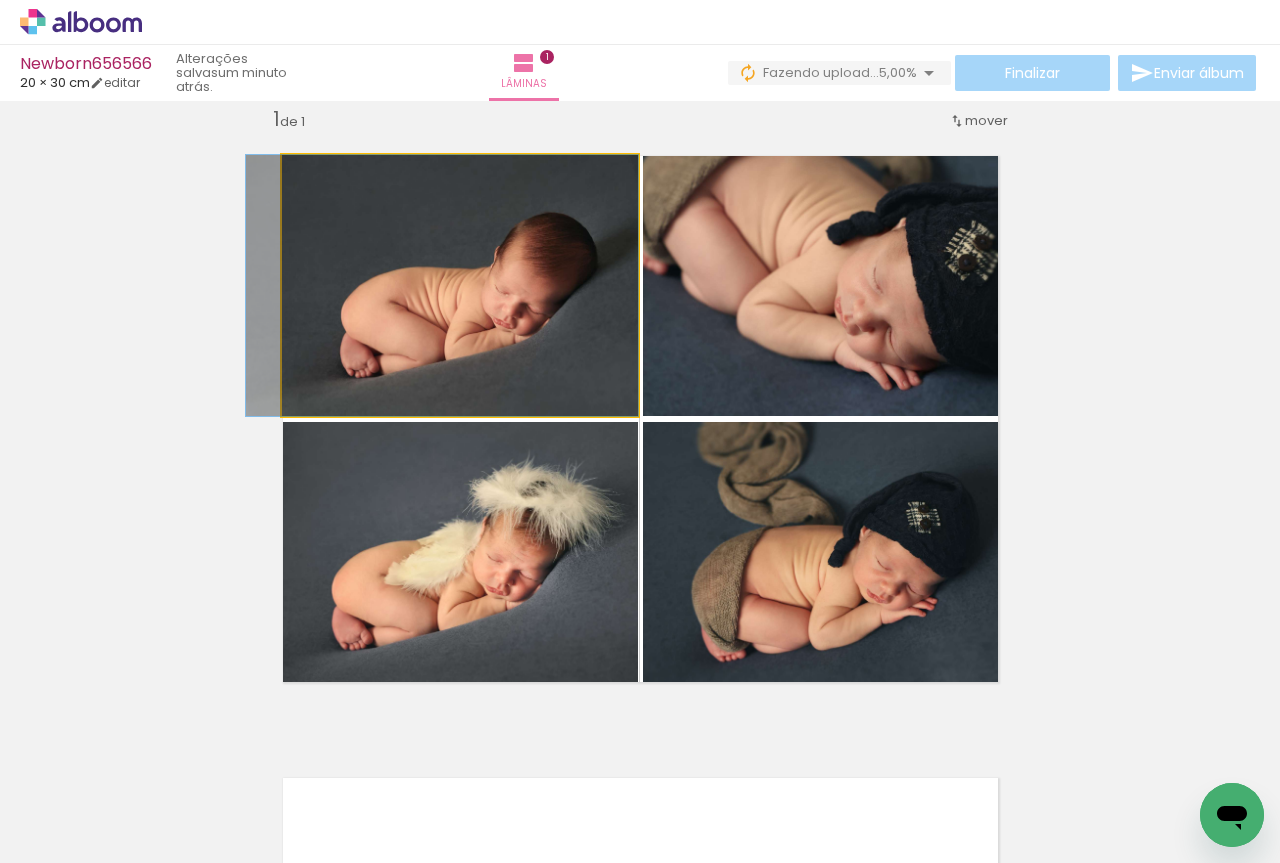 drag, startPoint x: 499, startPoint y: 298, endPoint x: 455, endPoint y: 300, distance: 44.04543 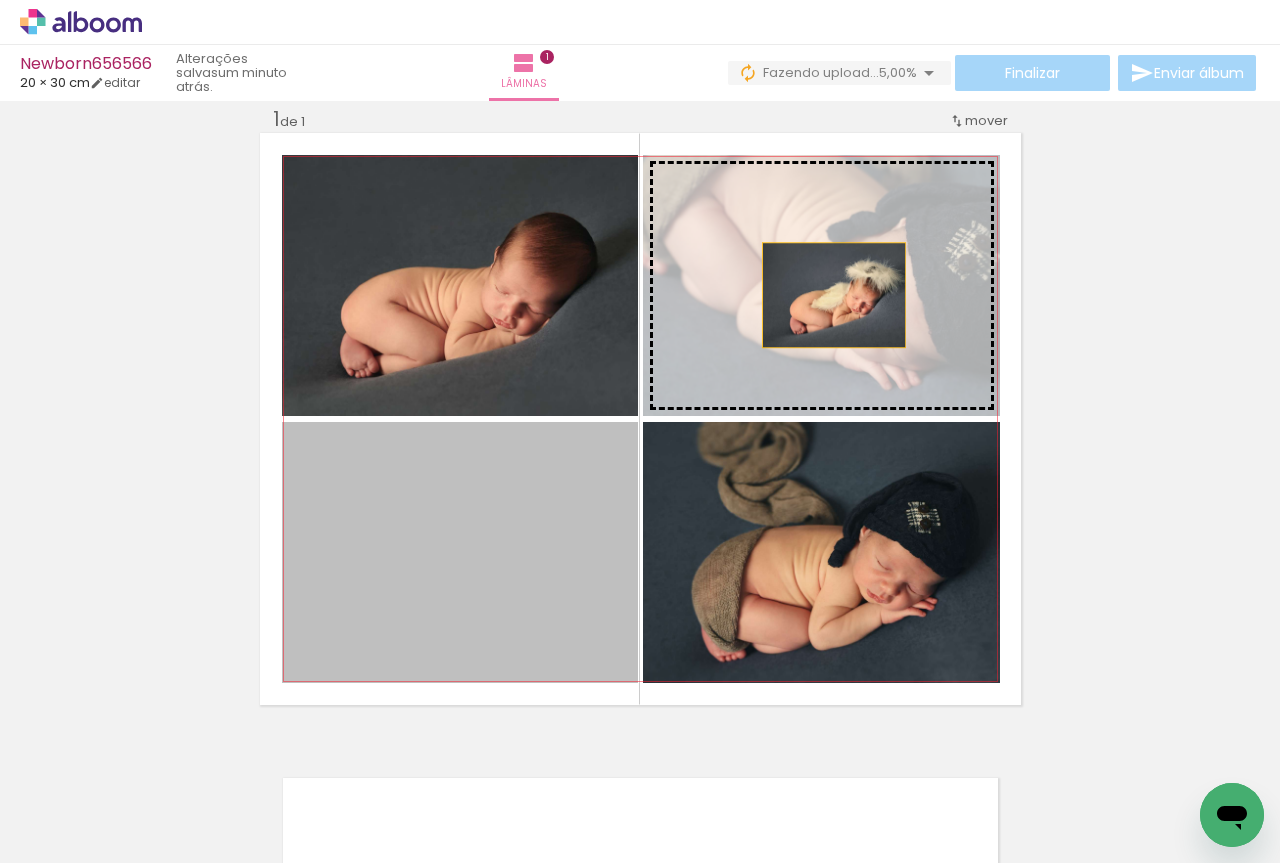 drag, startPoint x: 484, startPoint y: 593, endPoint x: 826, endPoint y: 295, distance: 453.61658 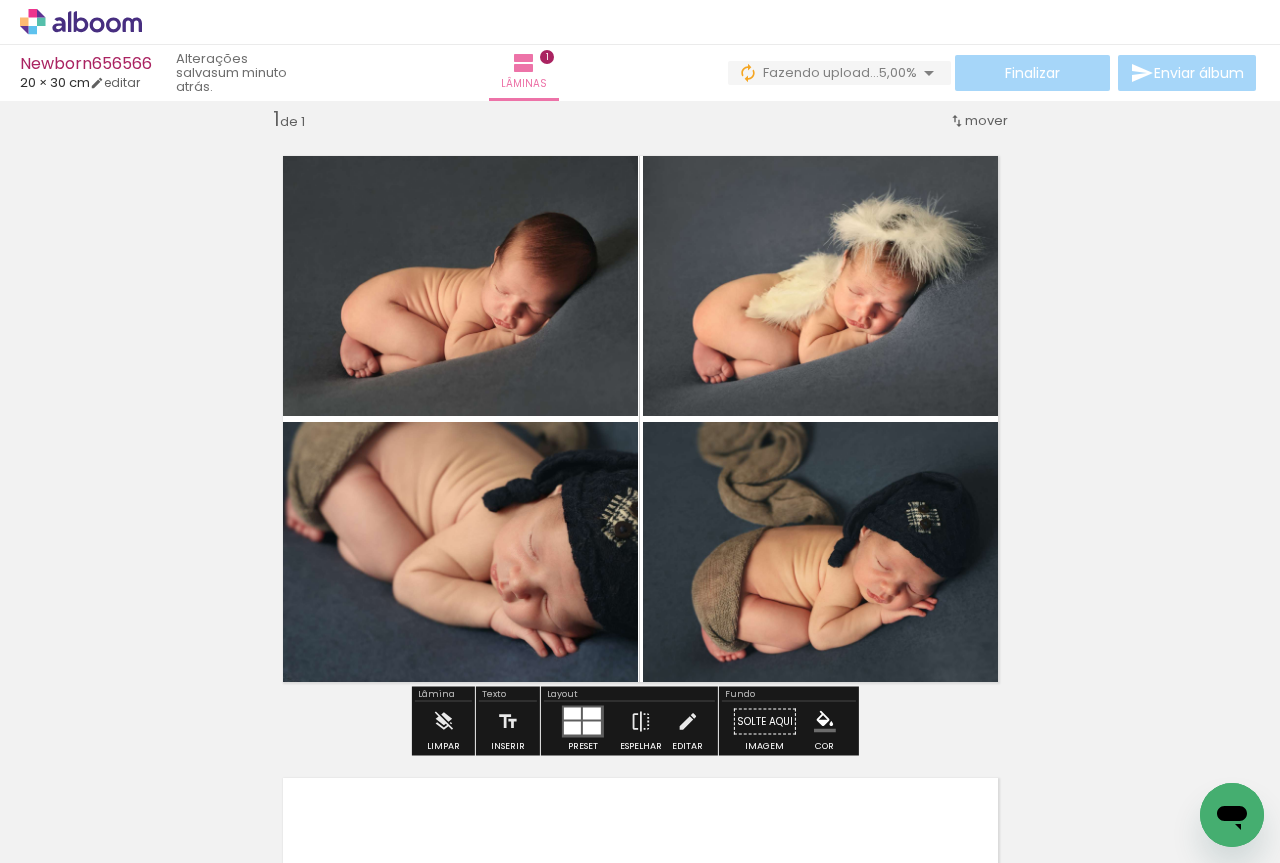 scroll, scrollTop: 359, scrollLeft: 0, axis: vertical 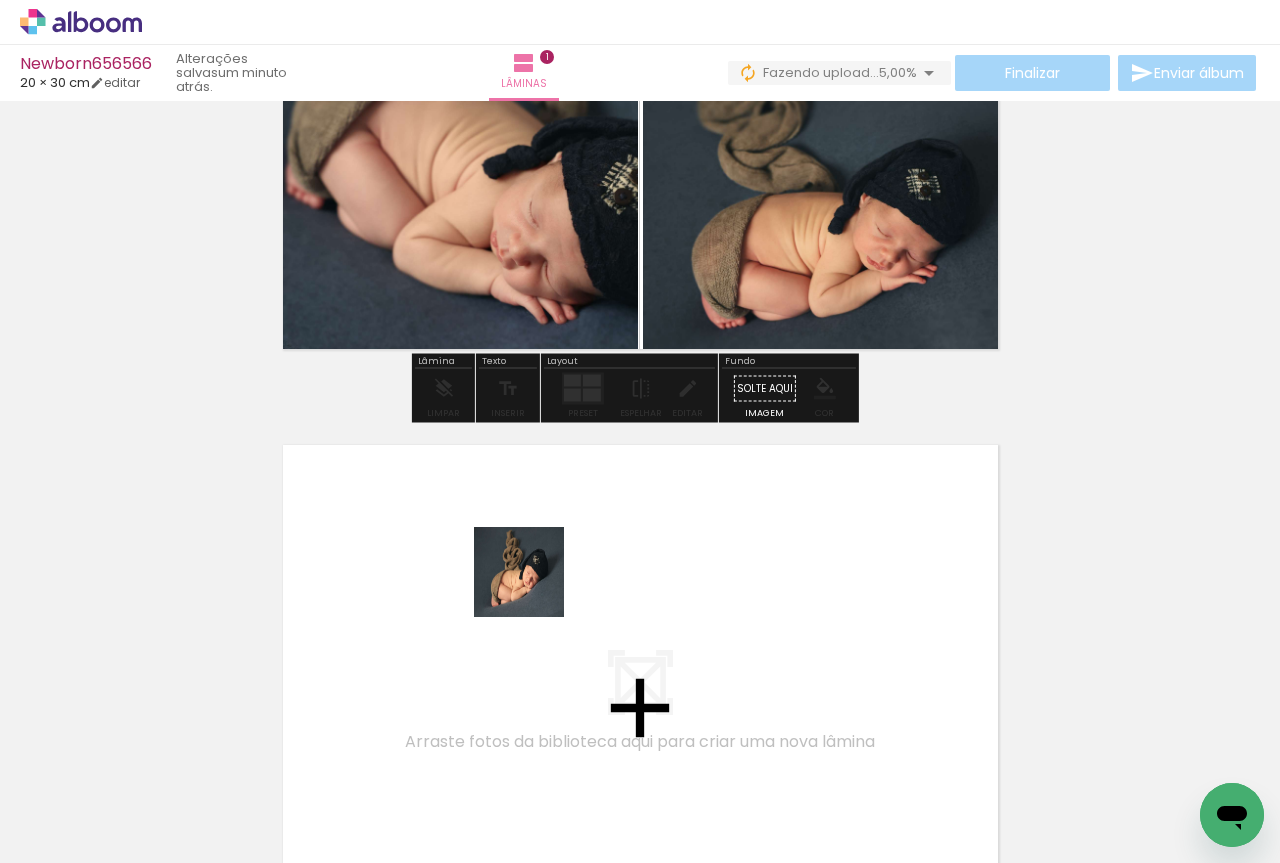 drag, startPoint x: 455, startPoint y: 787, endPoint x: 534, endPoint y: 587, distance: 215.0372 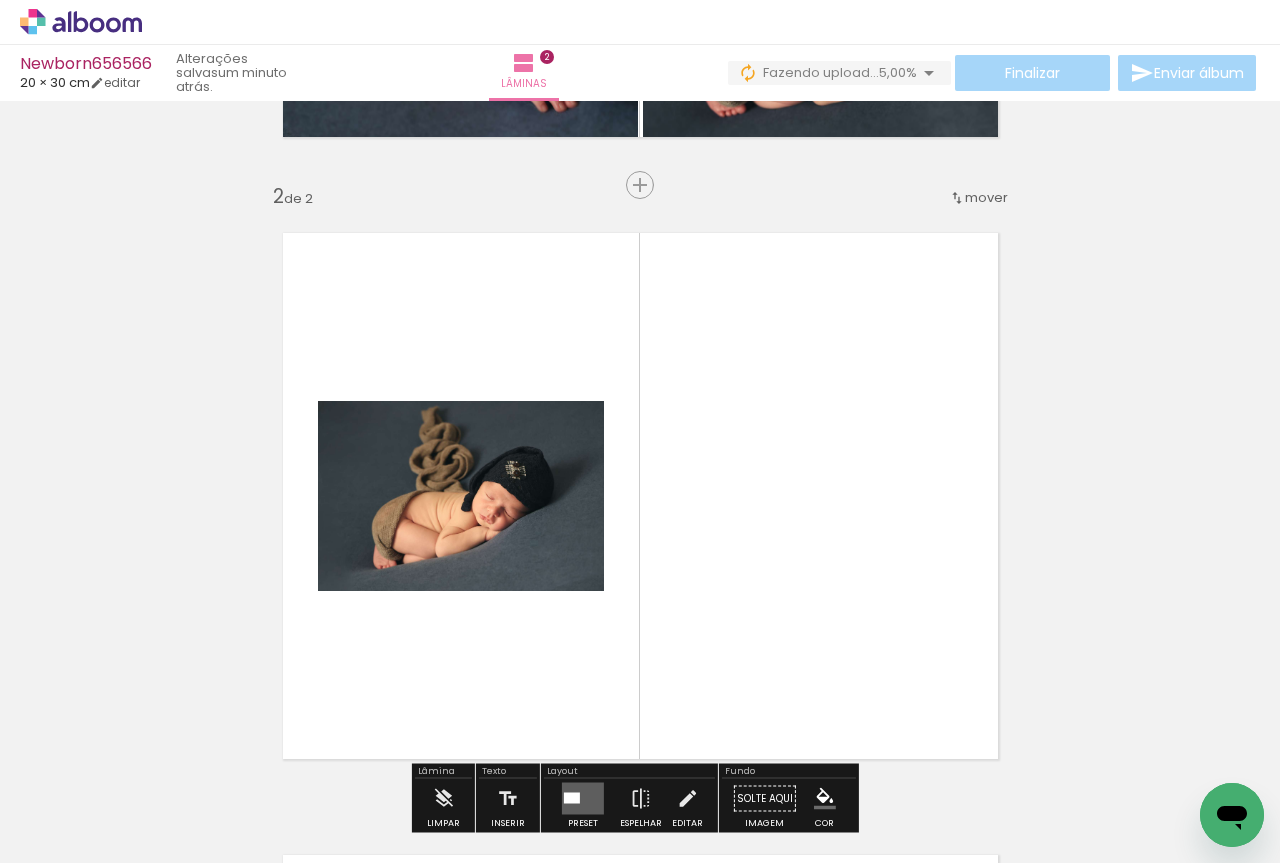 scroll, scrollTop: 648, scrollLeft: 0, axis: vertical 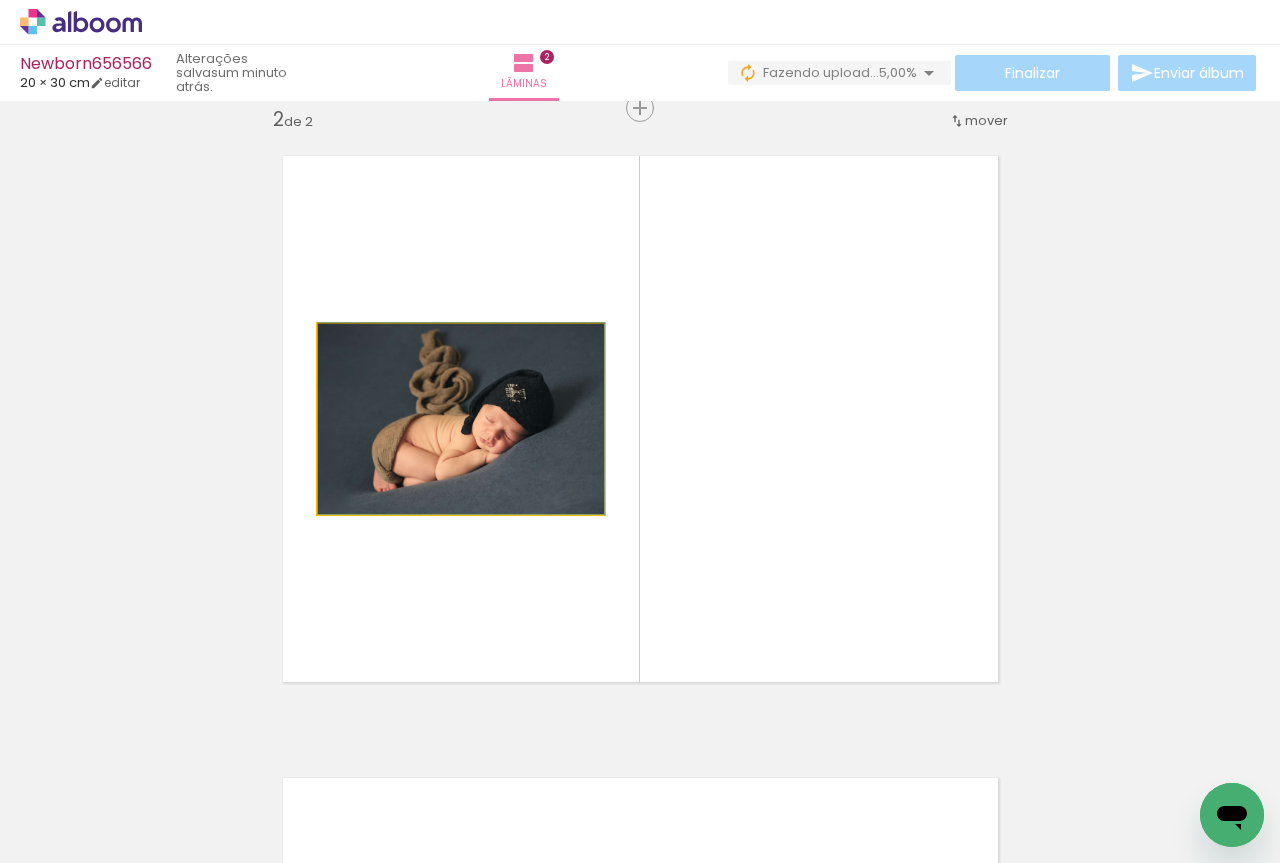 click 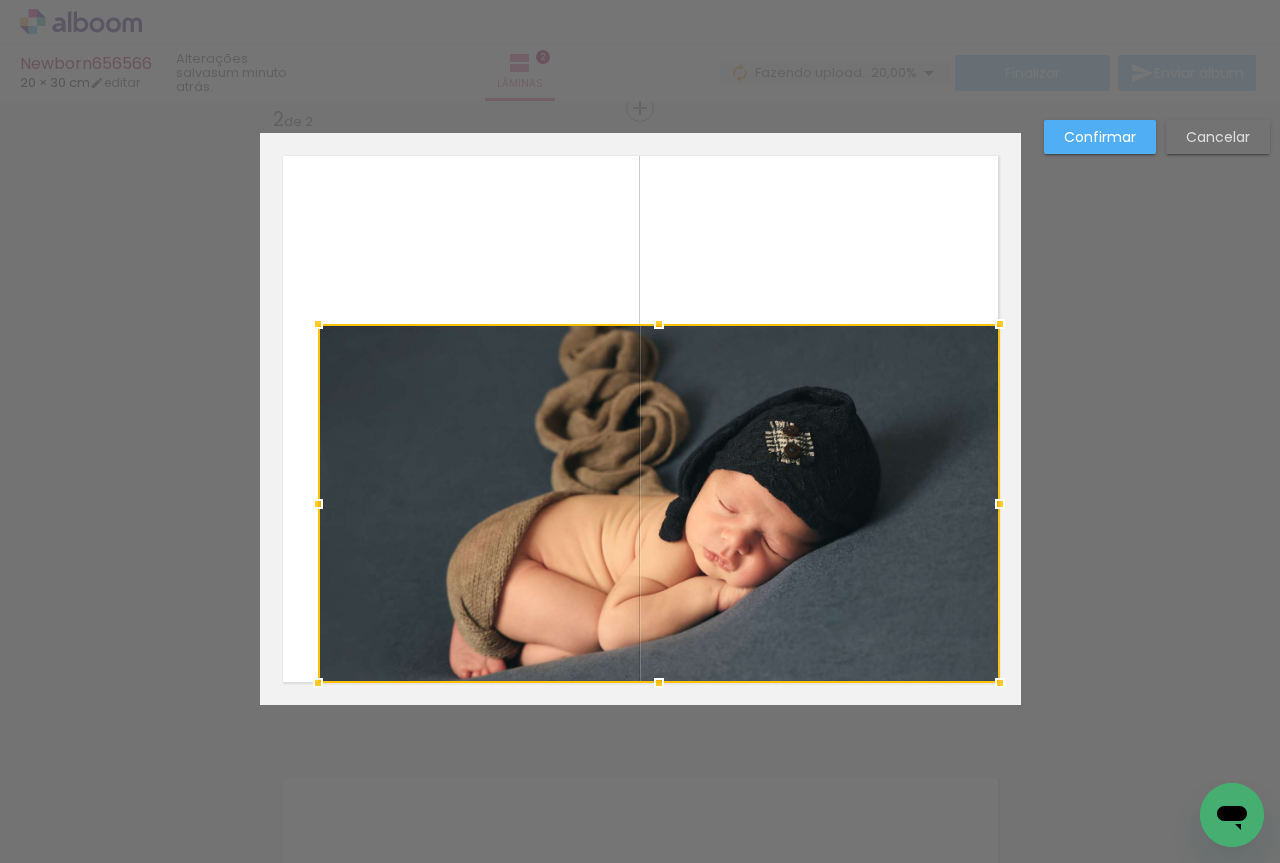 drag, startPoint x: 610, startPoint y: 511, endPoint x: 1006, endPoint y: 680, distance: 430.5543 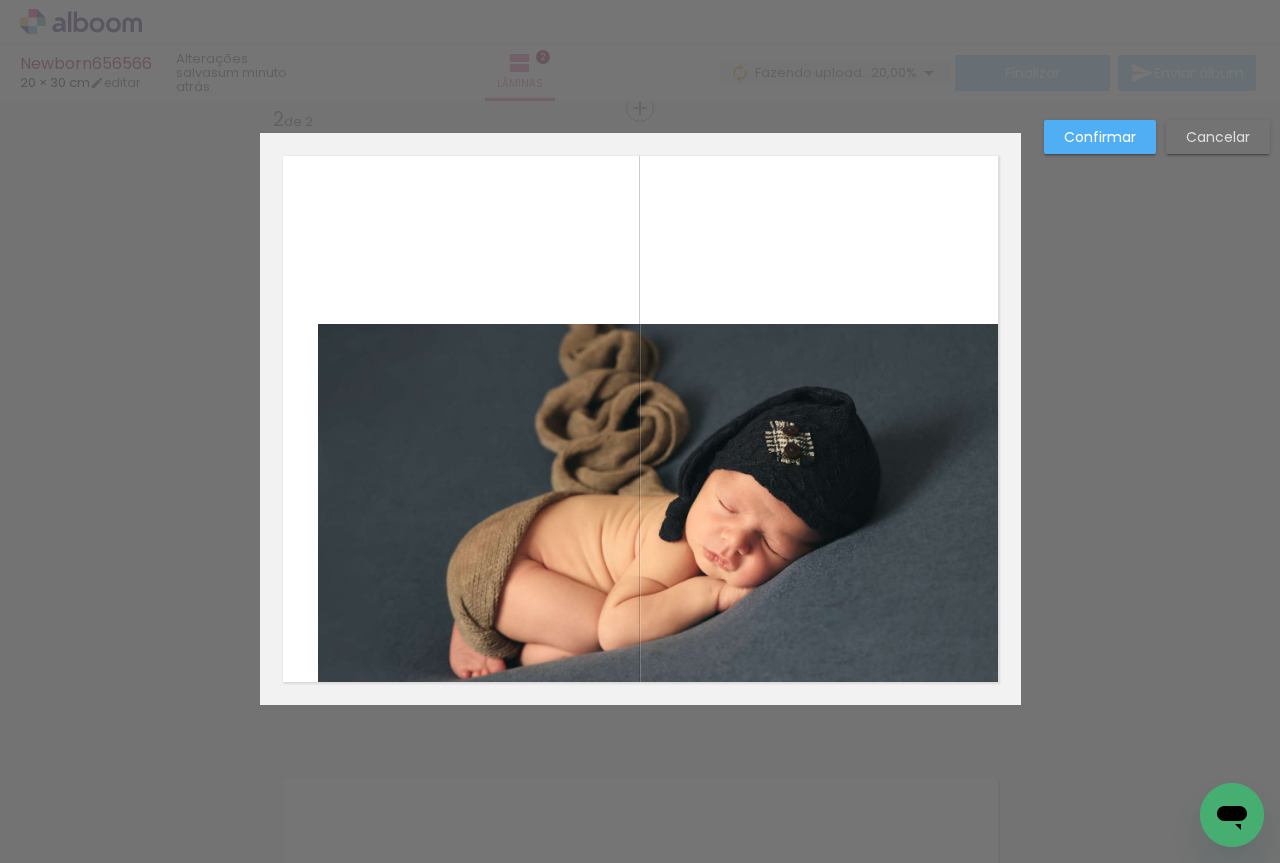 click 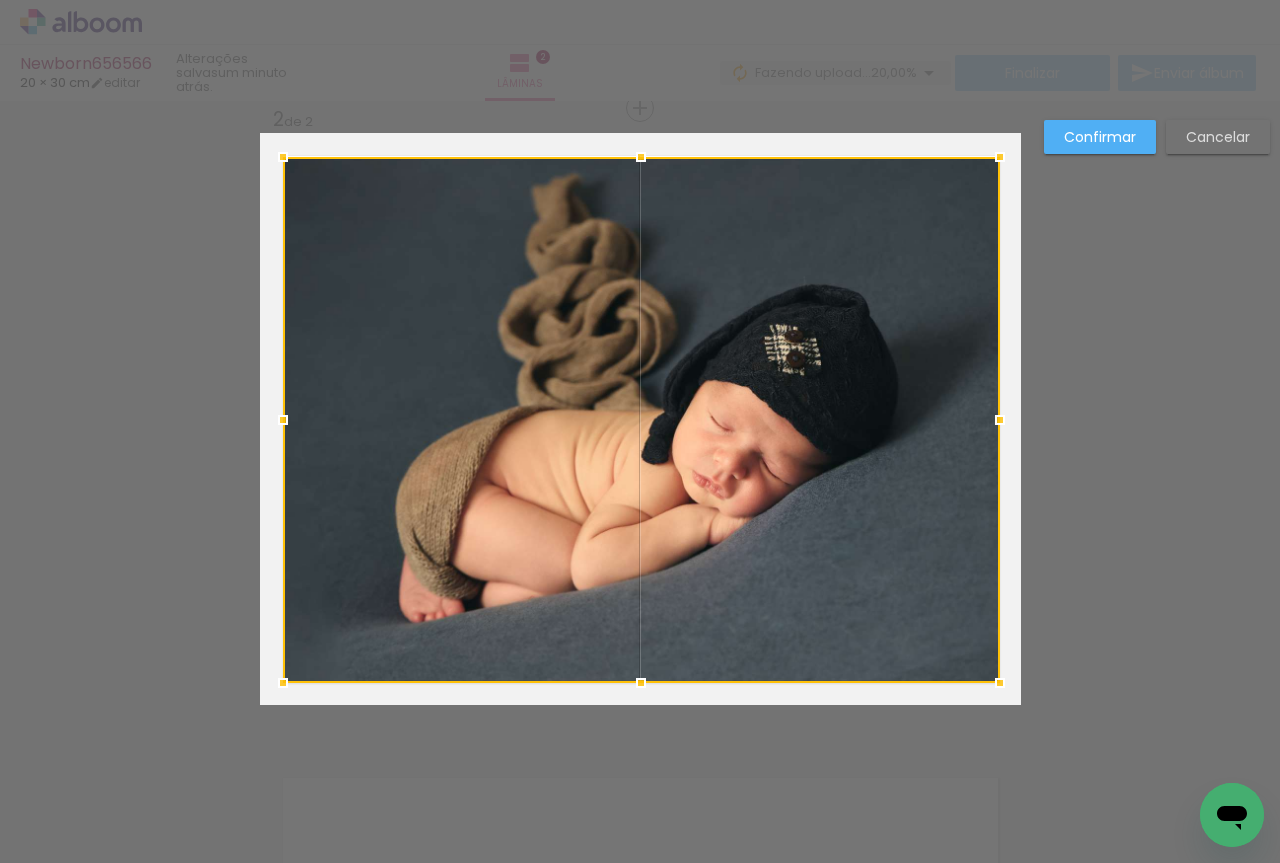 drag, startPoint x: 312, startPoint y: 322, endPoint x: 277, endPoint y: 155, distance: 170.62825 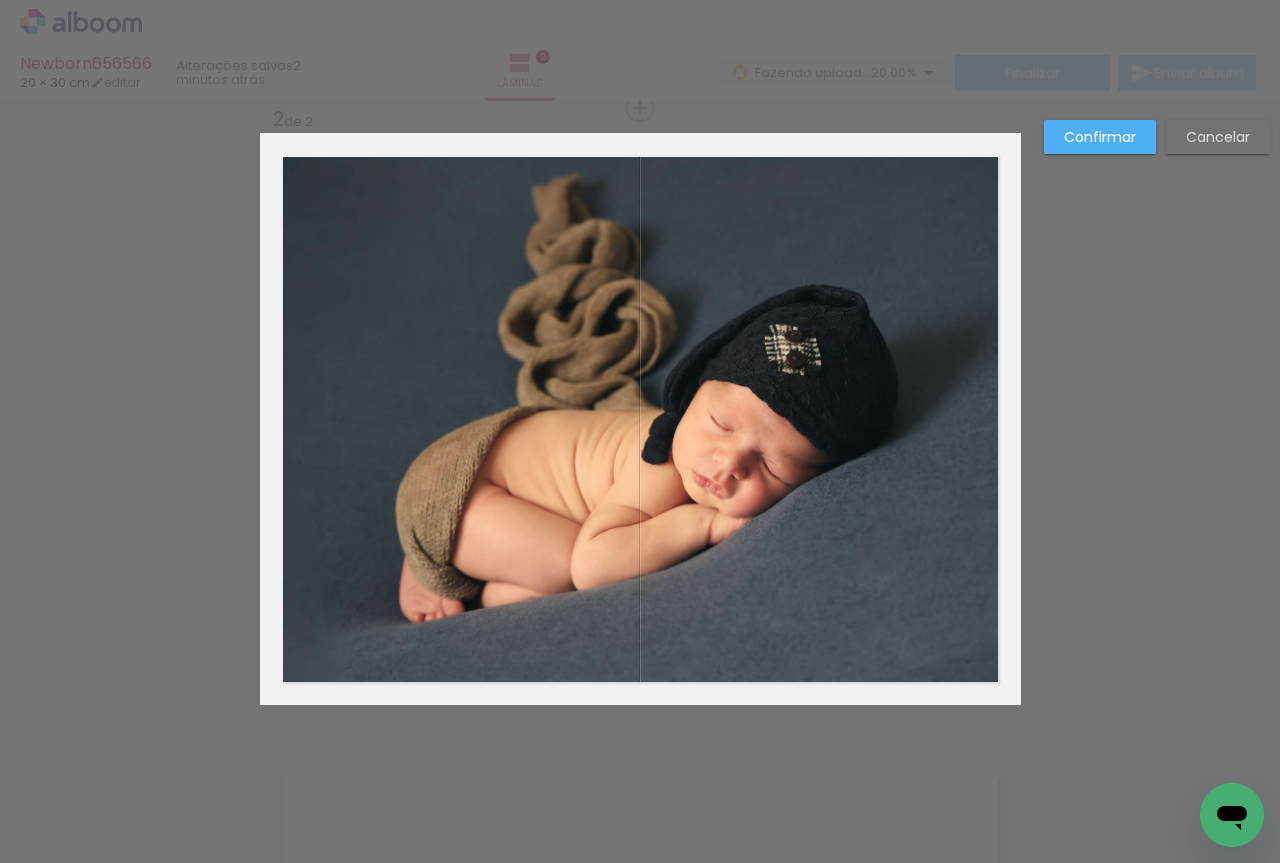 click on "Confirmar" at bounding box center [0, 0] 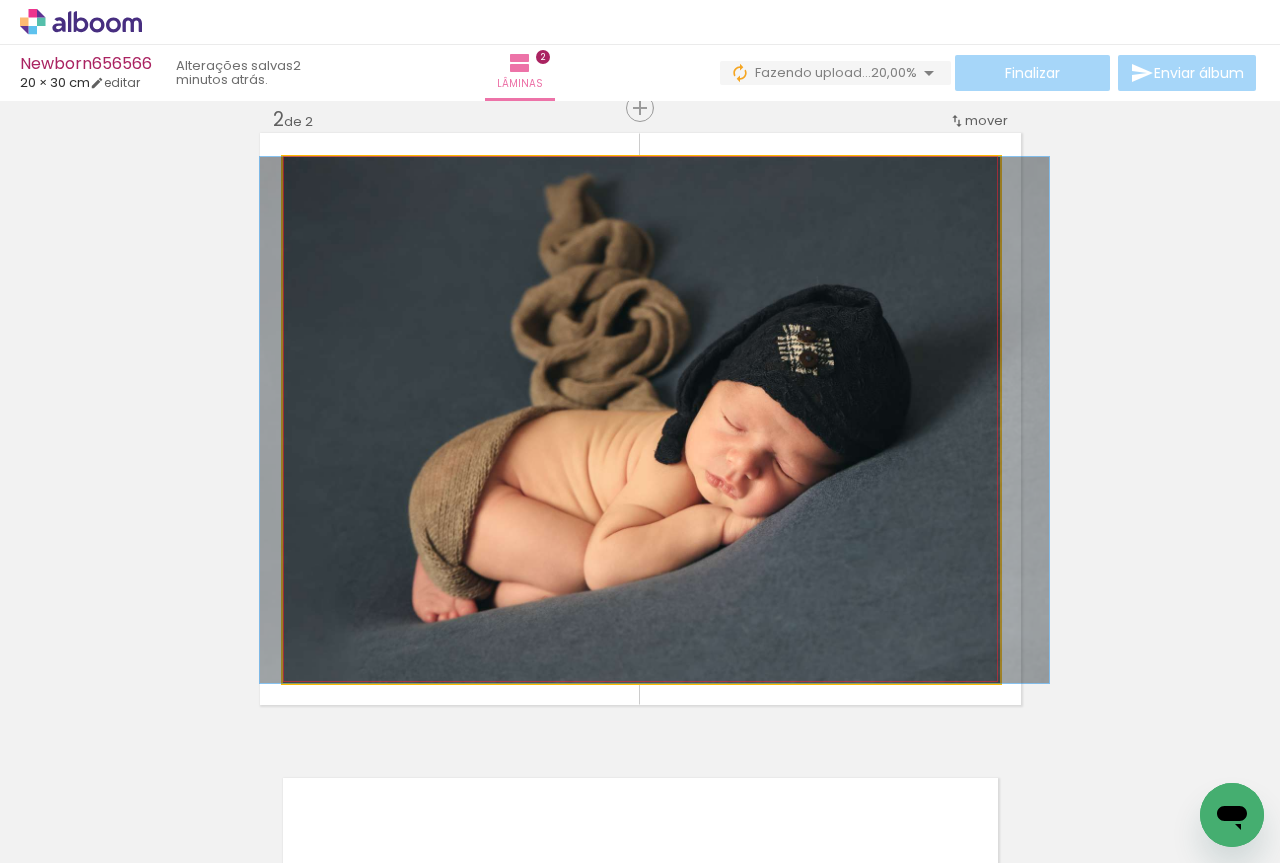 drag, startPoint x: 403, startPoint y: 294, endPoint x: 419, endPoint y: 296, distance: 16.124516 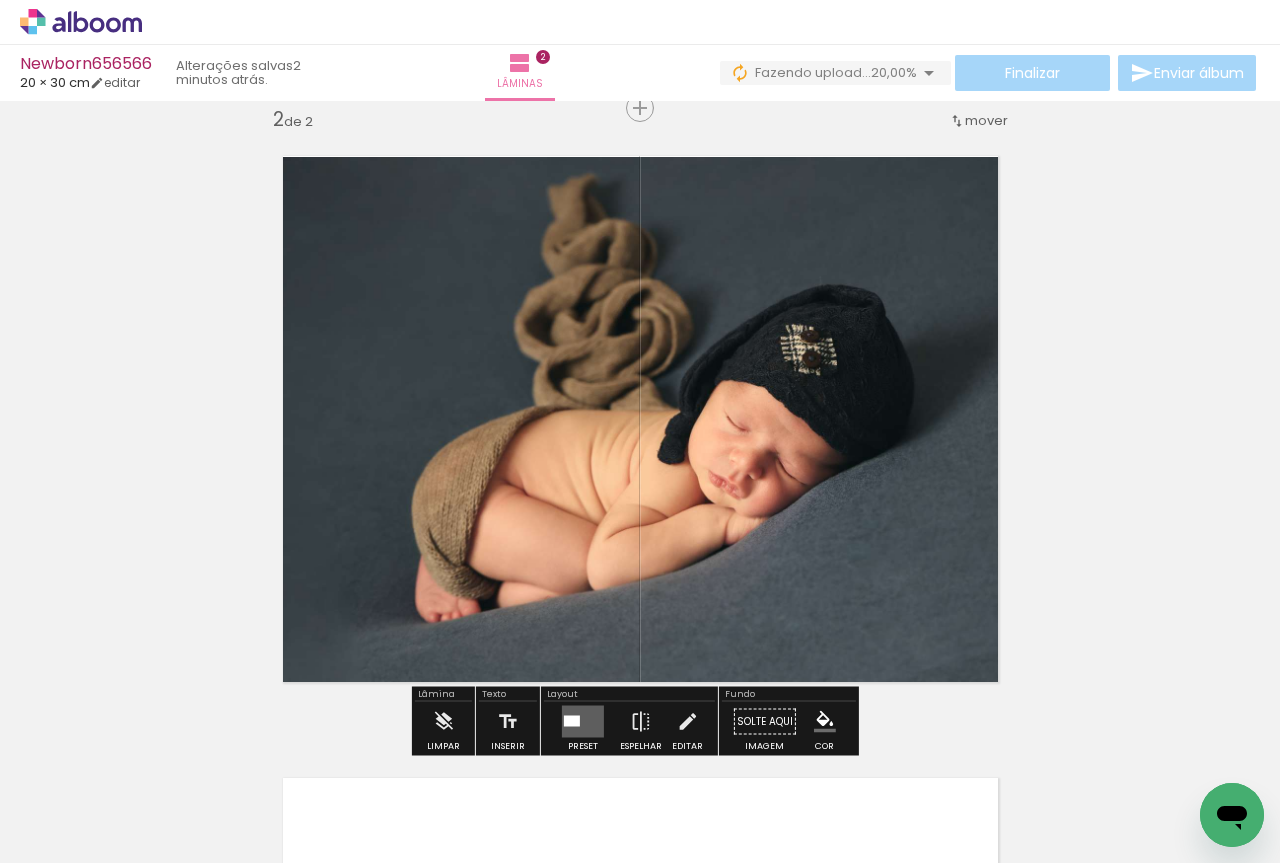 click 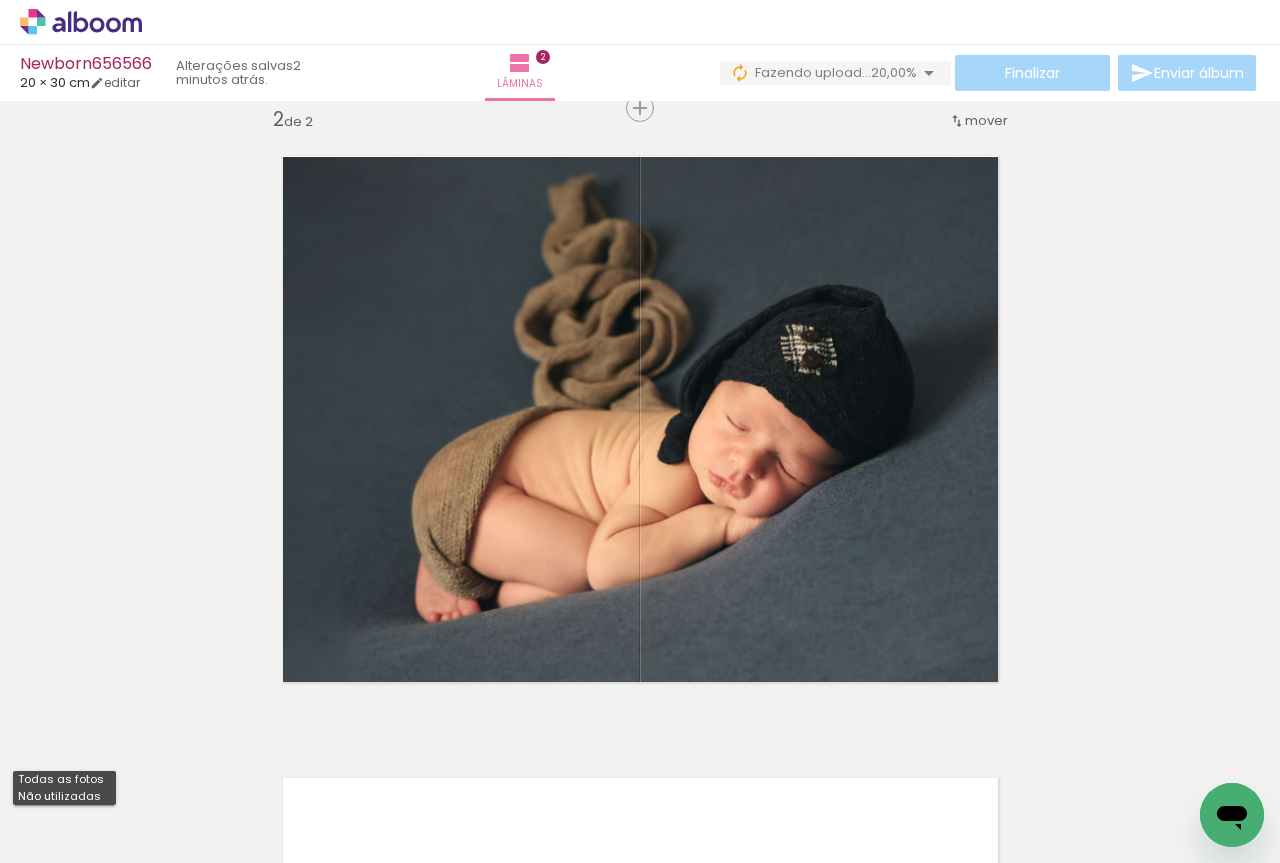 click on "Não utilizadas" at bounding box center (0, 0) 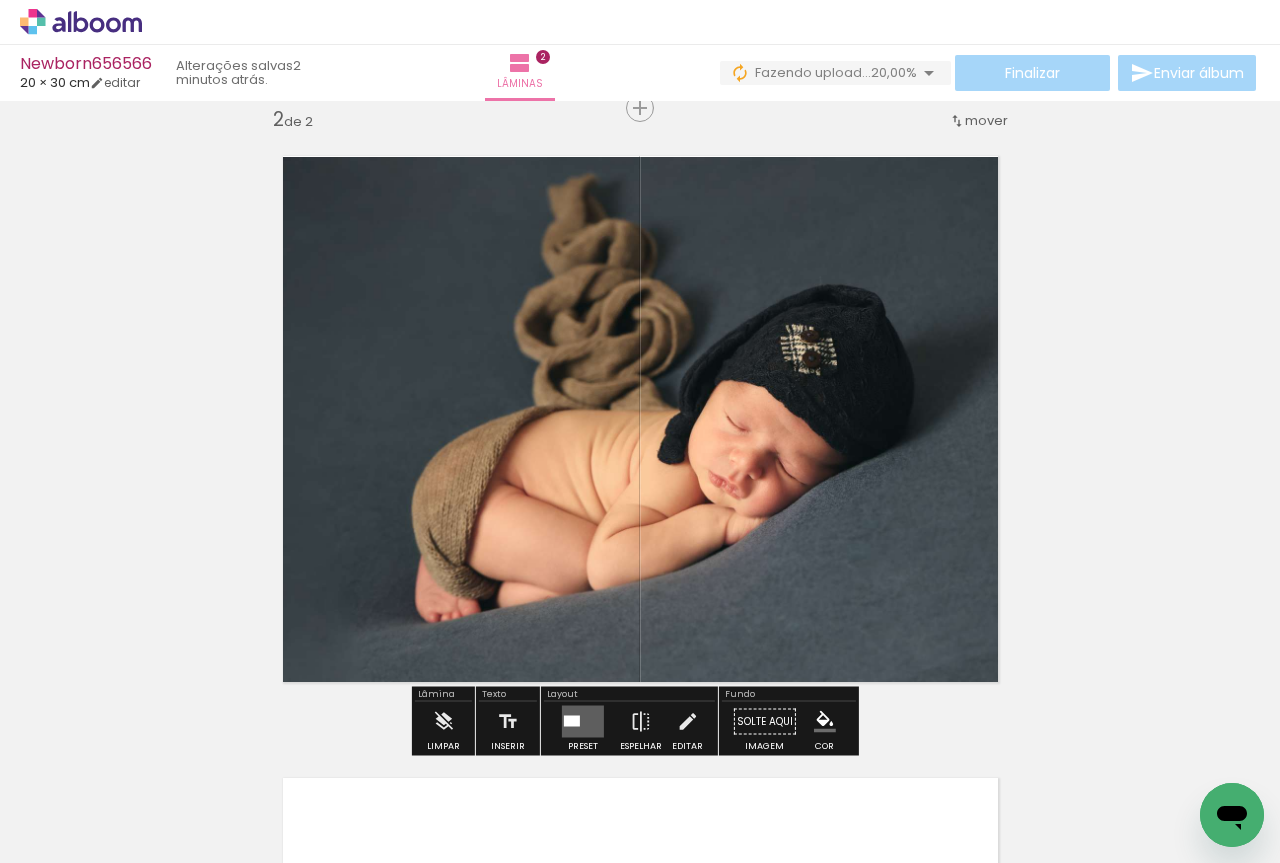 scroll, scrollTop: 982, scrollLeft: 0, axis: vertical 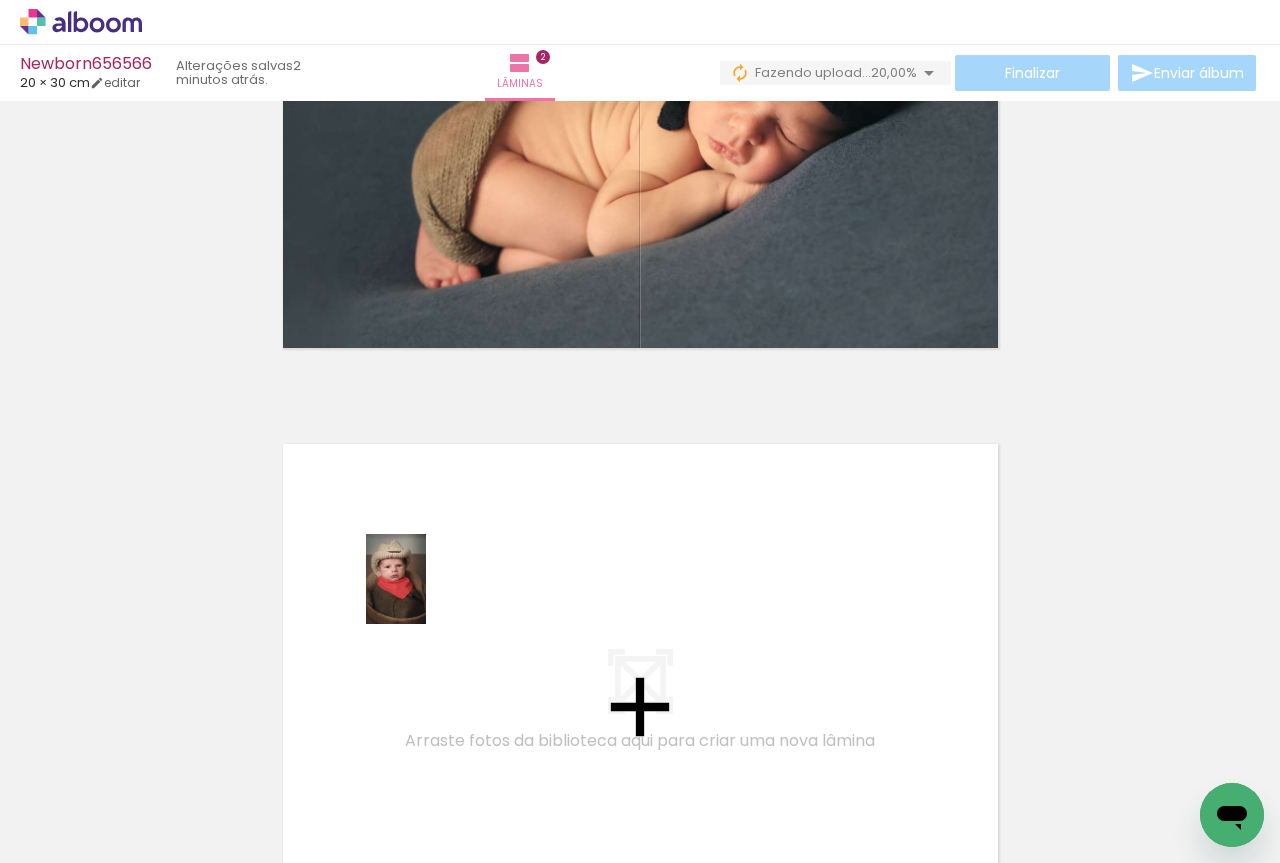 drag, startPoint x: 216, startPoint y: 803, endPoint x: 426, endPoint y: 594, distance: 296.2786 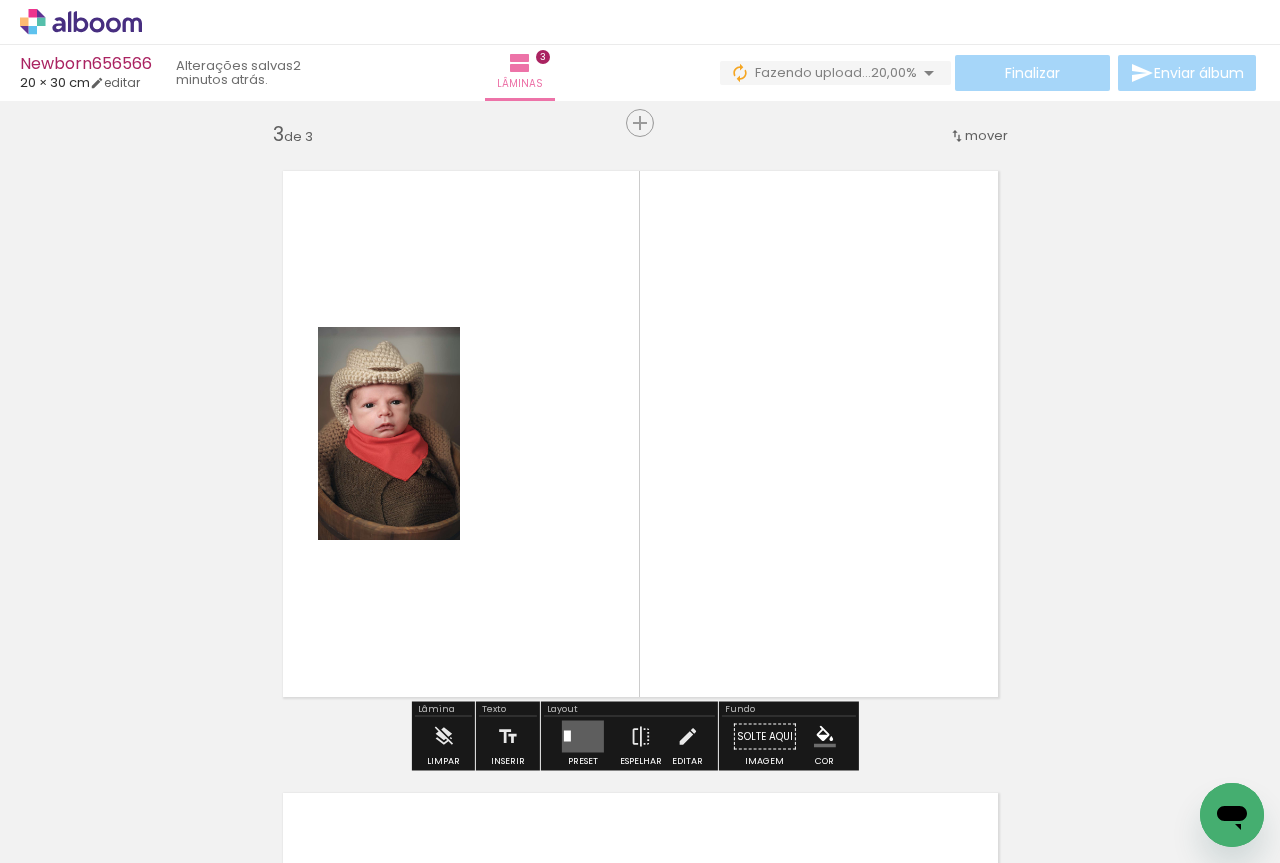 scroll, scrollTop: 1270, scrollLeft: 0, axis: vertical 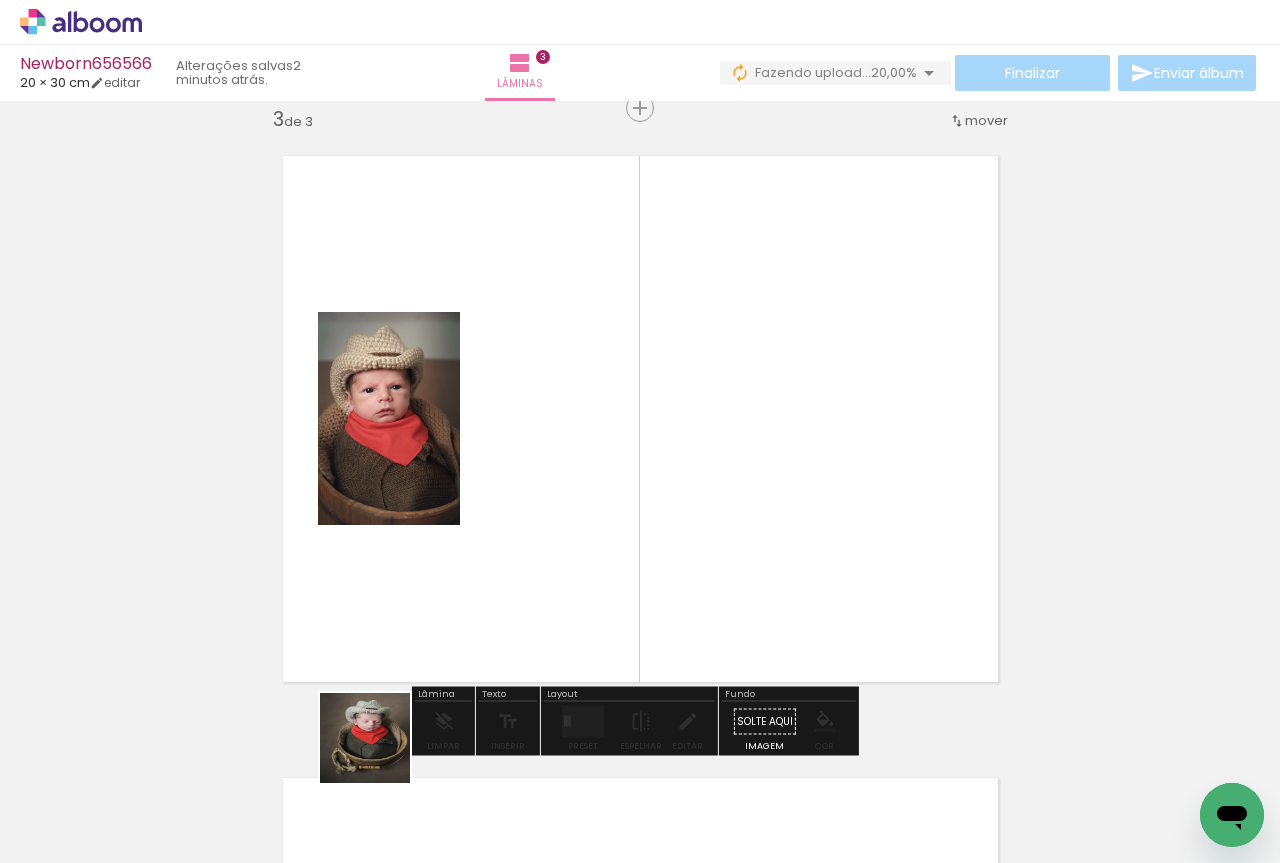 drag, startPoint x: 321, startPoint y: 823, endPoint x: 534, endPoint y: 548, distance: 347.84192 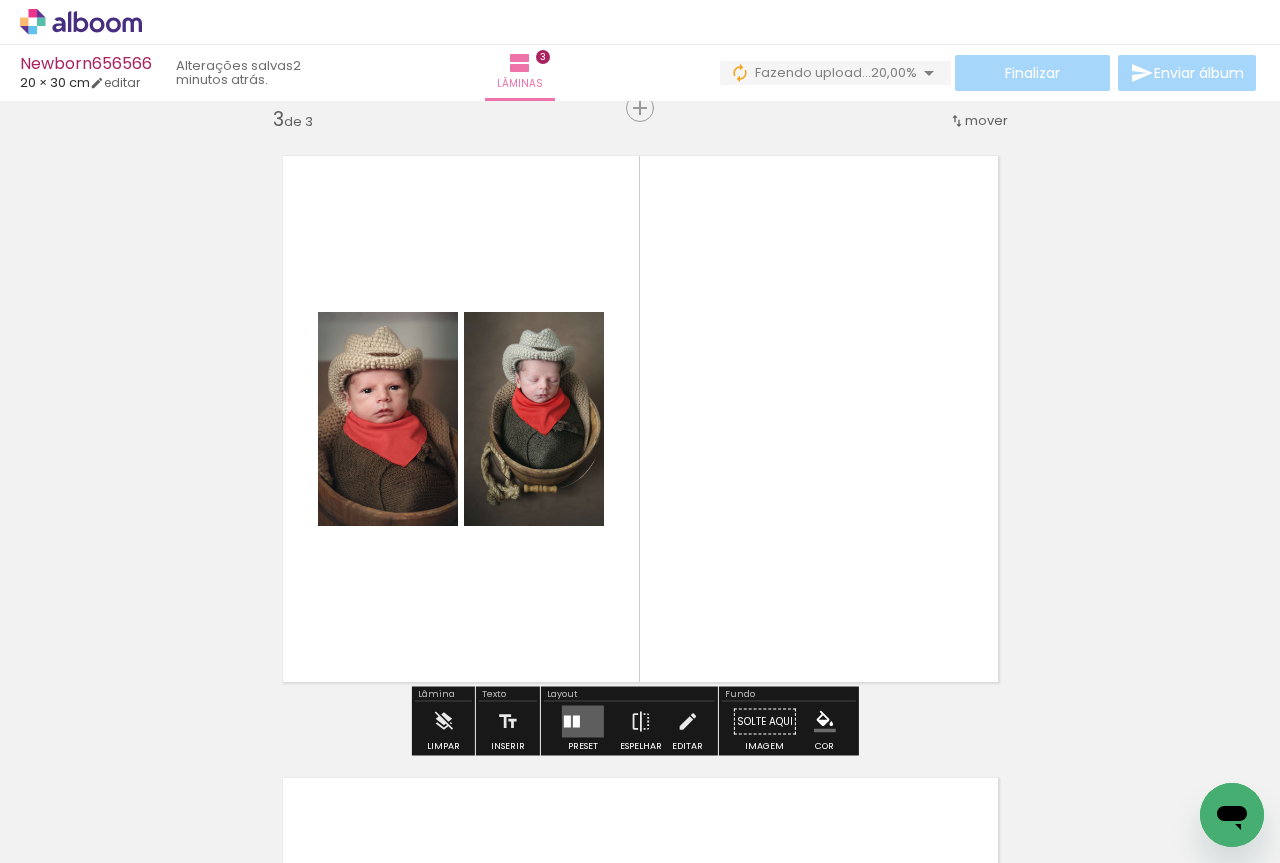 click at bounding box center (576, 722) 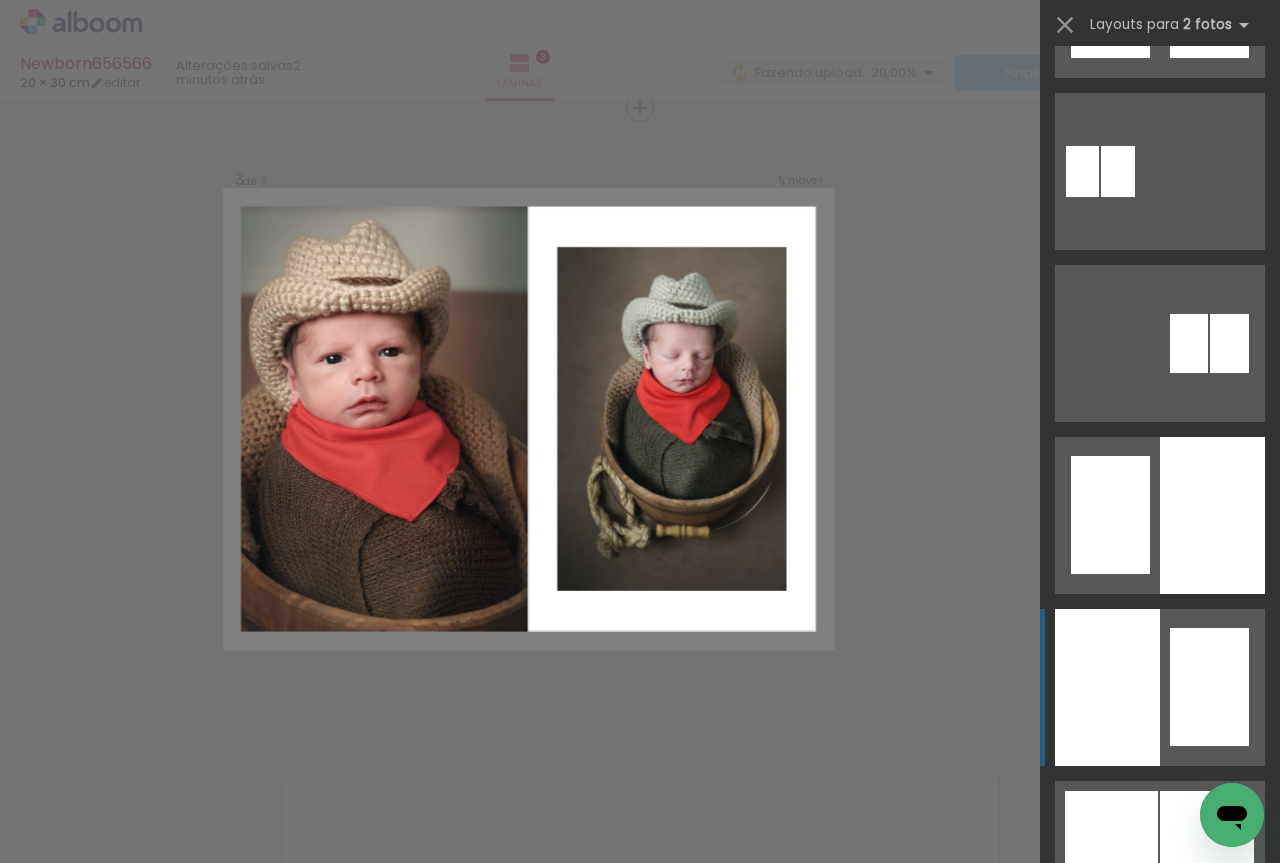 scroll, scrollTop: 1166, scrollLeft: 0, axis: vertical 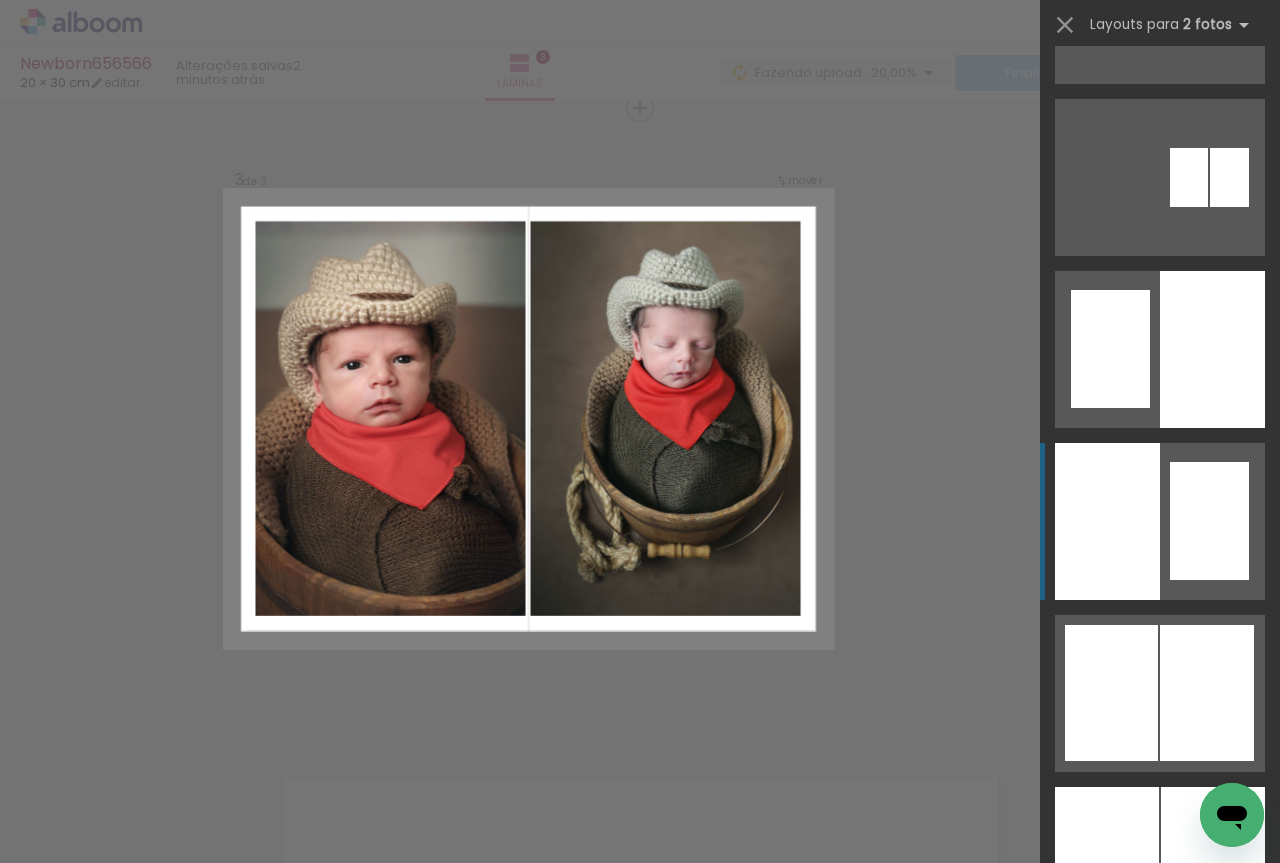 click at bounding box center (1186, 1209) 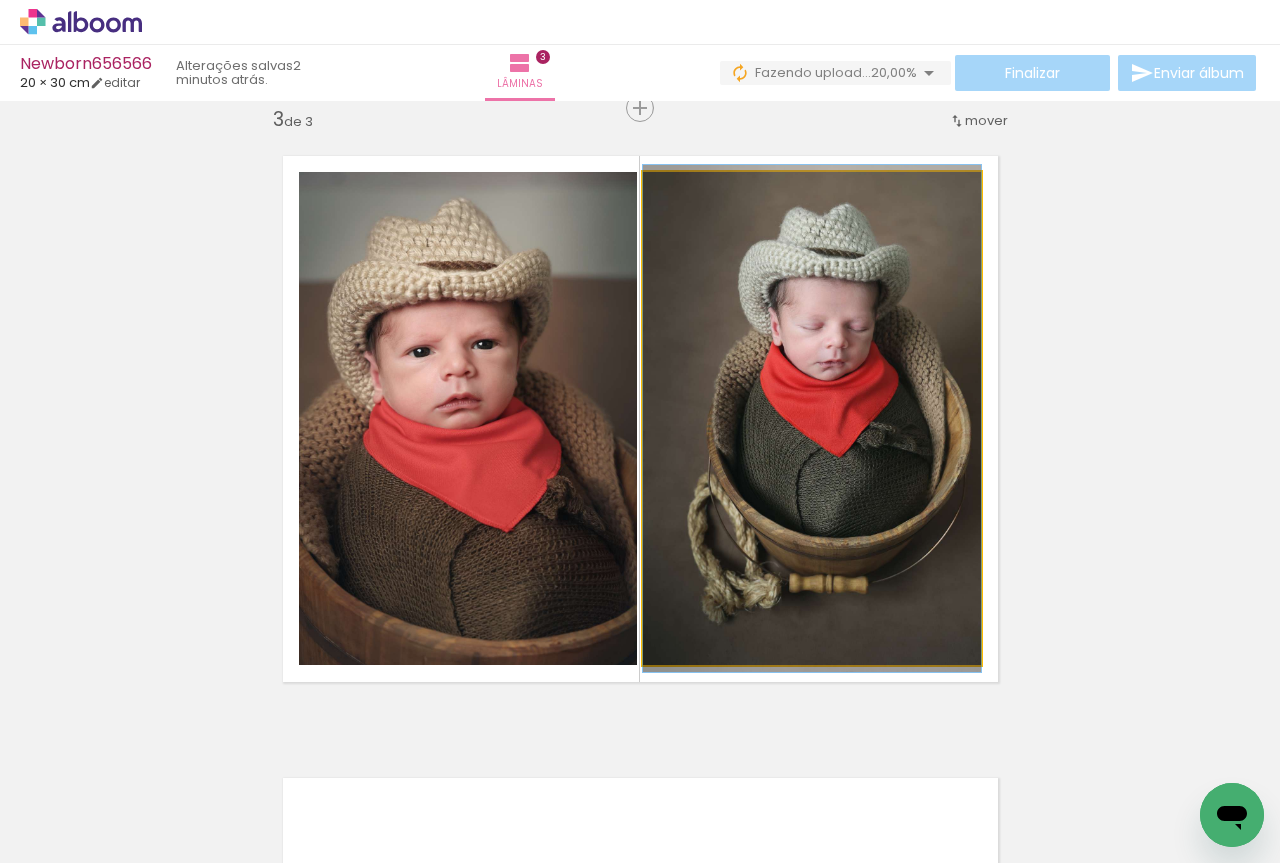 click 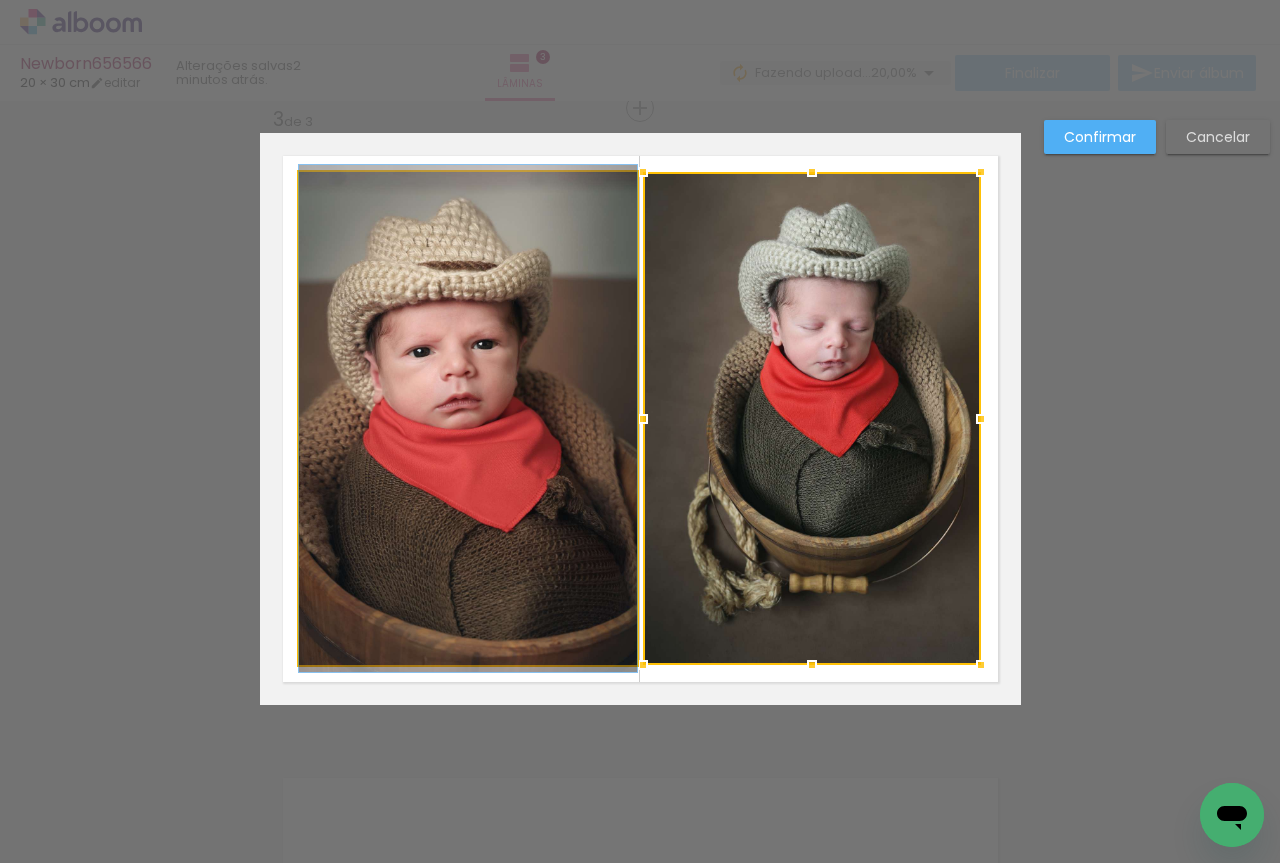 click 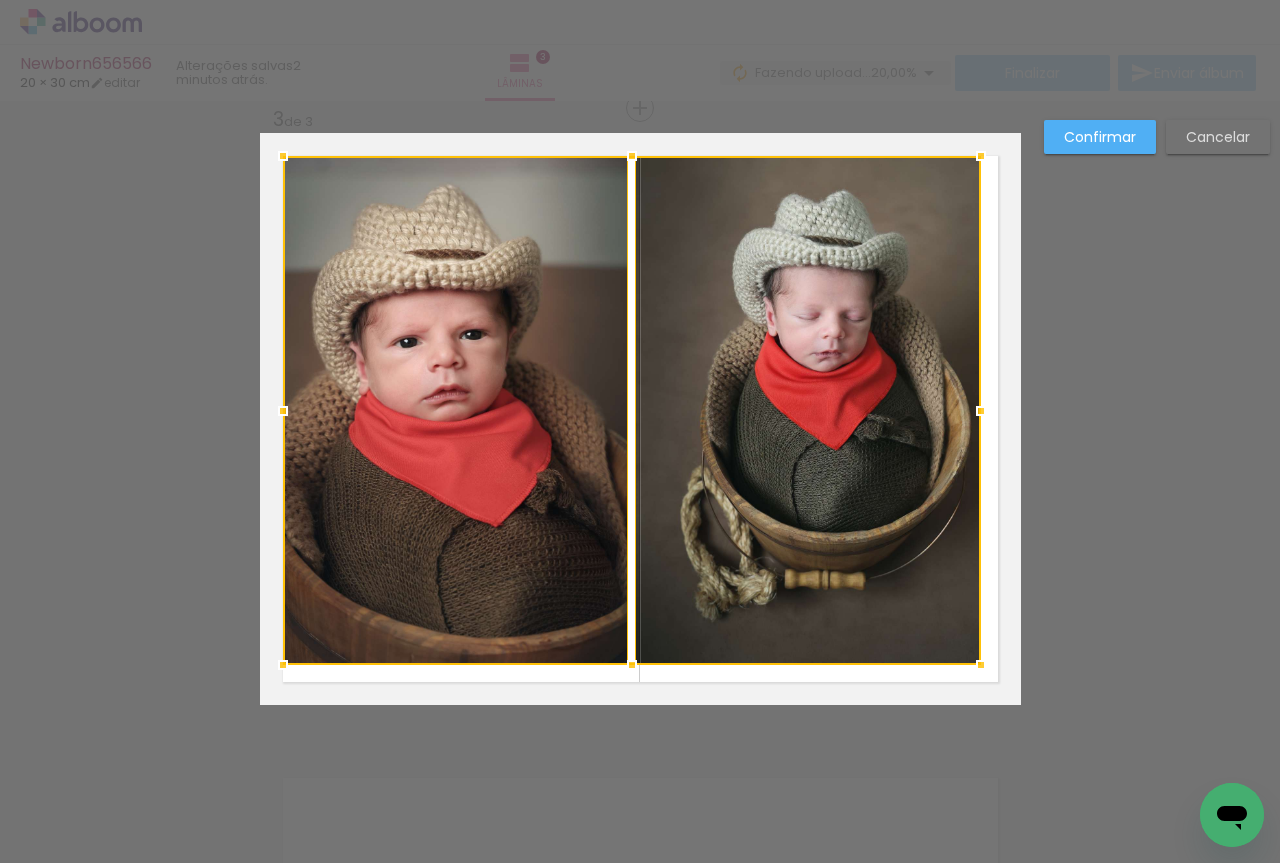 drag, startPoint x: 289, startPoint y: 175, endPoint x: 273, endPoint y: 159, distance: 22.627417 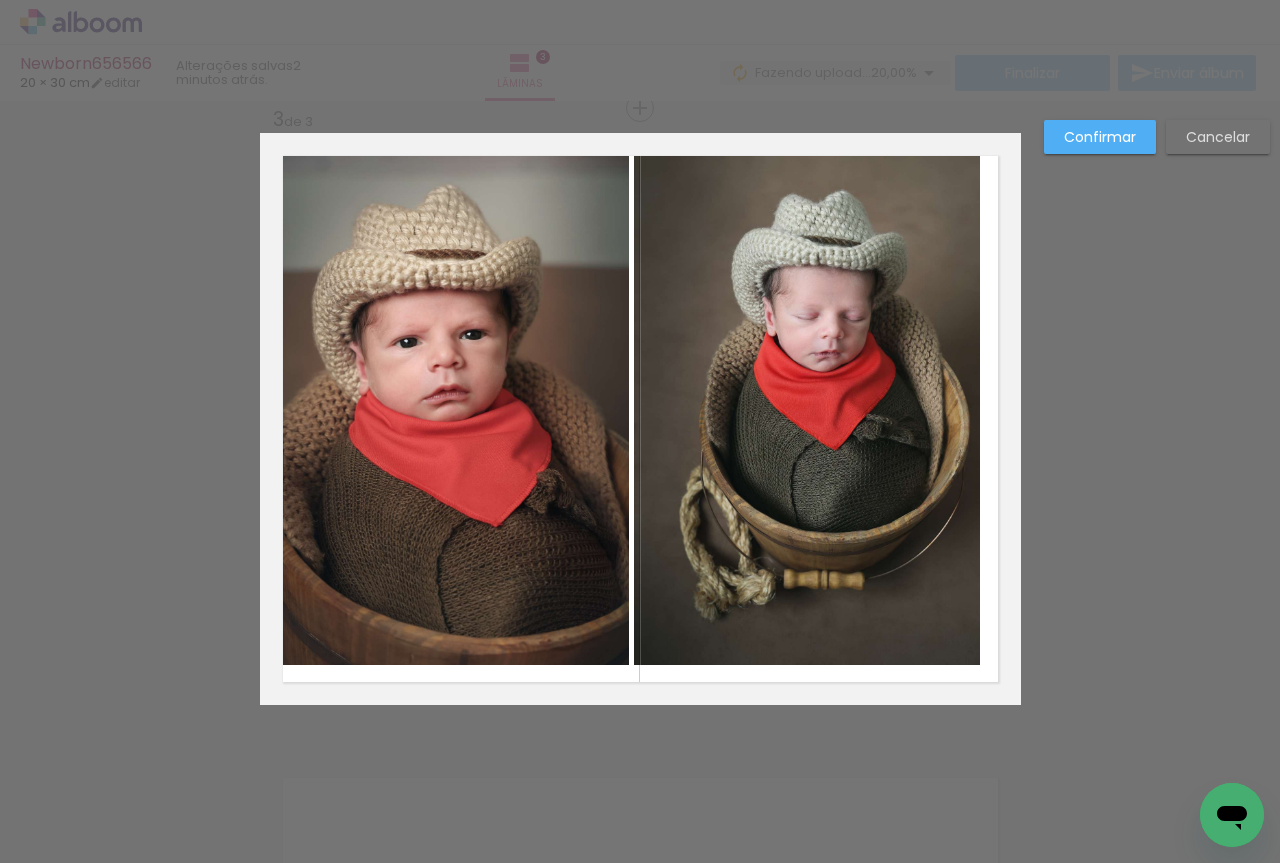 click 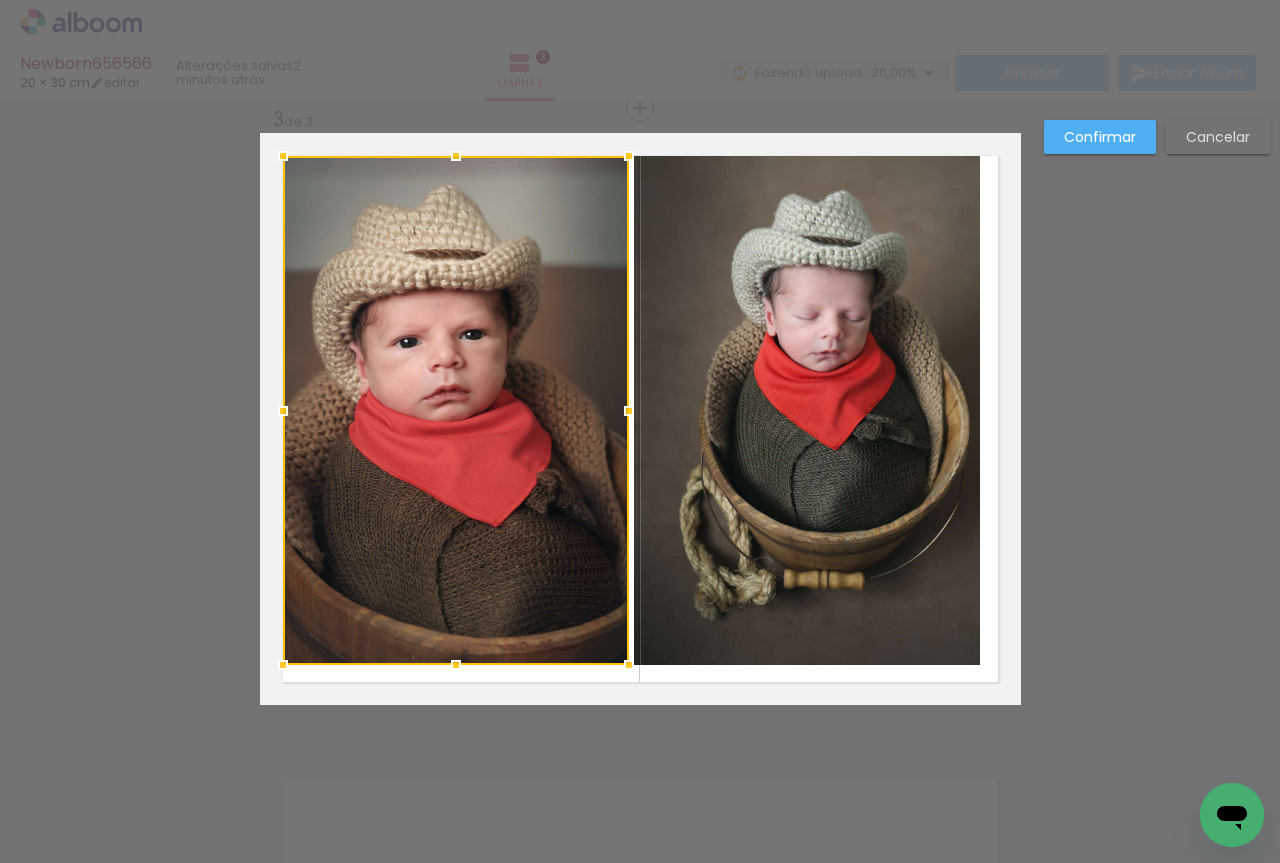 click 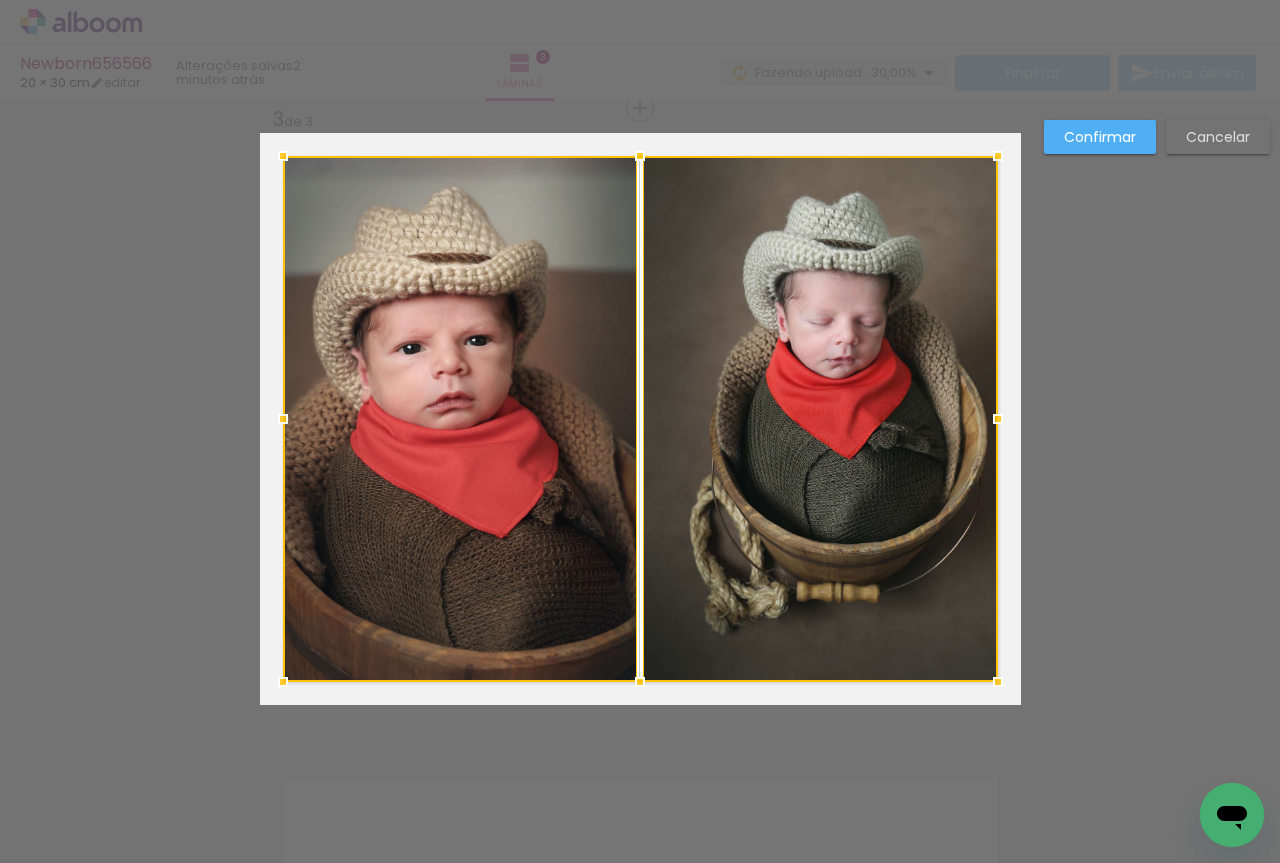 drag, startPoint x: 966, startPoint y: 659, endPoint x: 983, endPoint y: 676, distance: 24.04163 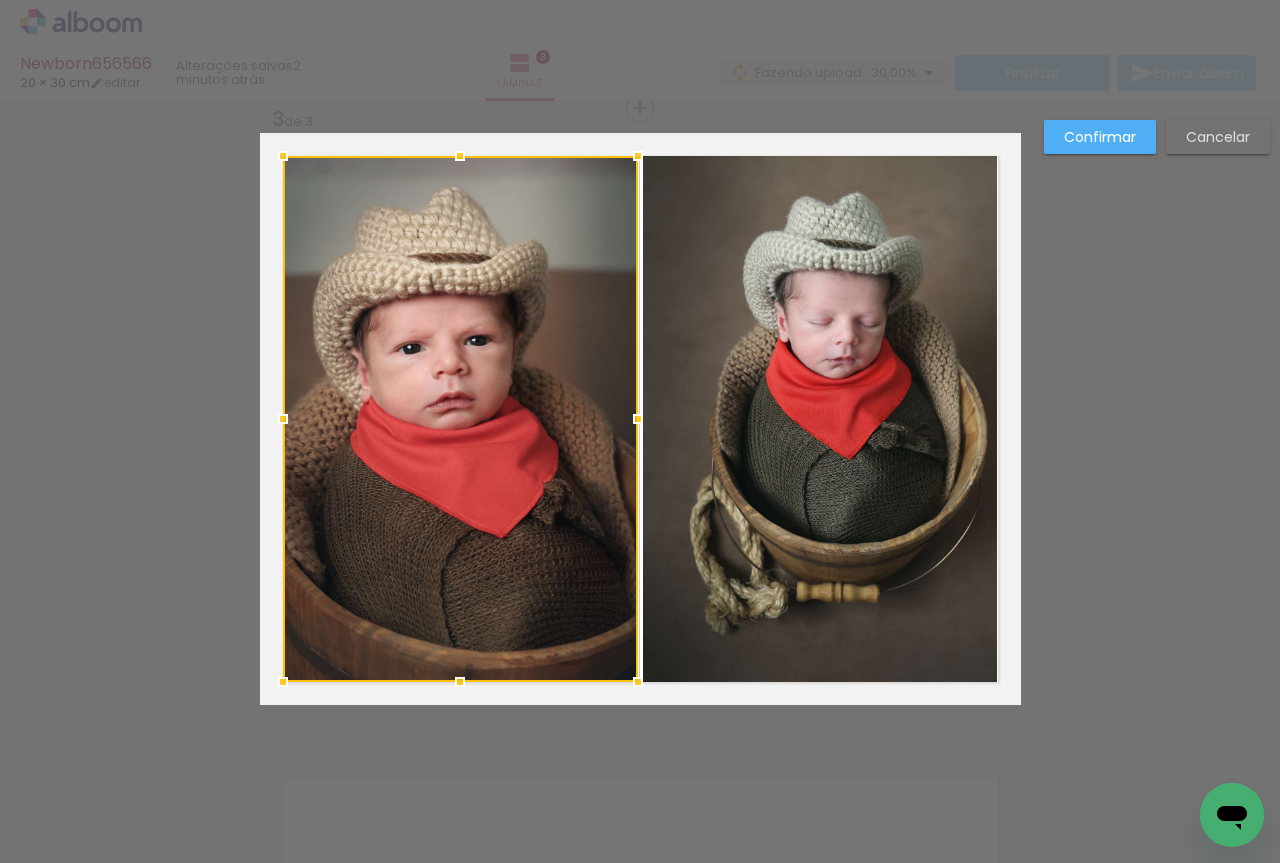 click on "Confirmar" at bounding box center [0, 0] 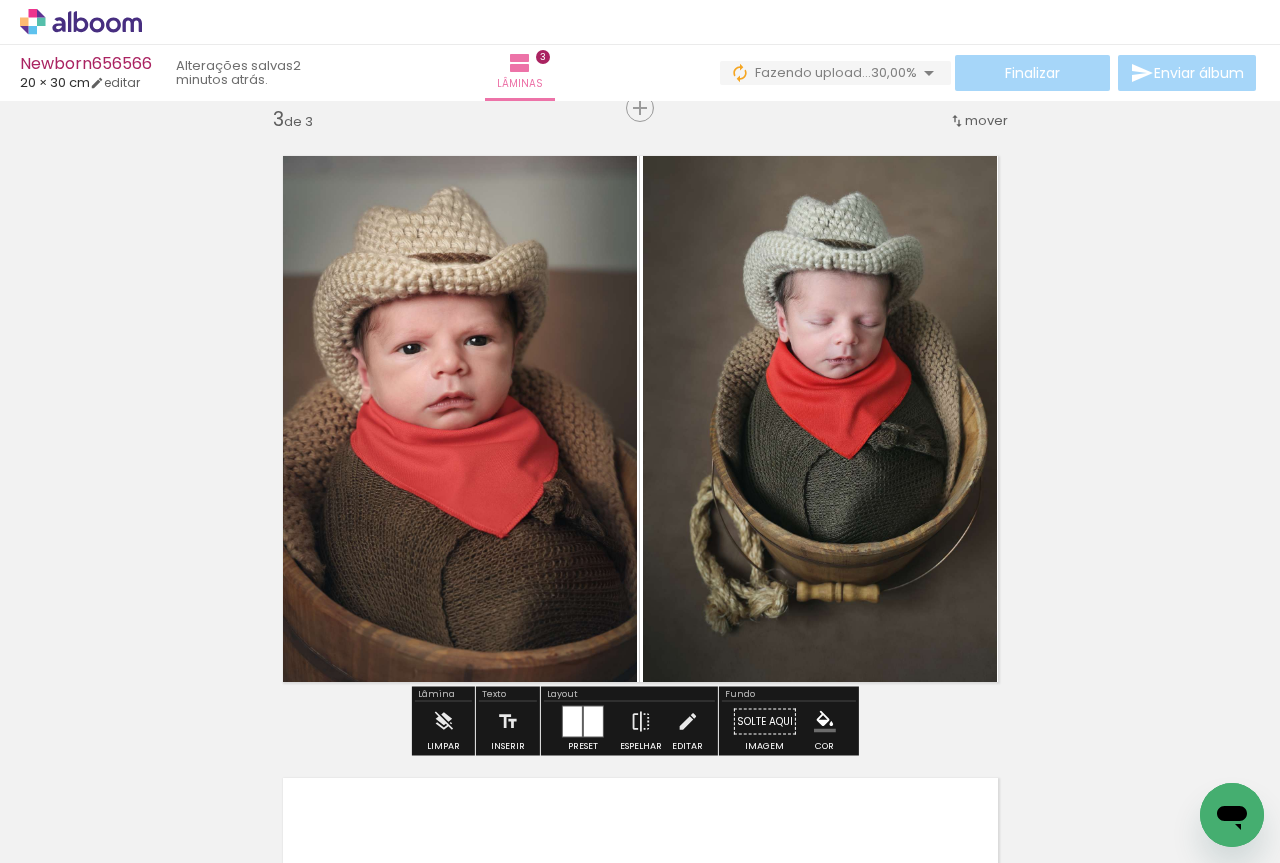 click 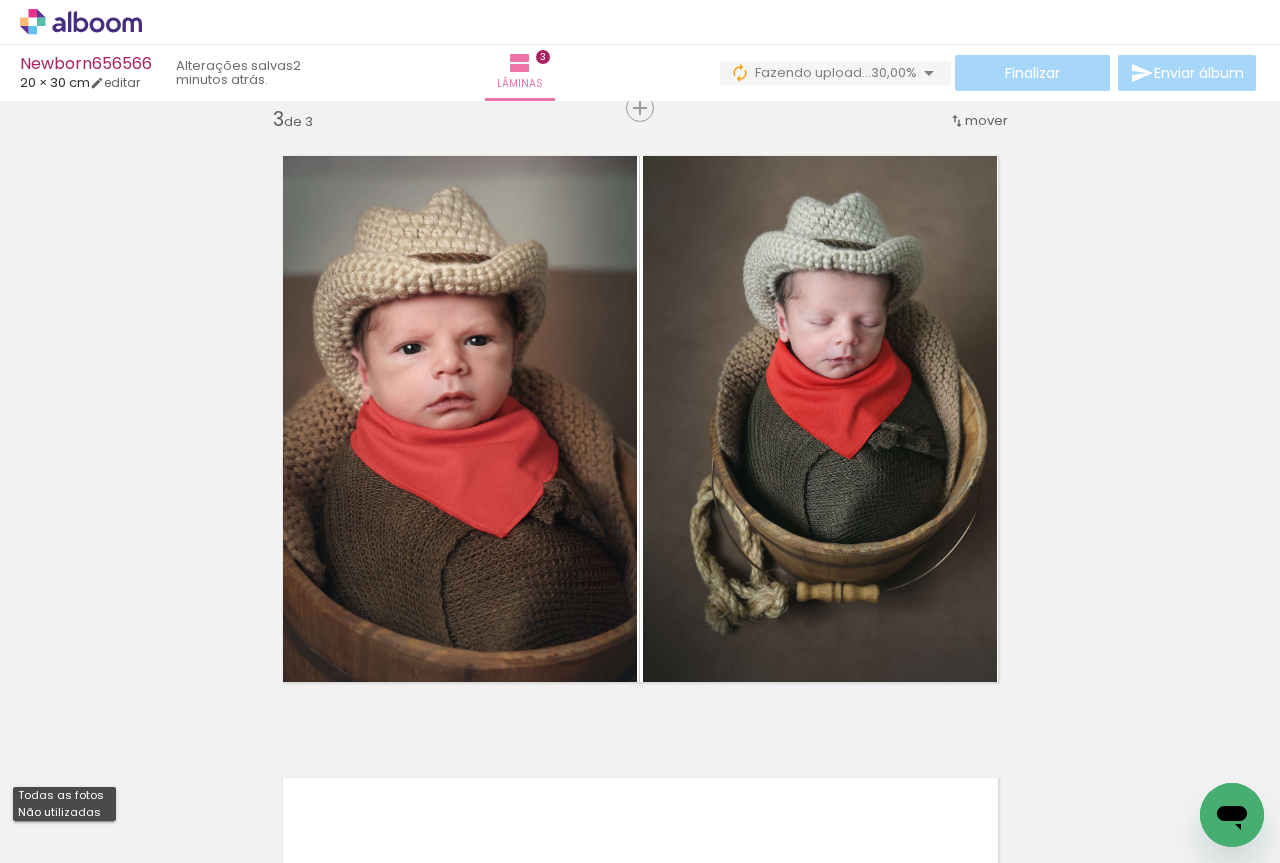 click on "Adicionar
Fotos" at bounding box center [71, 852] 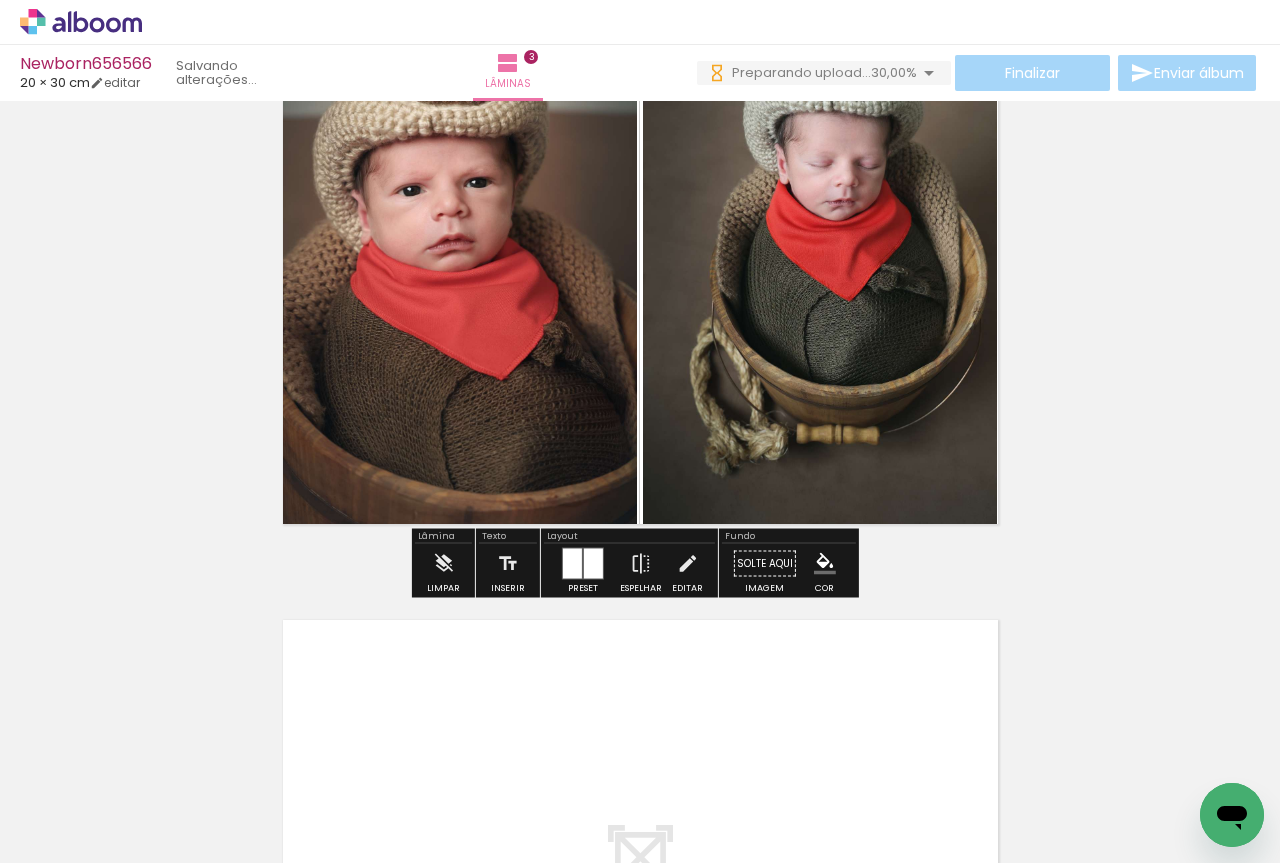scroll, scrollTop: 1603, scrollLeft: 0, axis: vertical 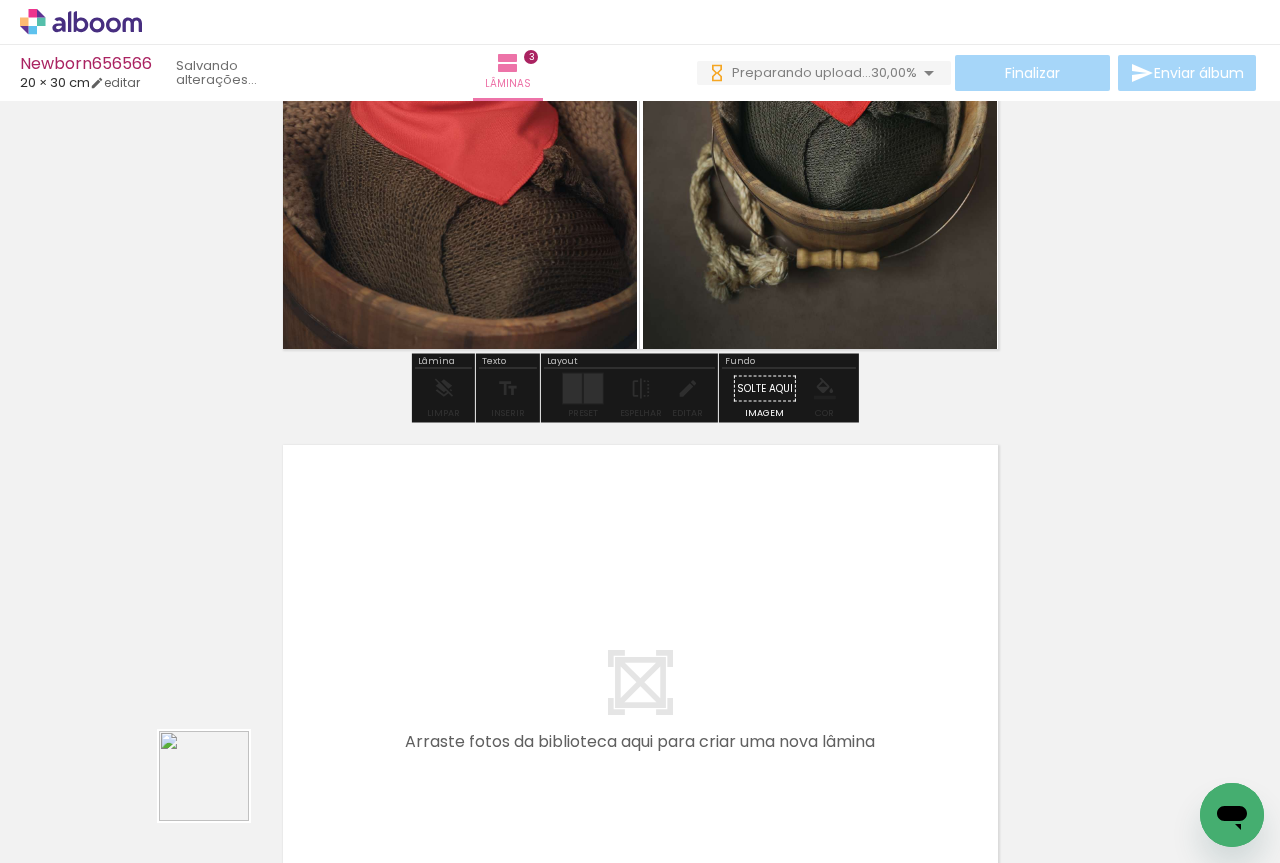 drag, startPoint x: 212, startPoint y: 793, endPoint x: 527, endPoint y: 634, distance: 352.85406 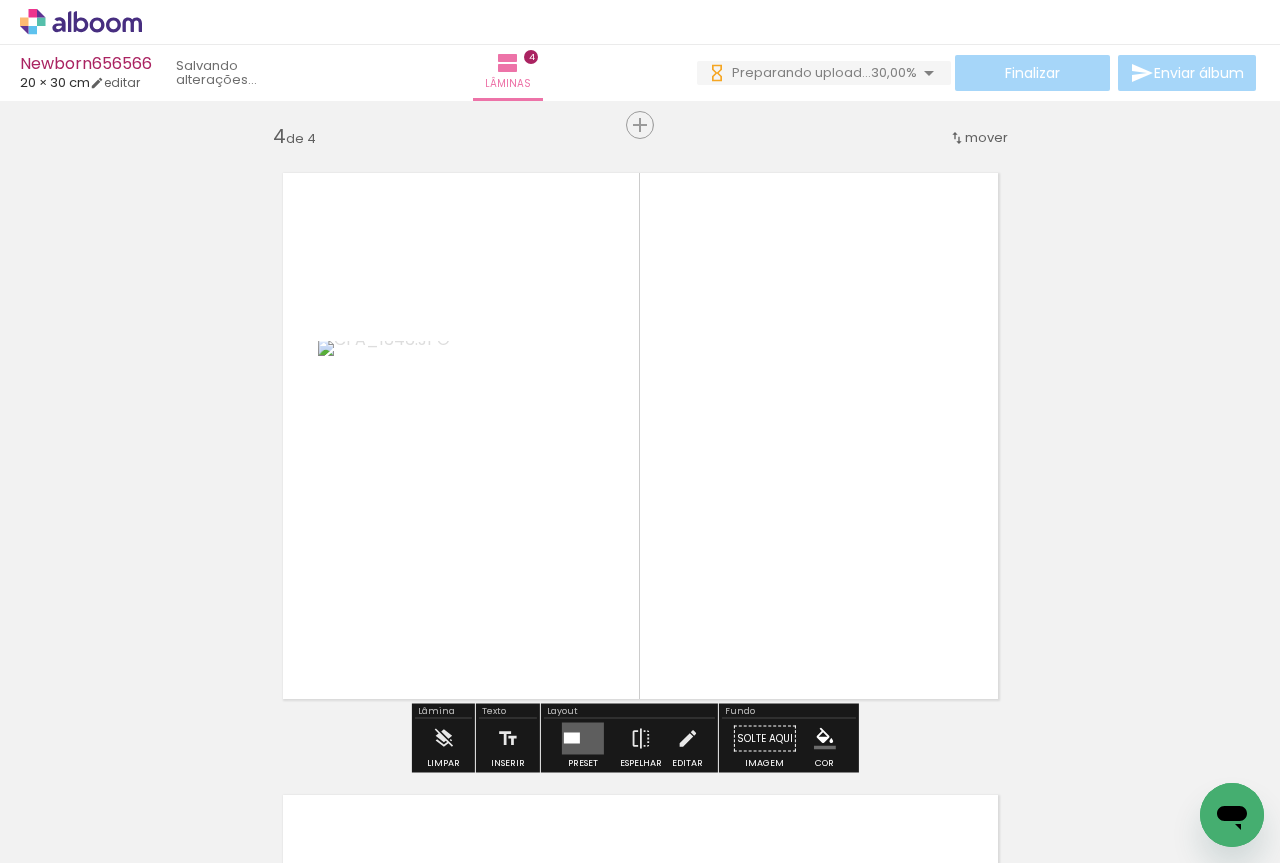 scroll, scrollTop: 1892, scrollLeft: 0, axis: vertical 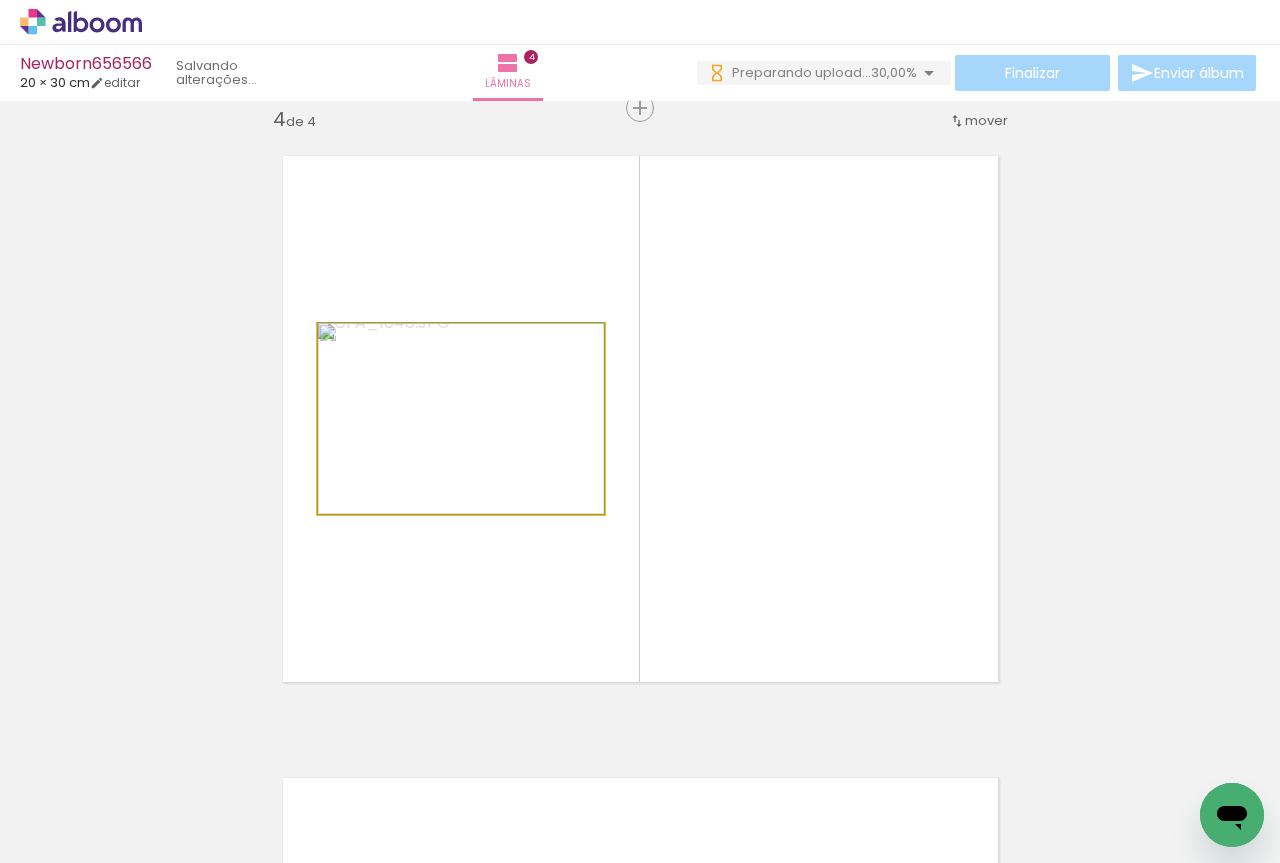 click 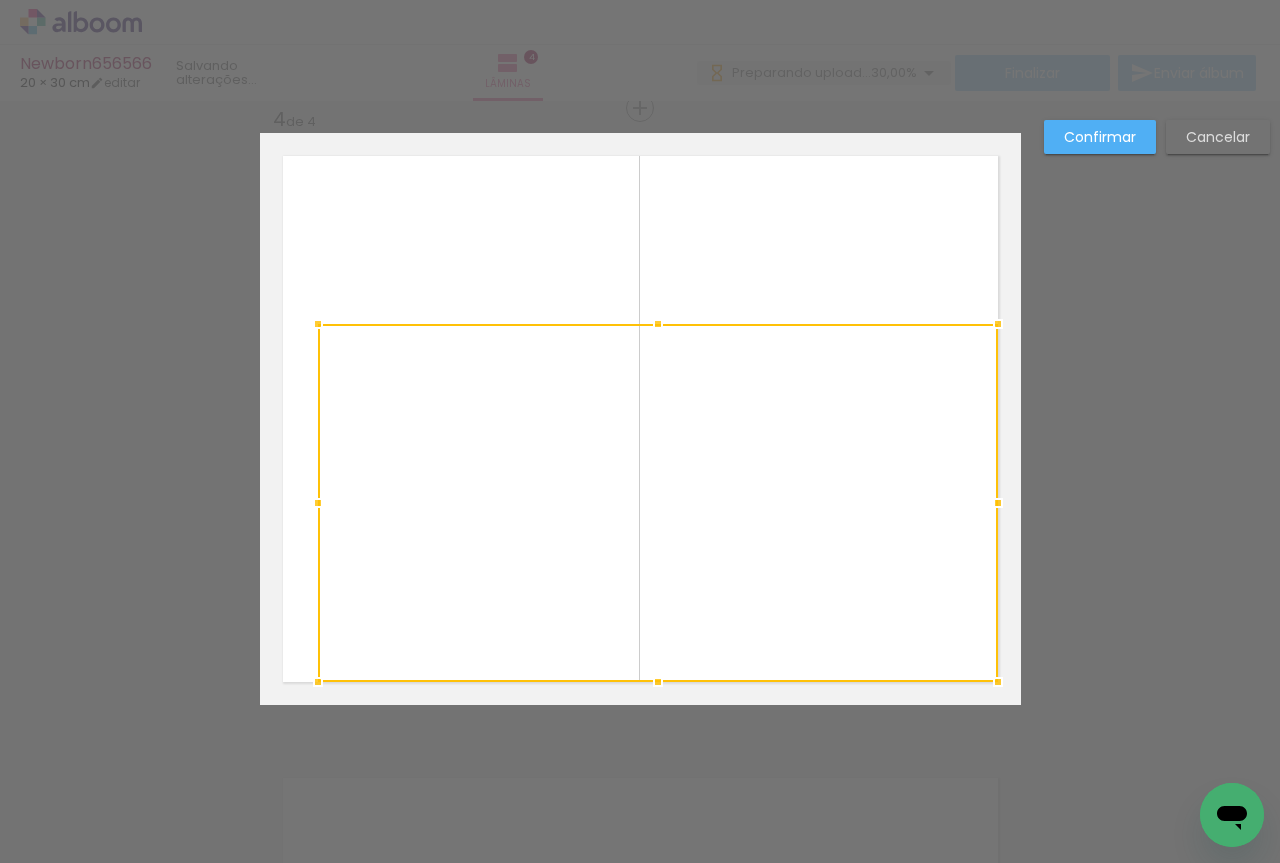 drag, startPoint x: 599, startPoint y: 524, endPoint x: 993, endPoint y: 692, distance: 428.3223 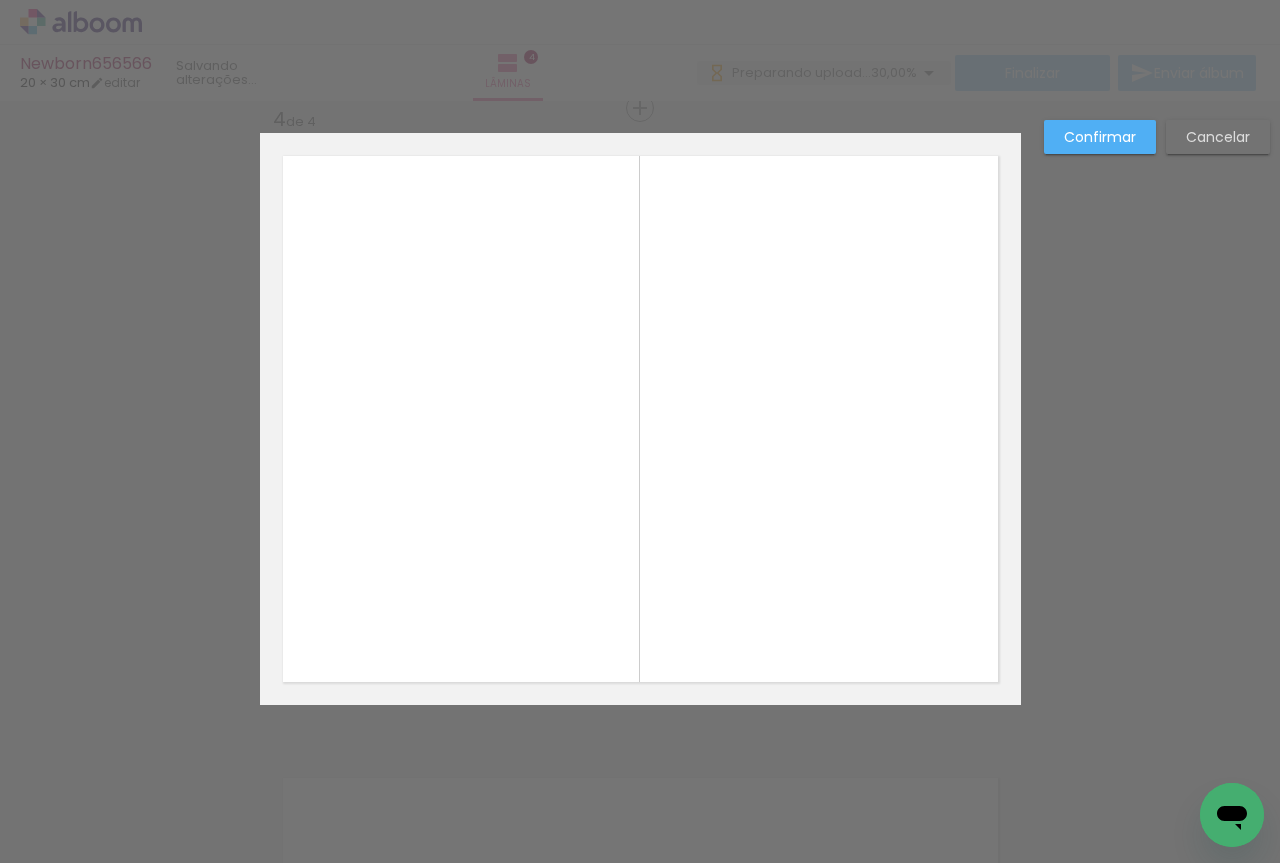 click 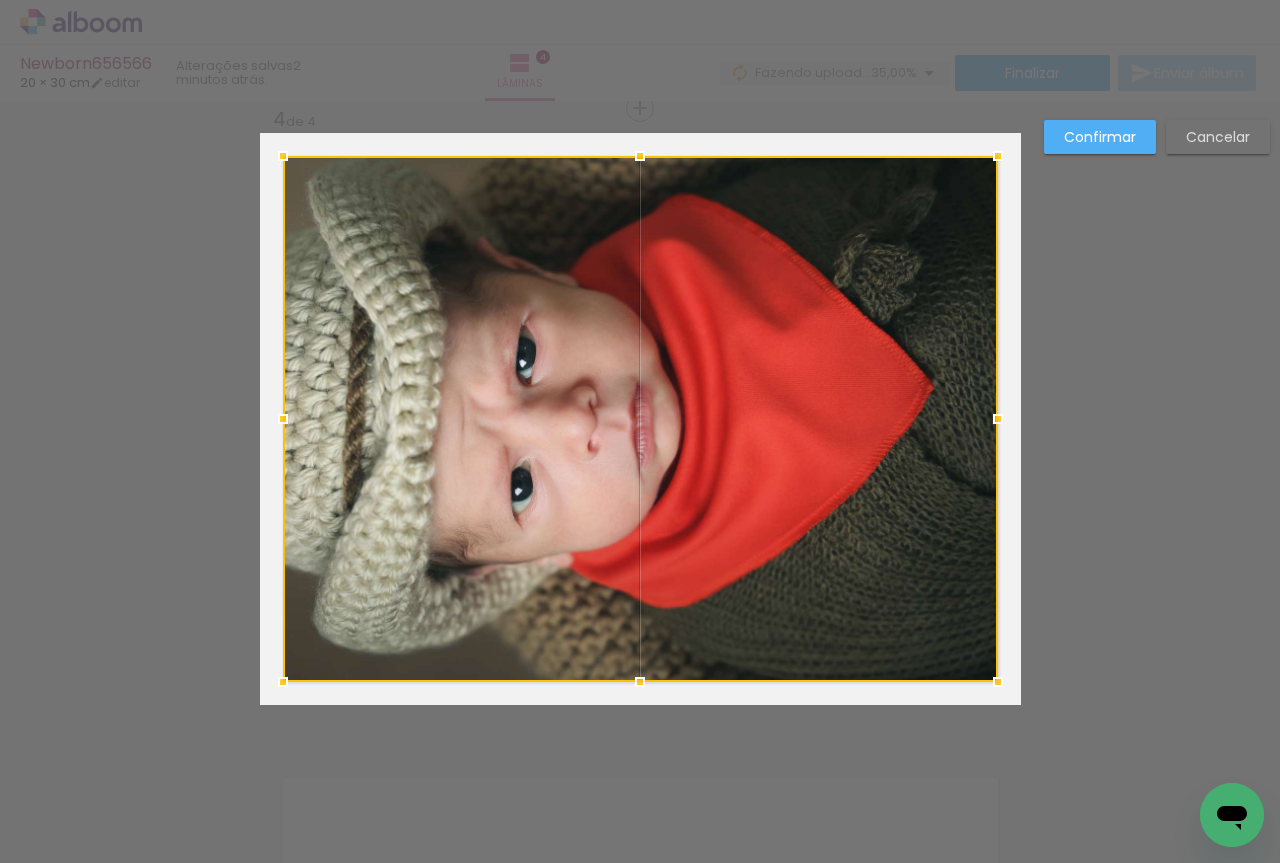drag, startPoint x: 316, startPoint y: 323, endPoint x: 281, endPoint y: 157, distance: 169.64964 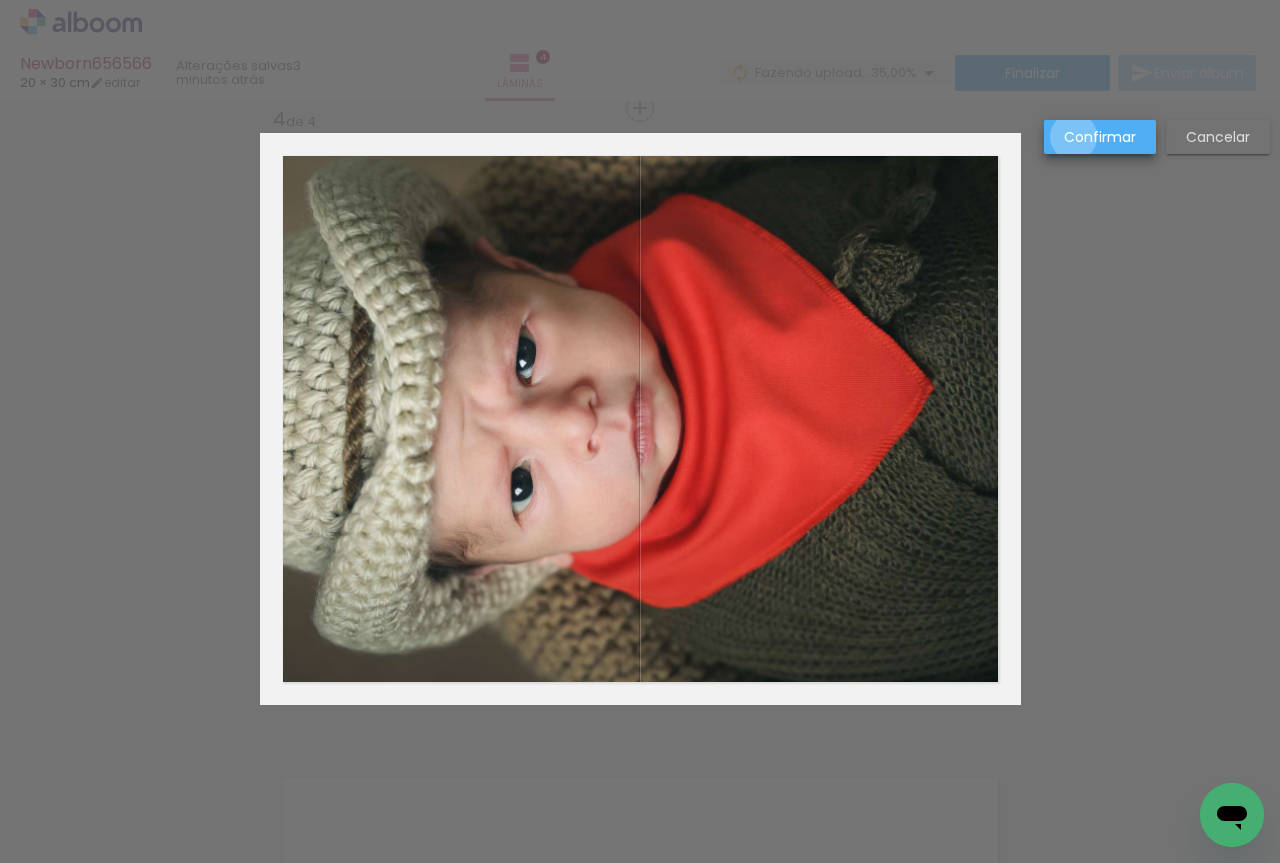 click on "Confirmar" at bounding box center (0, 0) 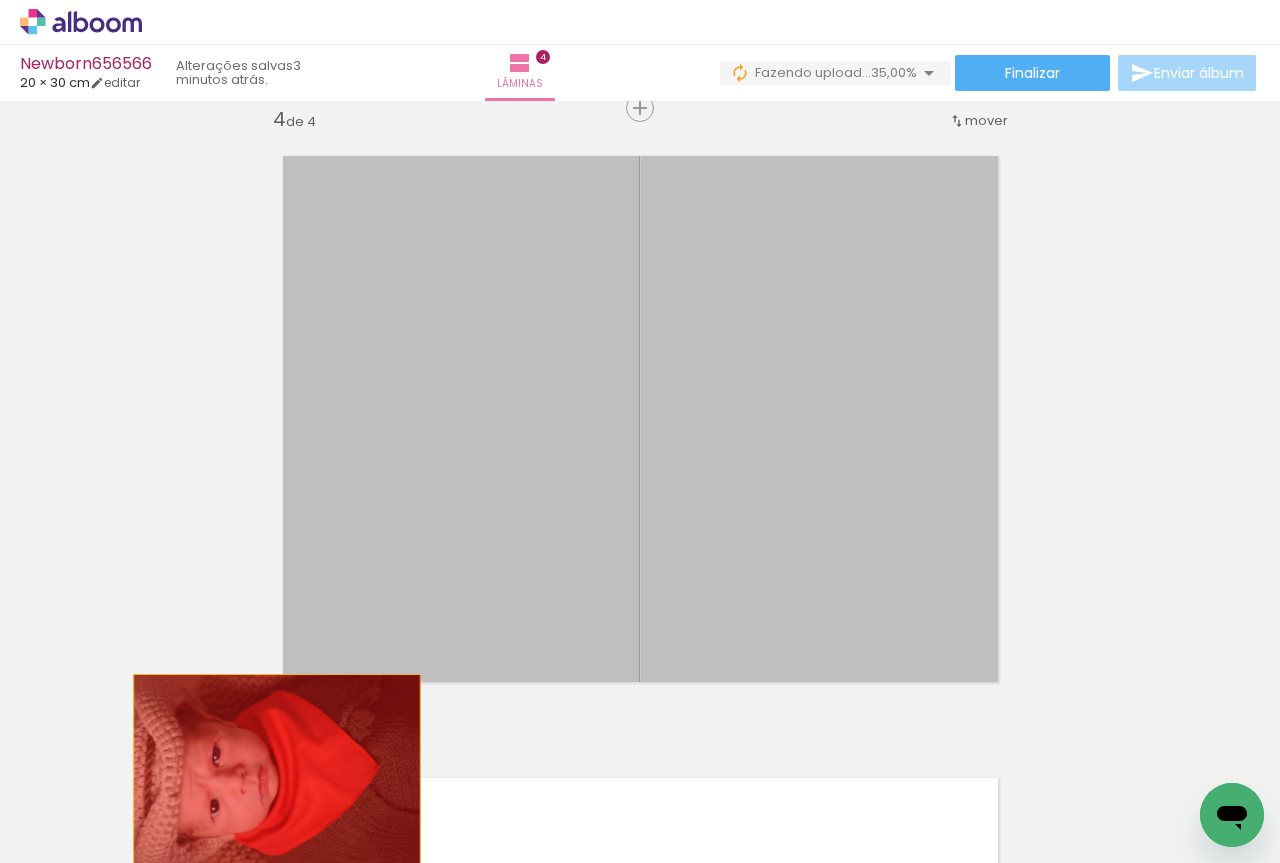 drag, startPoint x: 517, startPoint y: 560, endPoint x: 246, endPoint y: 792, distance: 356.74222 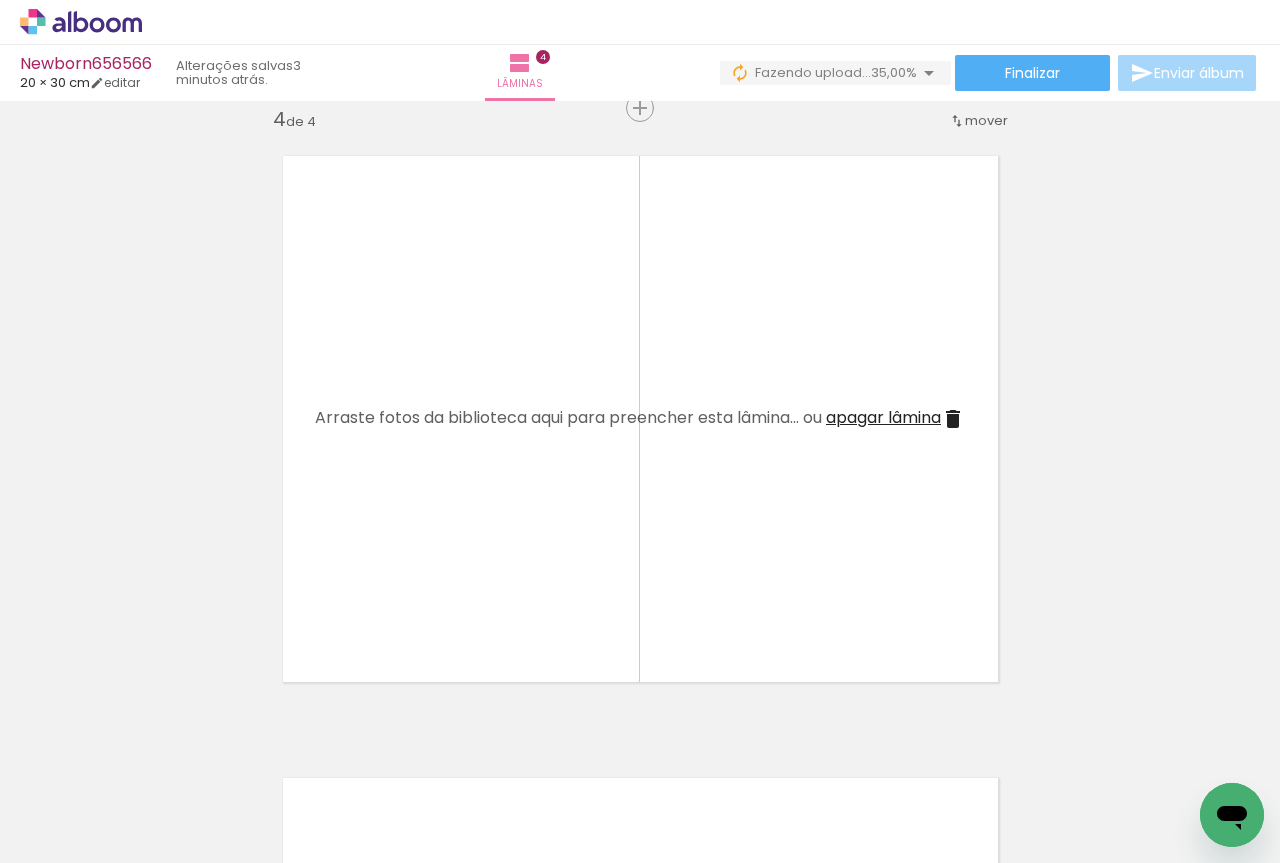 click at bounding box center (200, 796) 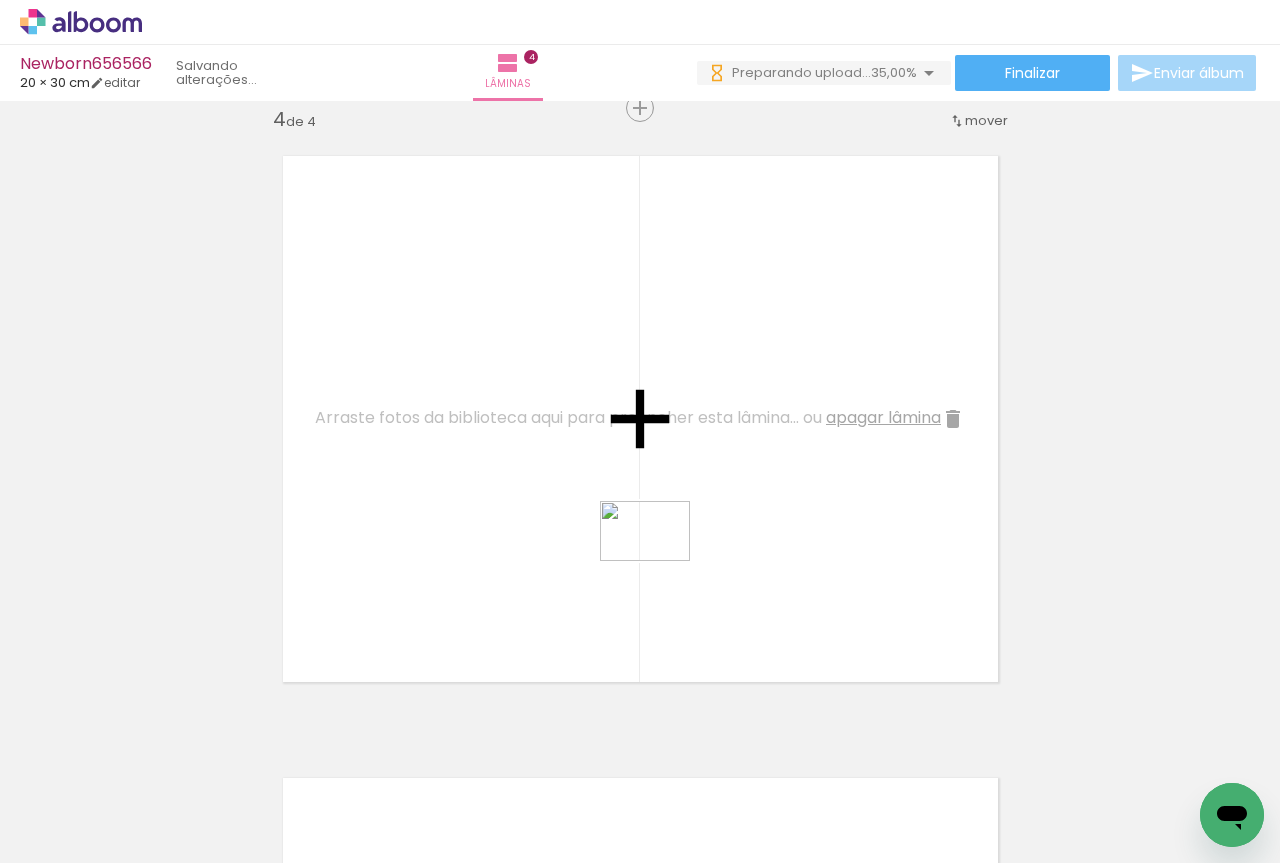 drag, startPoint x: 230, startPoint y: 796, endPoint x: 661, endPoint y: 560, distance: 491.38275 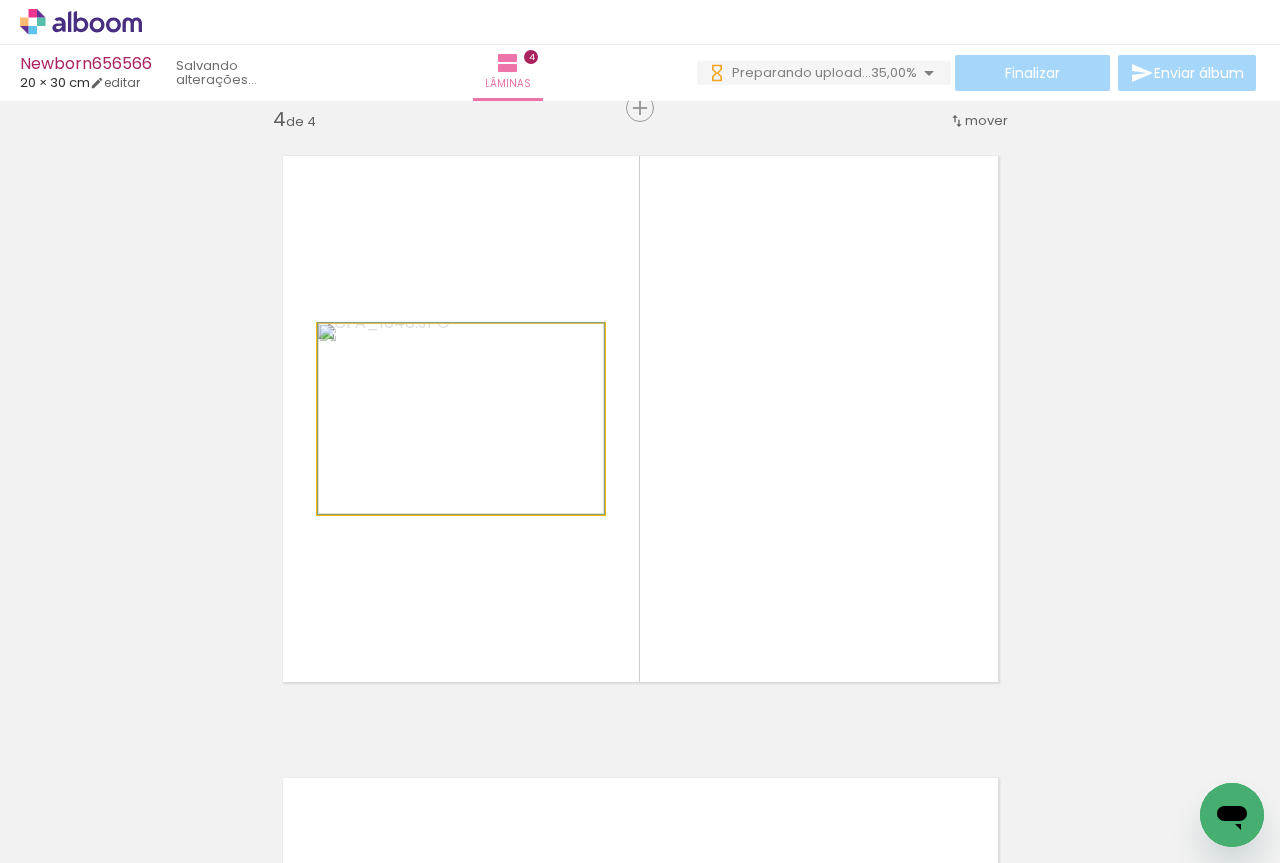 click 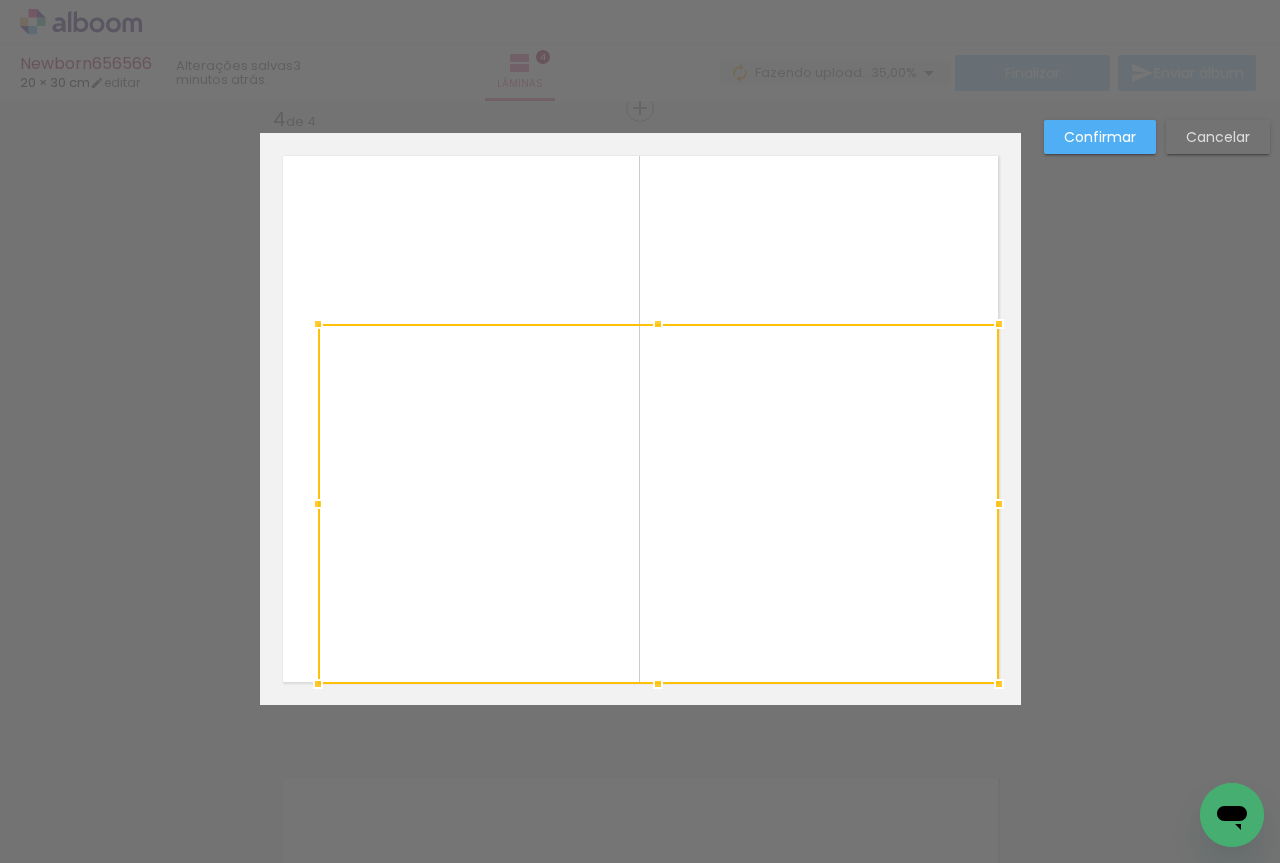 drag, startPoint x: 597, startPoint y: 522, endPoint x: 992, endPoint y: 692, distance: 430.02908 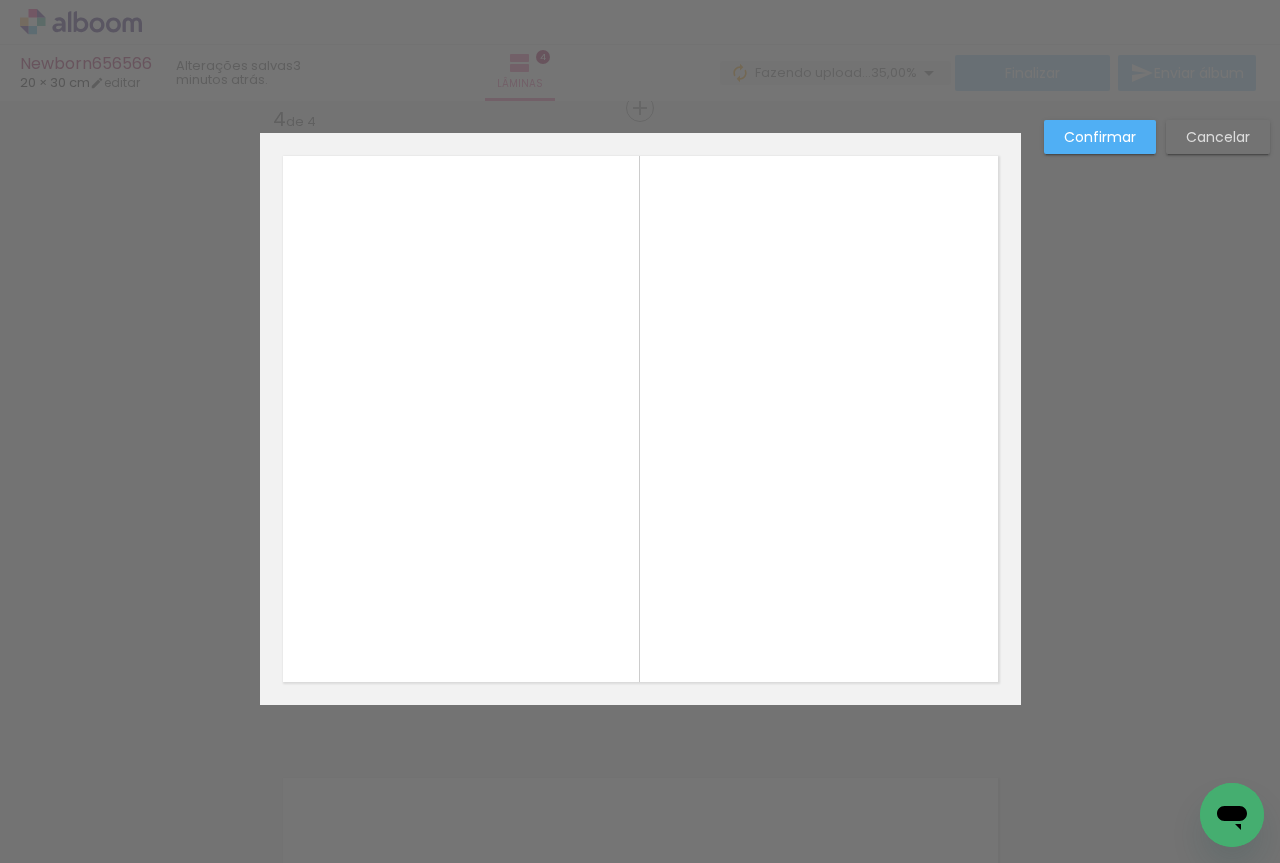 click 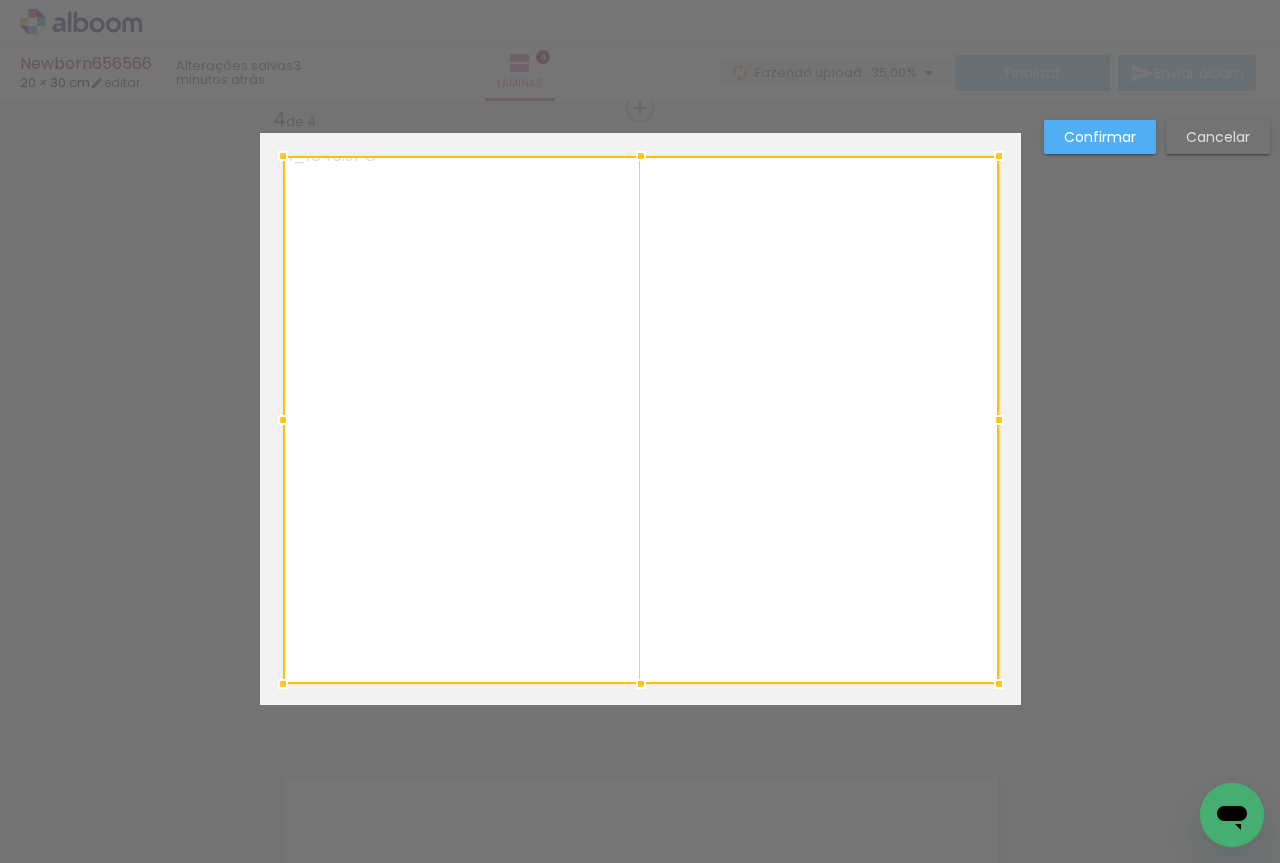 drag, startPoint x: 317, startPoint y: 331, endPoint x: 282, endPoint y: 163, distance: 171.60712 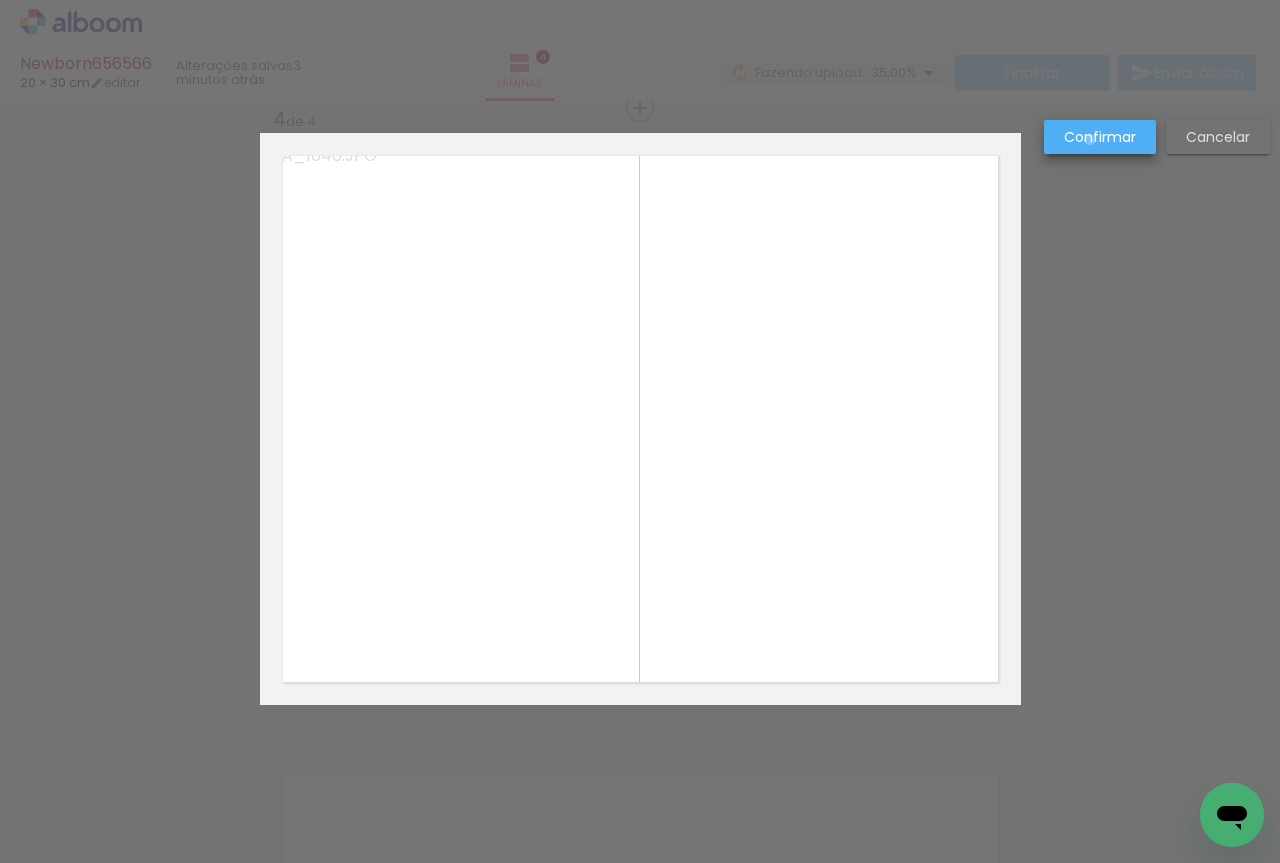click on "Confirmar" at bounding box center [0, 0] 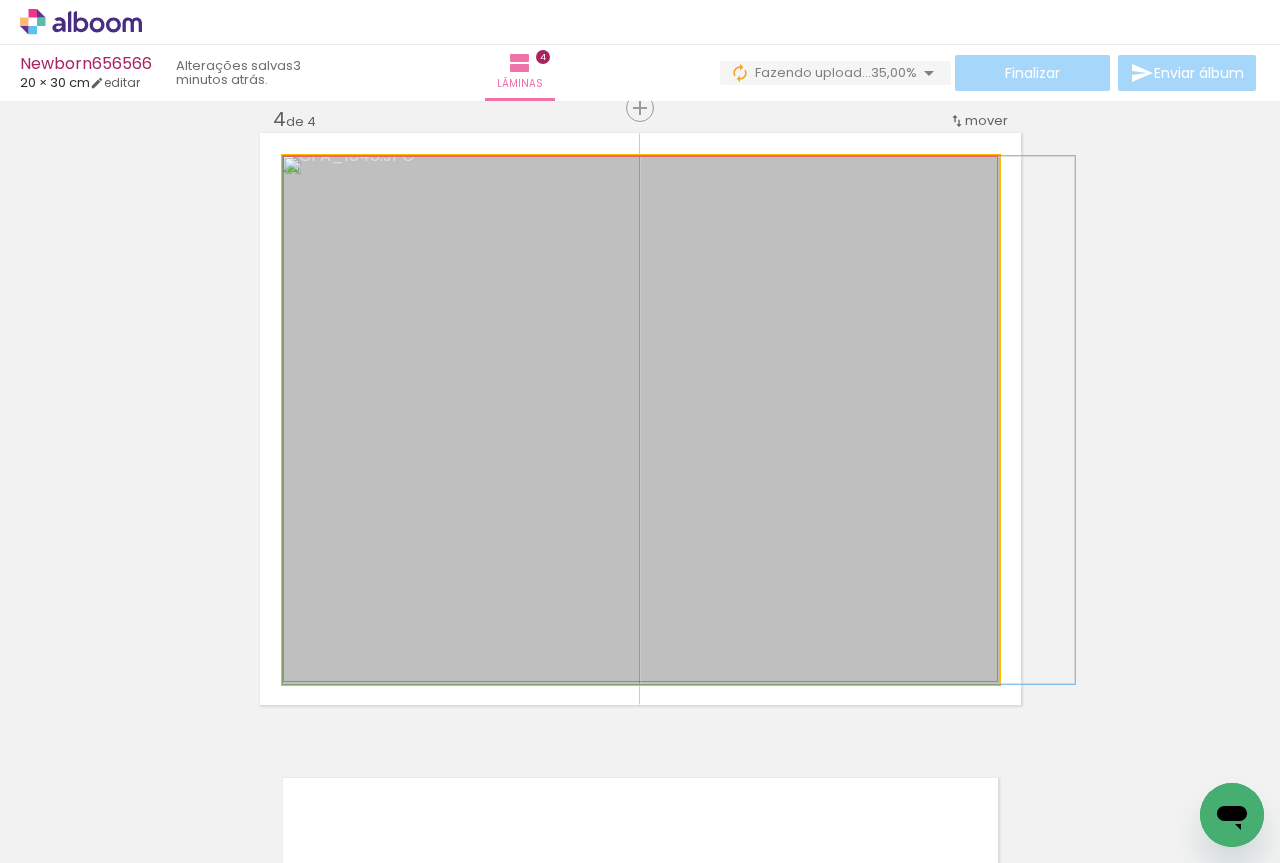 drag, startPoint x: 755, startPoint y: 366, endPoint x: 802, endPoint y: 374, distance: 47.67599 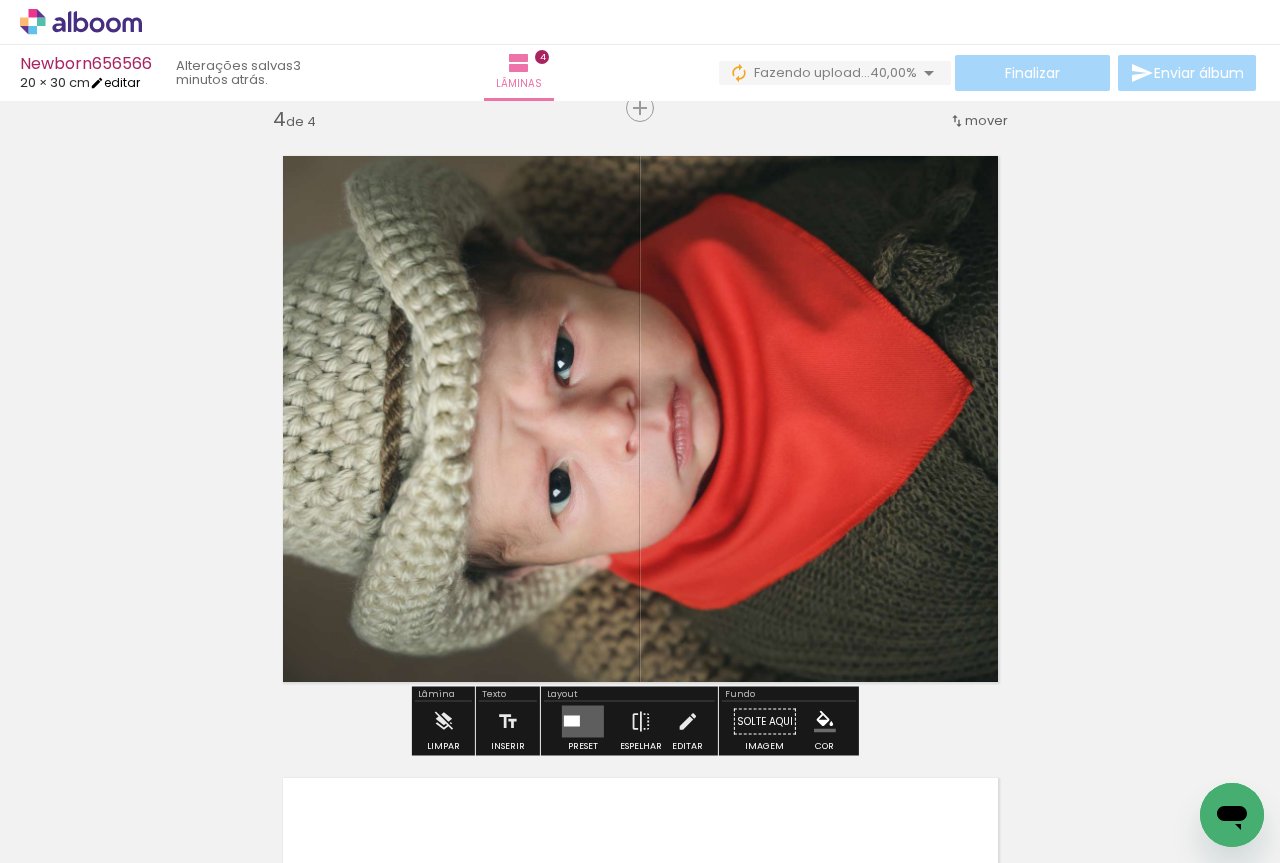 click on "editar" at bounding box center [115, 82] 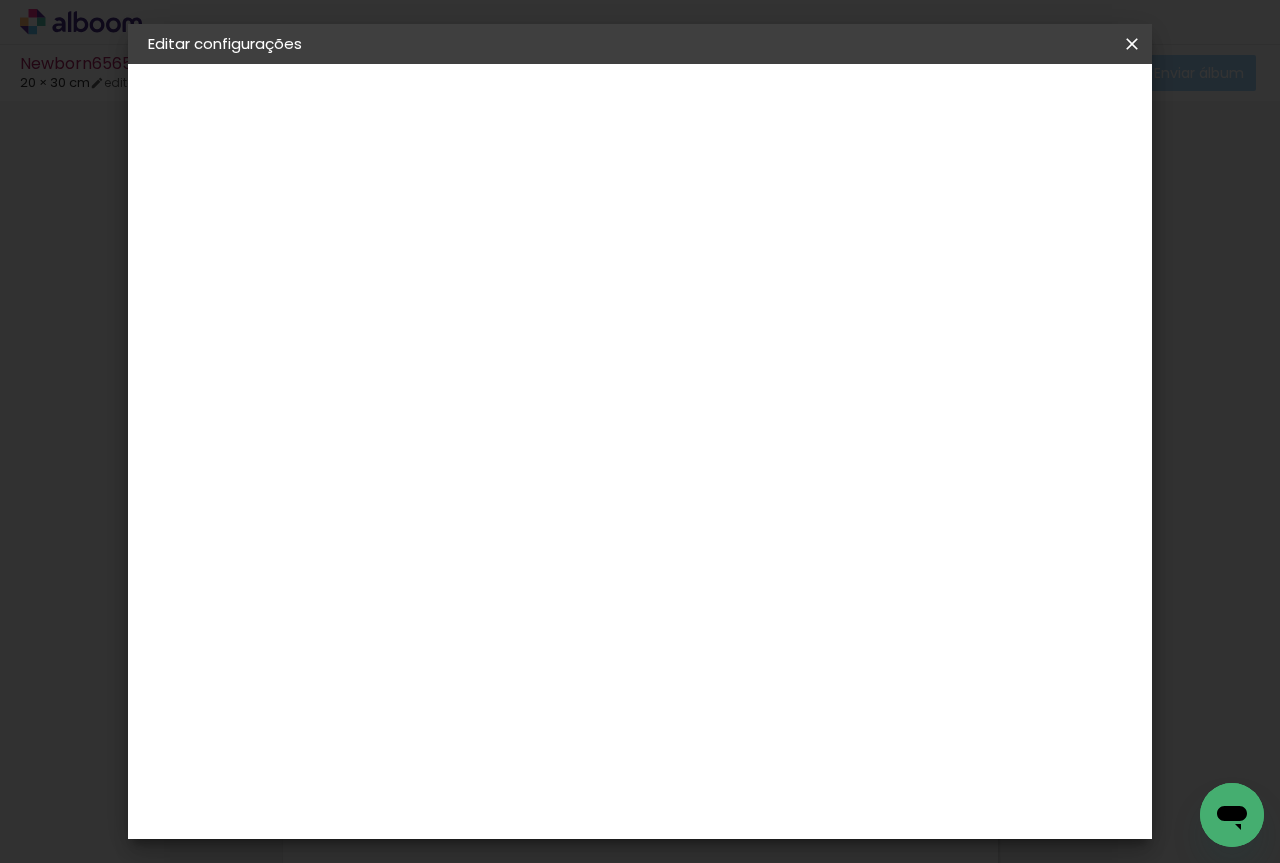 click at bounding box center (899, 230) 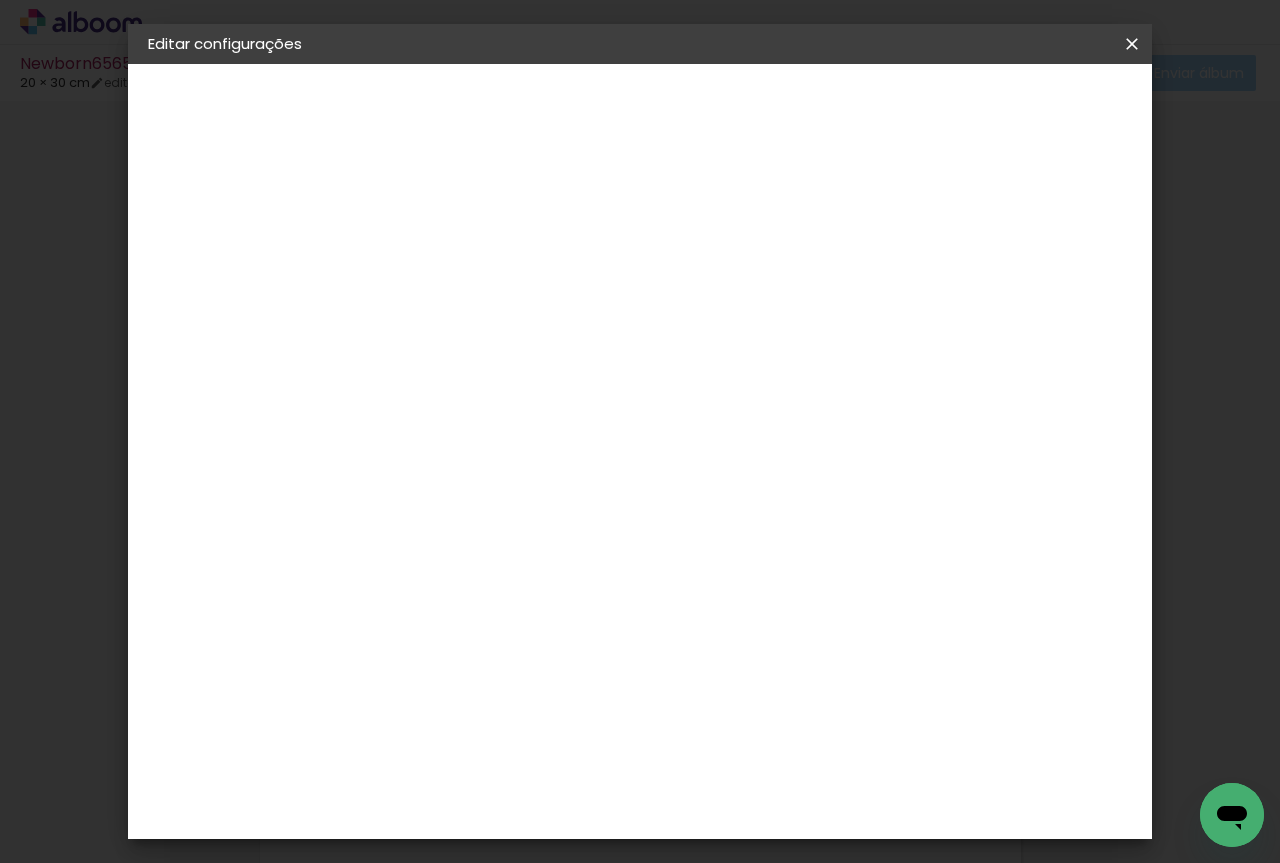click on "Salvar configurações" at bounding box center (941, 113) 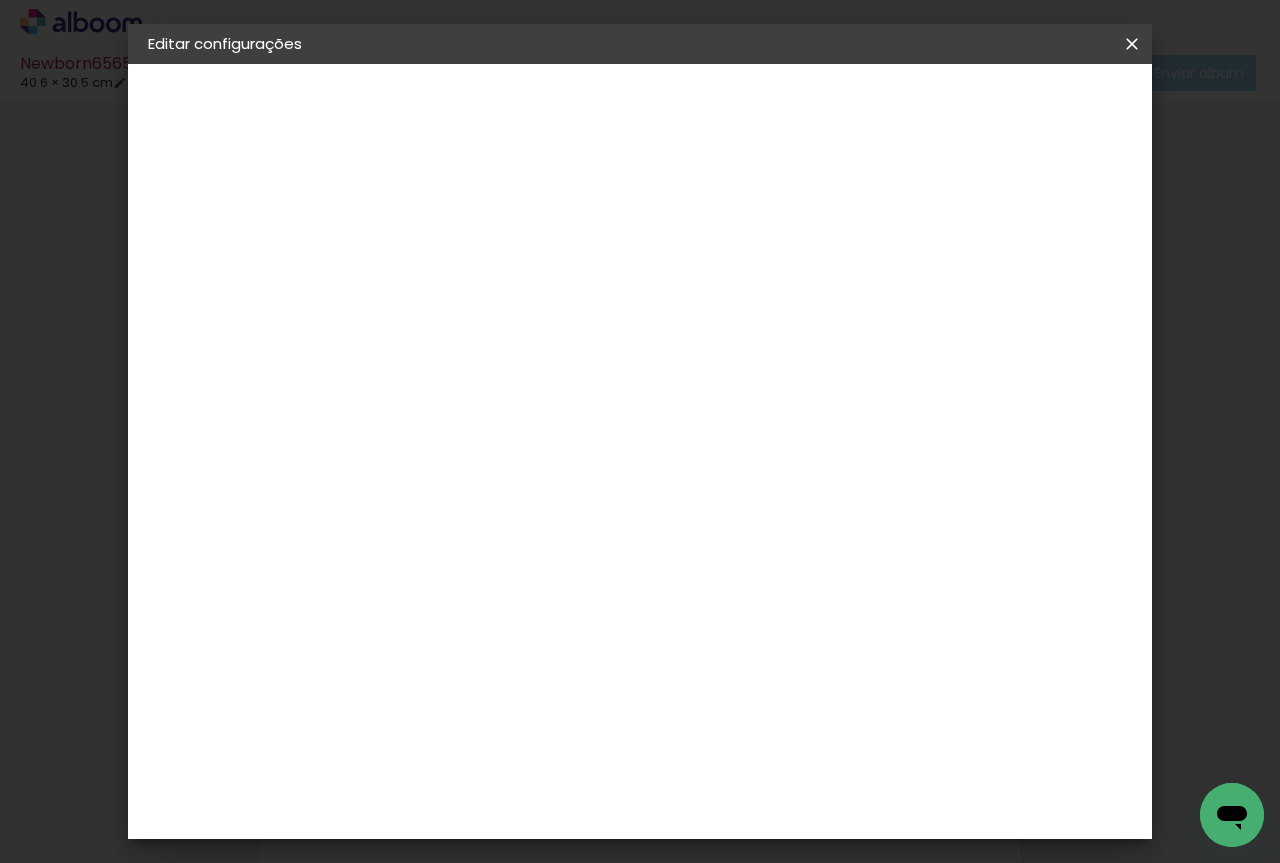 click on "Salvar configurações" at bounding box center (941, 113) 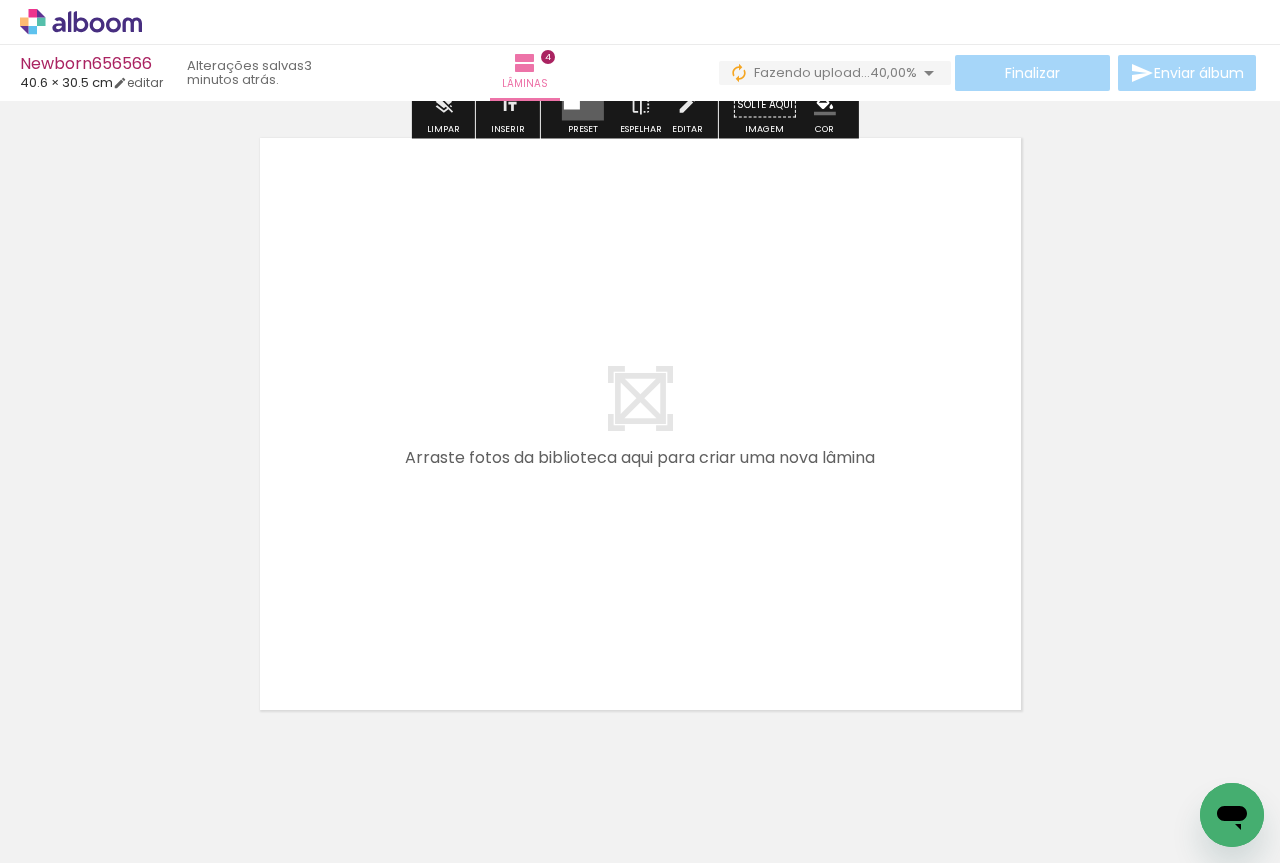 scroll, scrollTop: 2551, scrollLeft: 0, axis: vertical 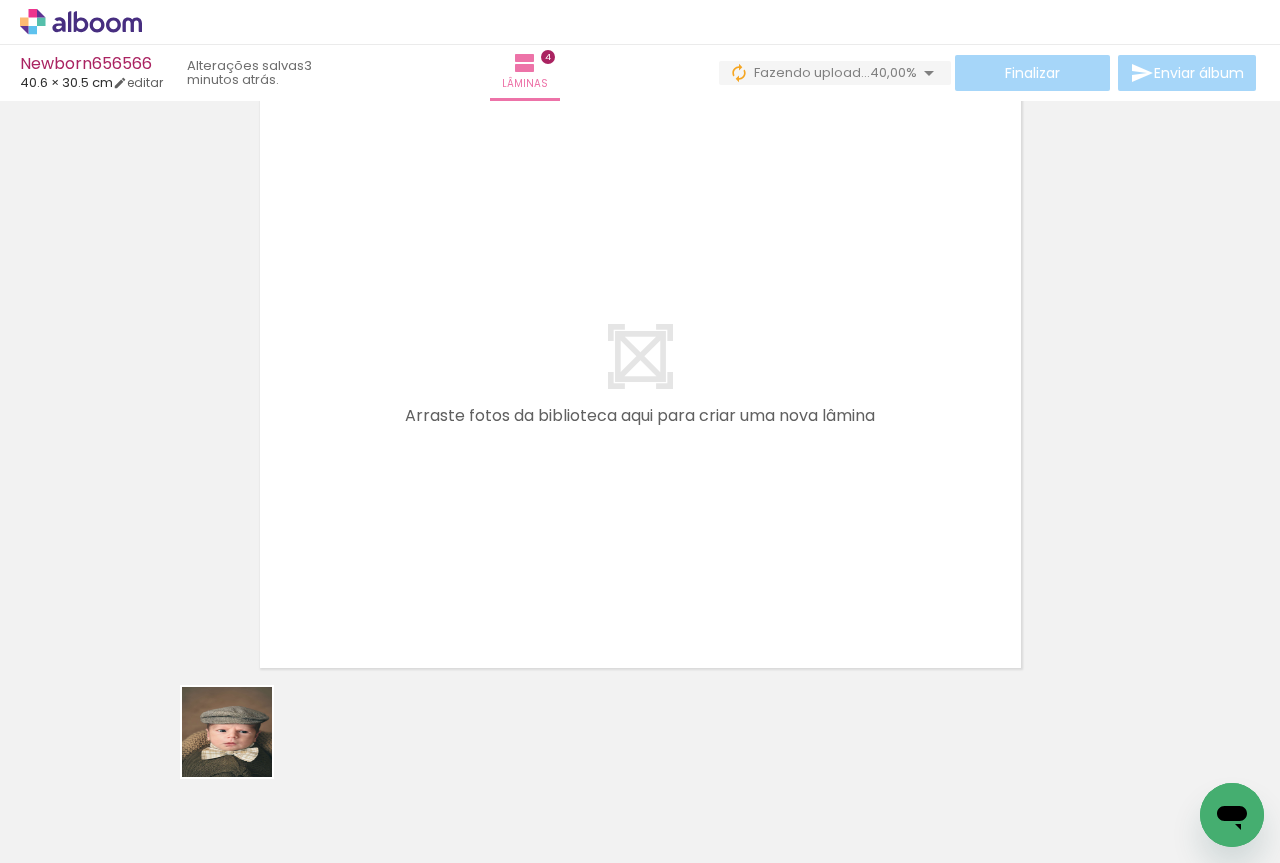drag, startPoint x: 221, startPoint y: 810, endPoint x: 400, endPoint y: 379, distance: 466.69263 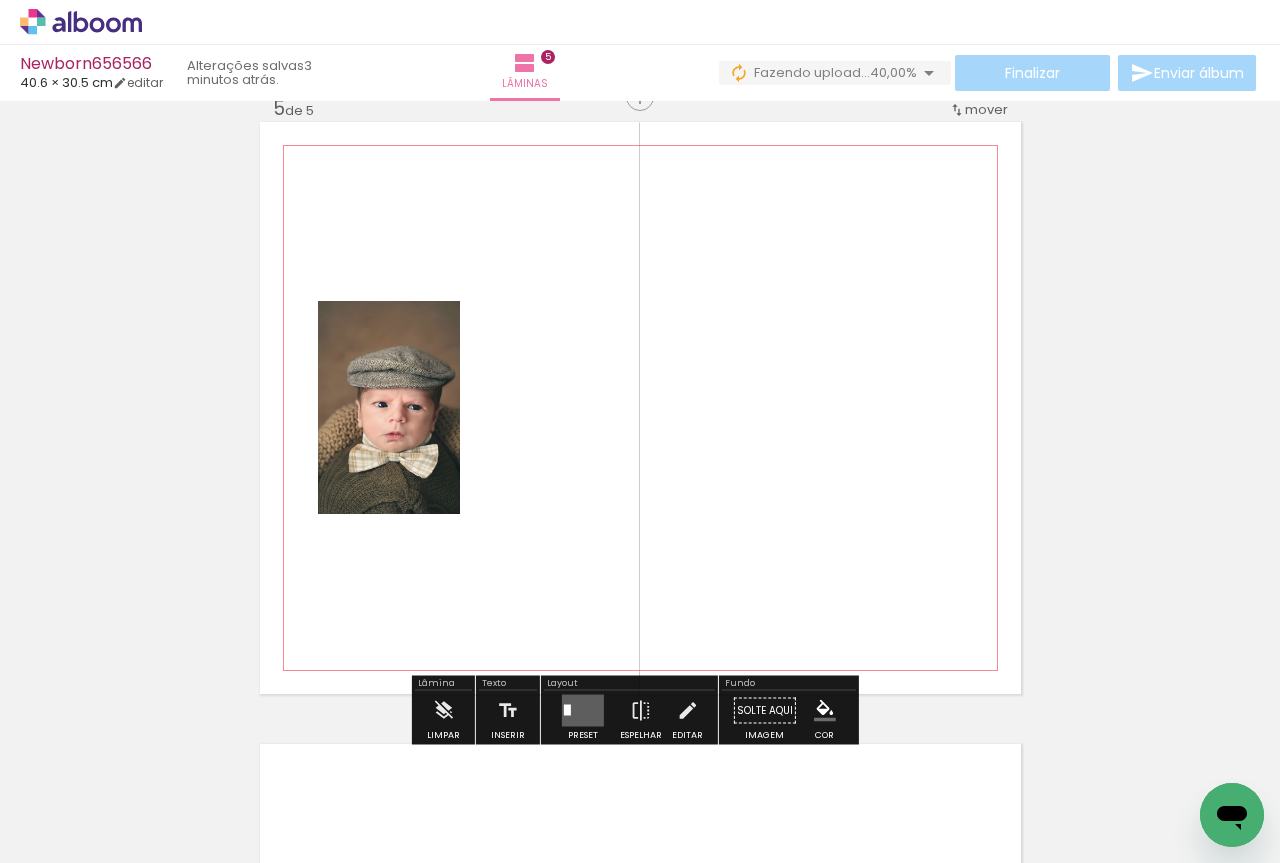 scroll, scrollTop: 2514, scrollLeft: 0, axis: vertical 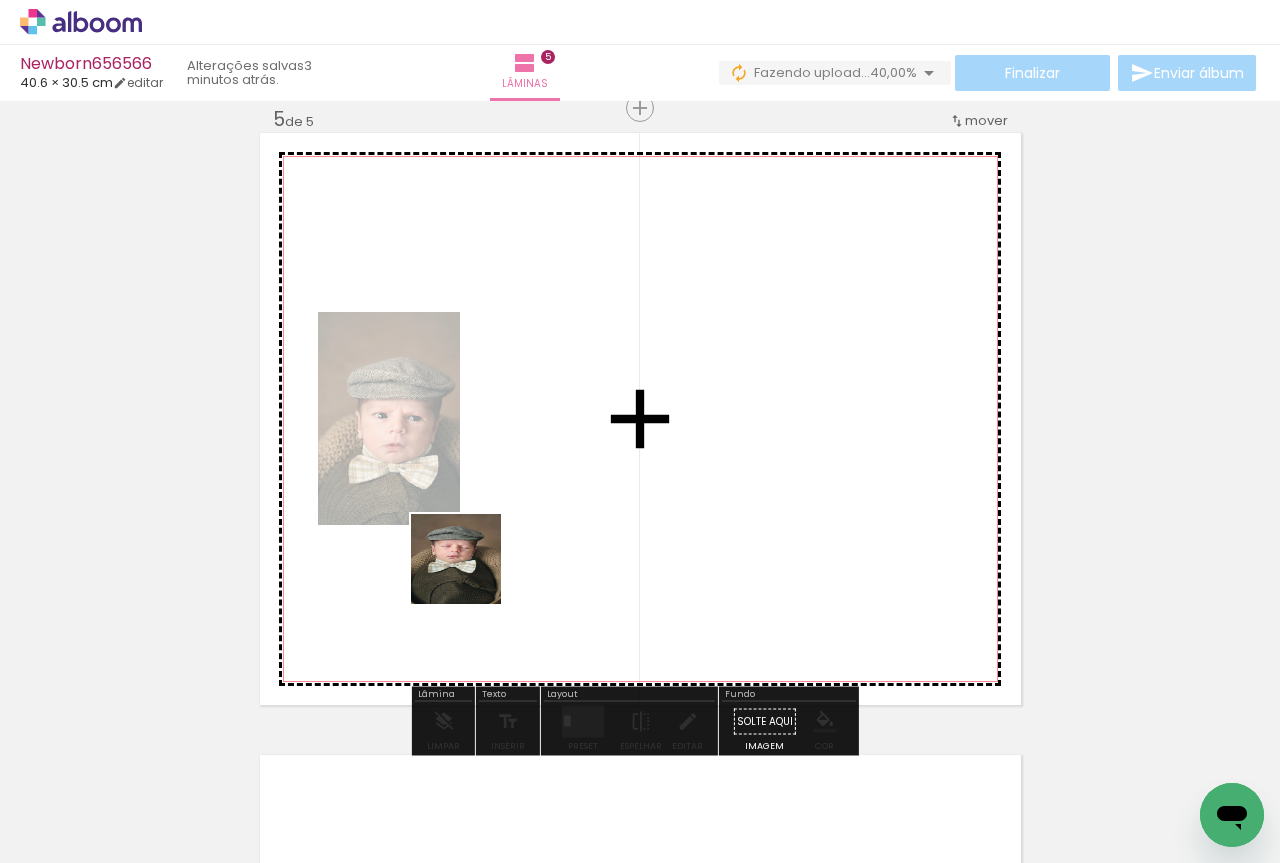 drag, startPoint x: 216, startPoint y: 803, endPoint x: 501, endPoint y: 533, distance: 392.58755 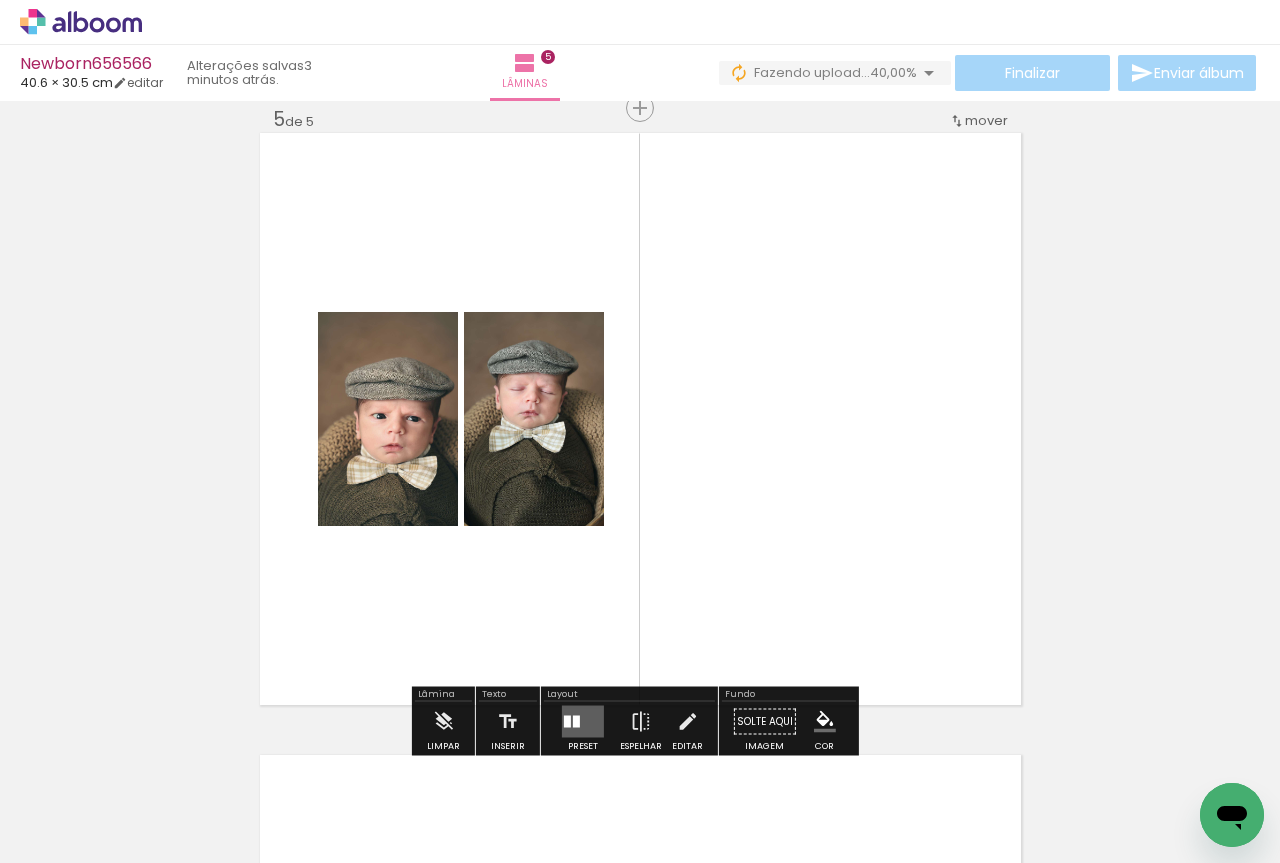 drag, startPoint x: 211, startPoint y: 791, endPoint x: 854, endPoint y: 398, distance: 753.5901 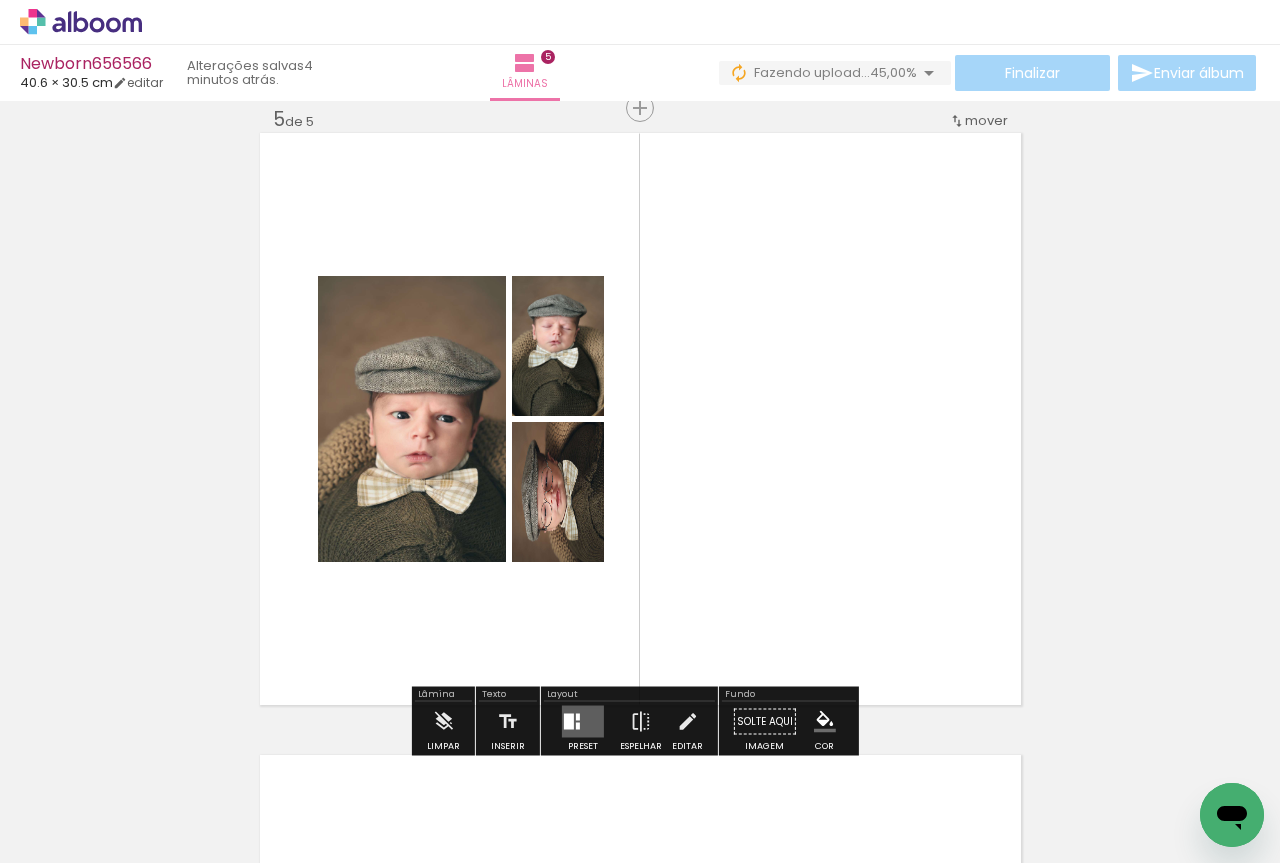 click at bounding box center (569, 722) 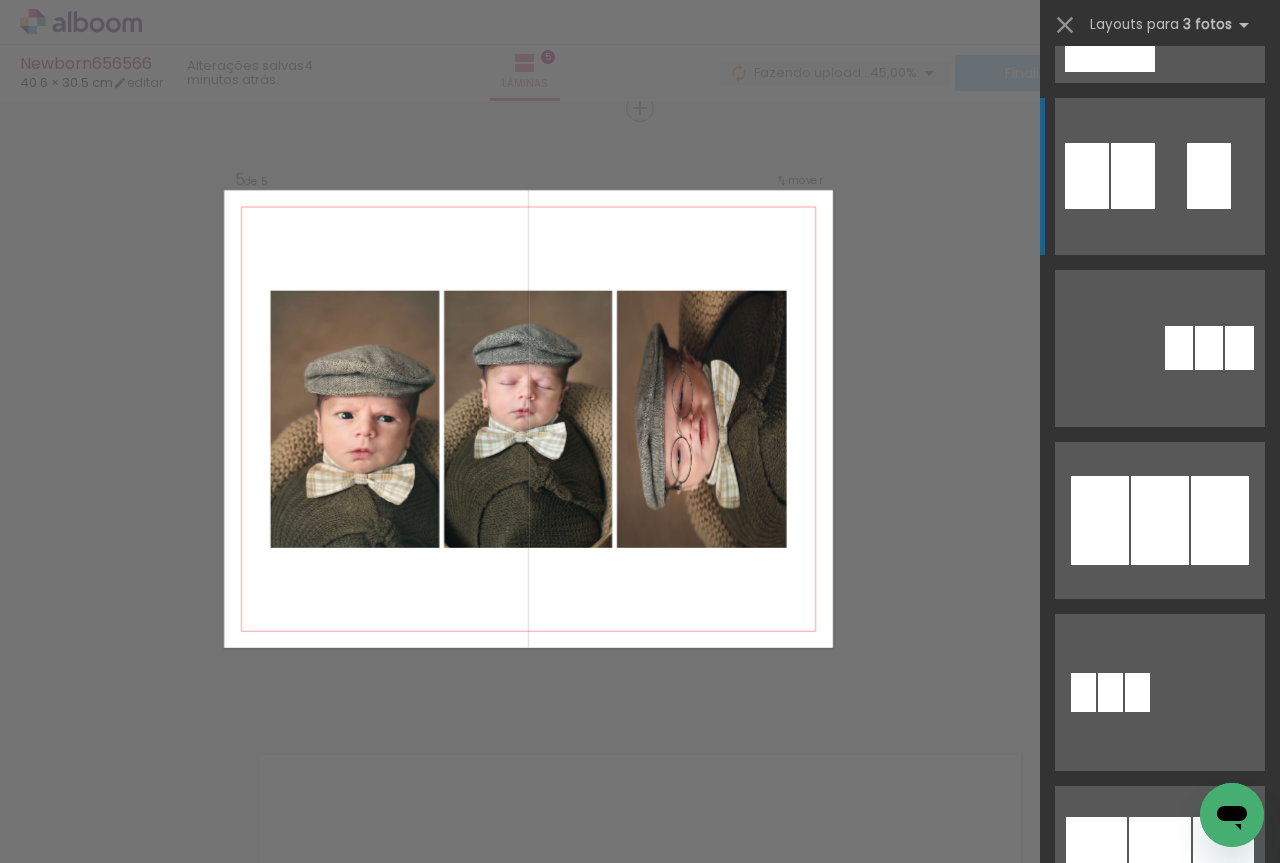 scroll, scrollTop: 1667, scrollLeft: 0, axis: vertical 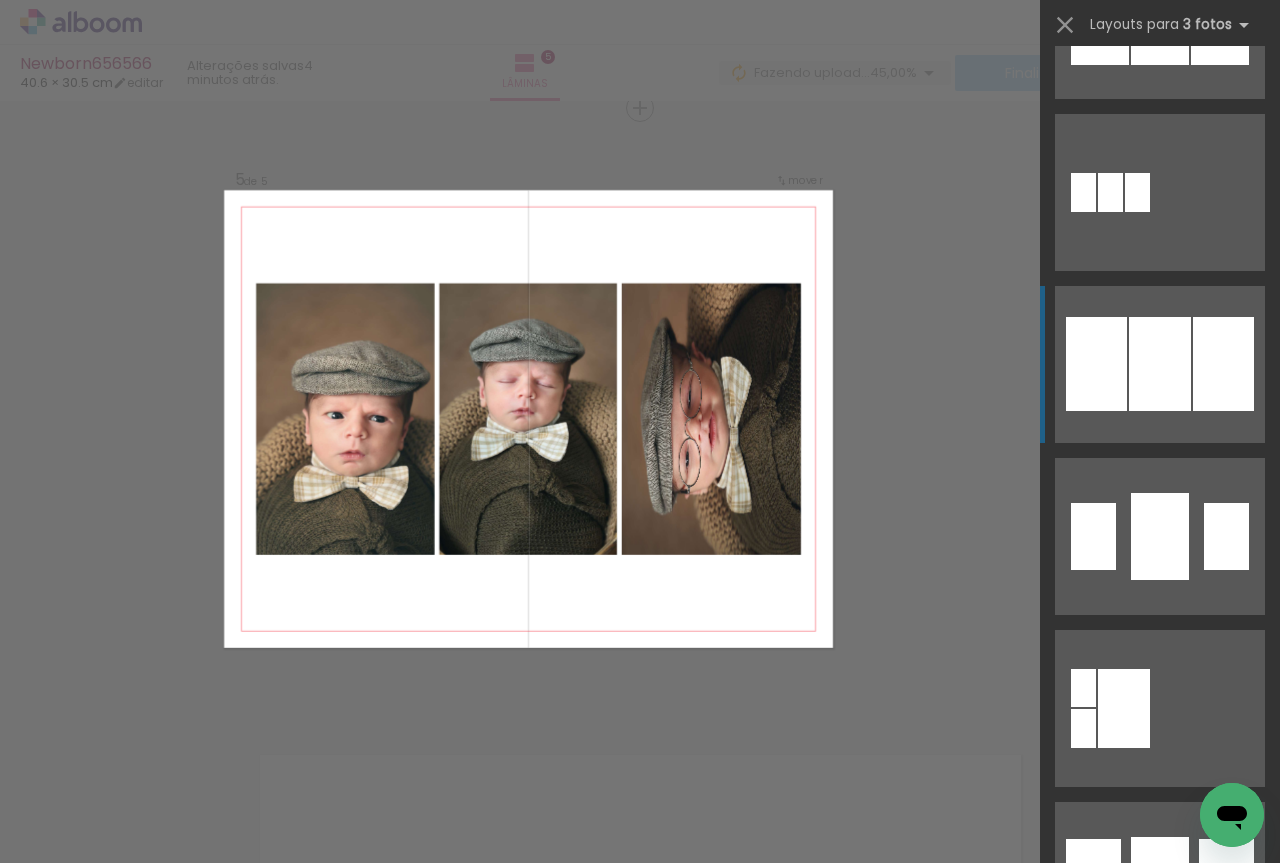 click at bounding box center [1160, 880] 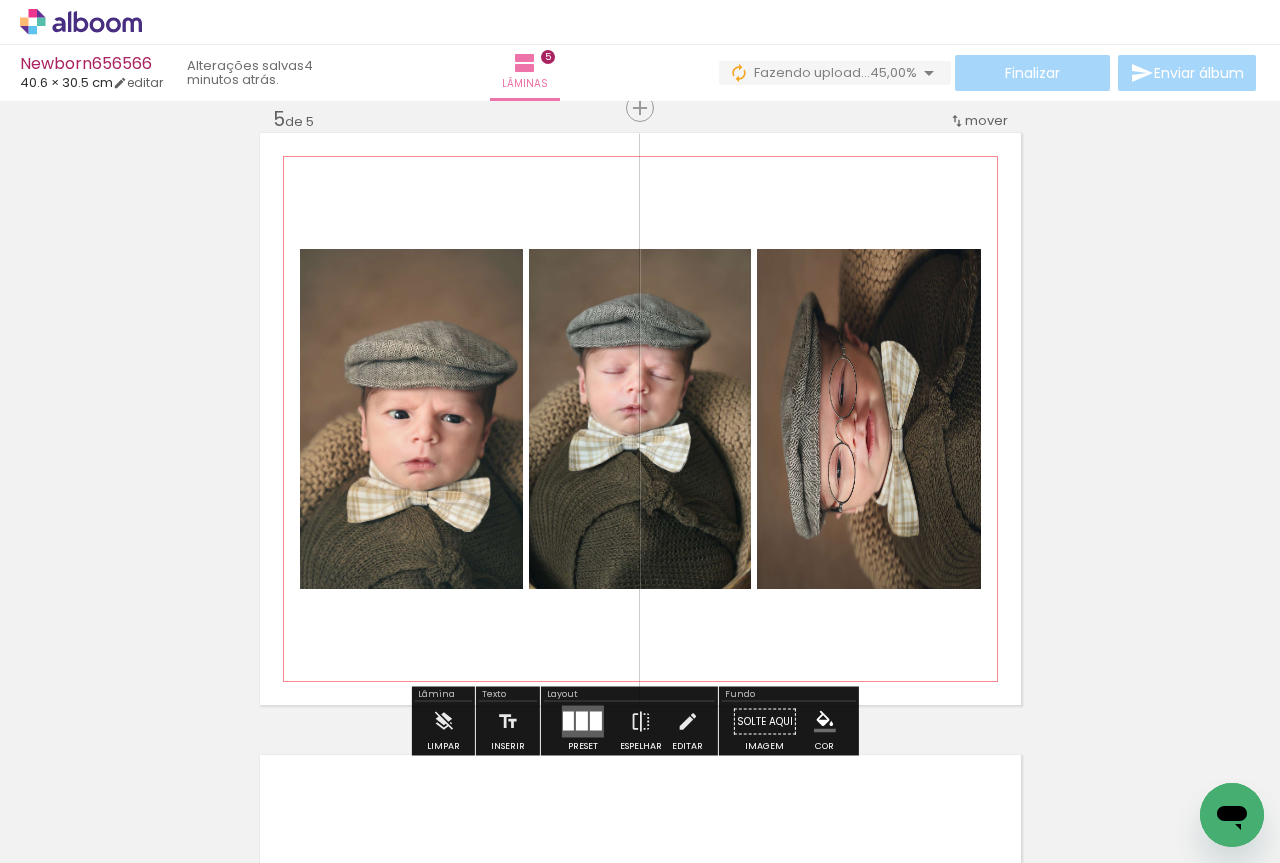 click 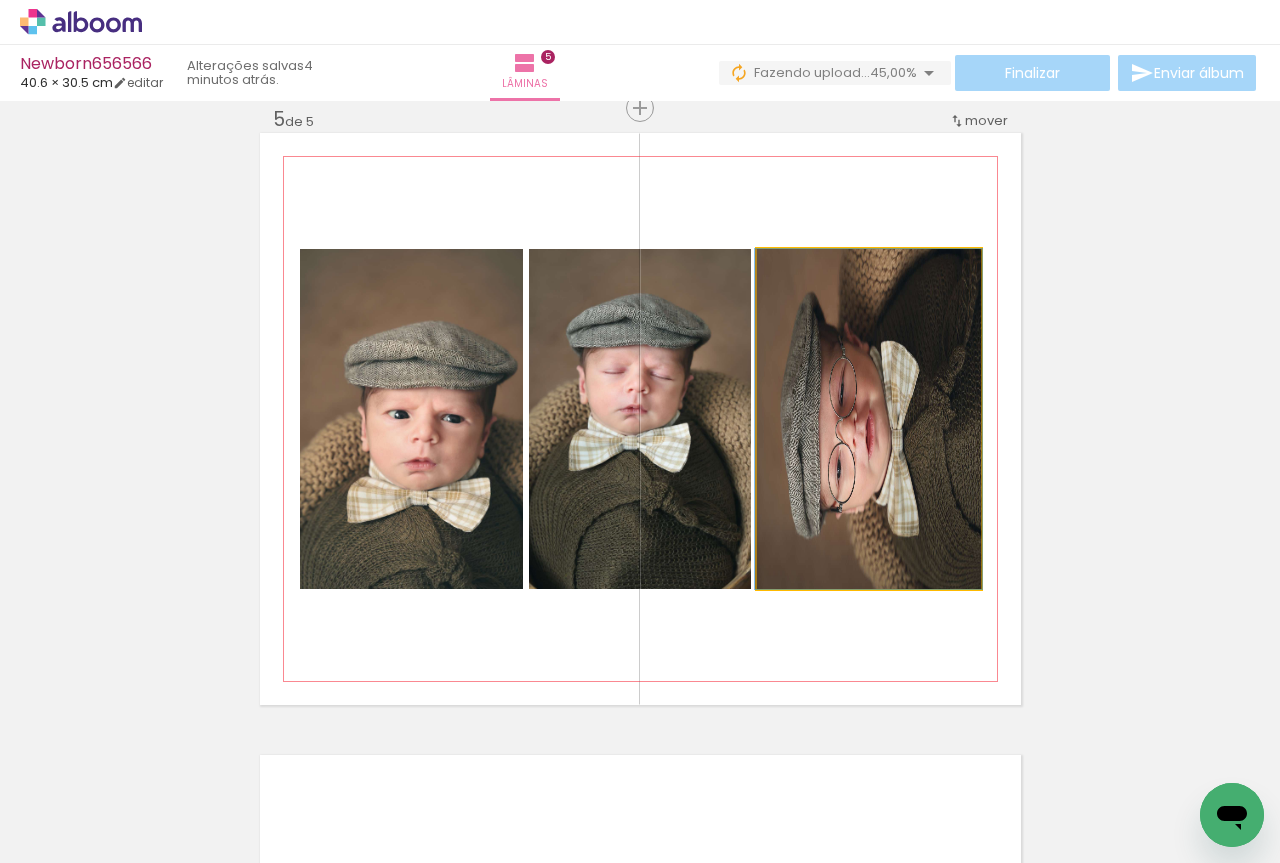 click 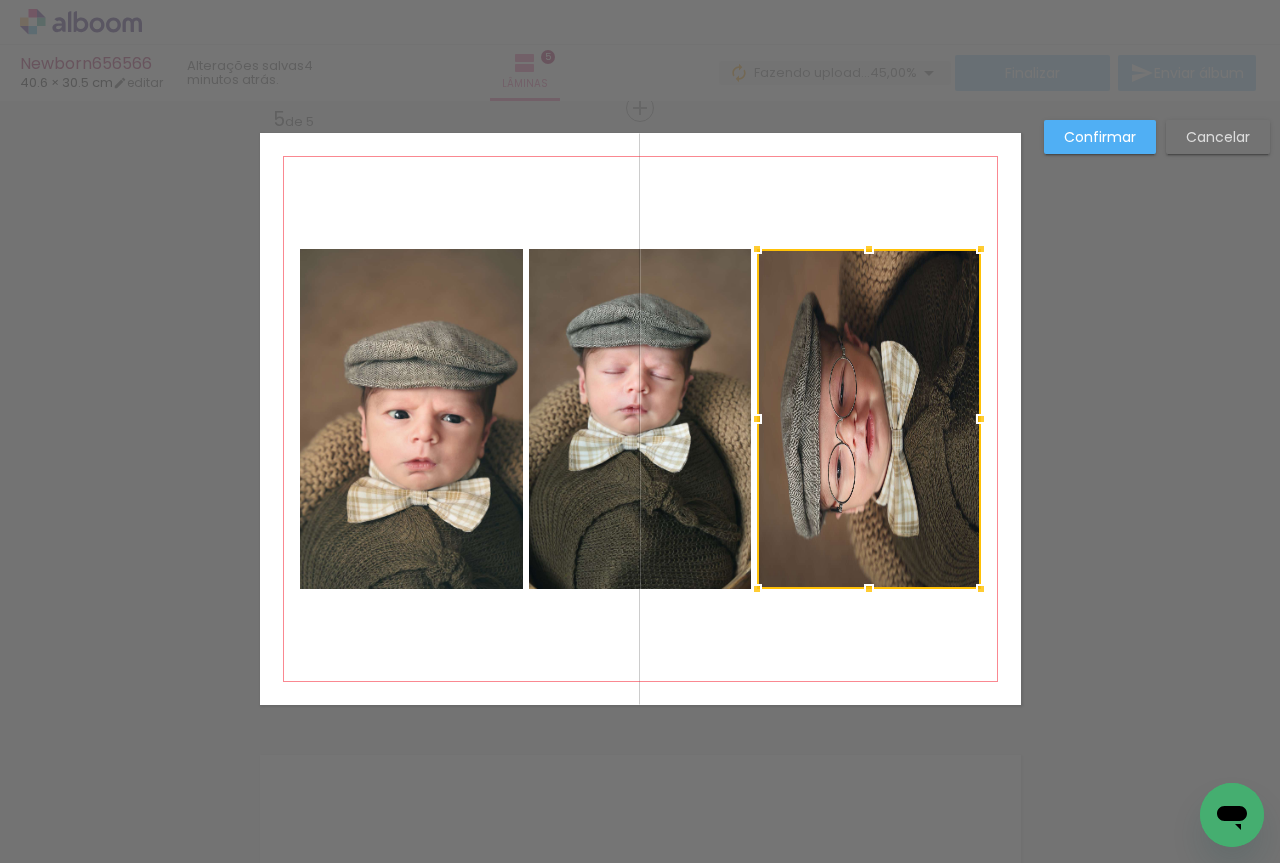 click 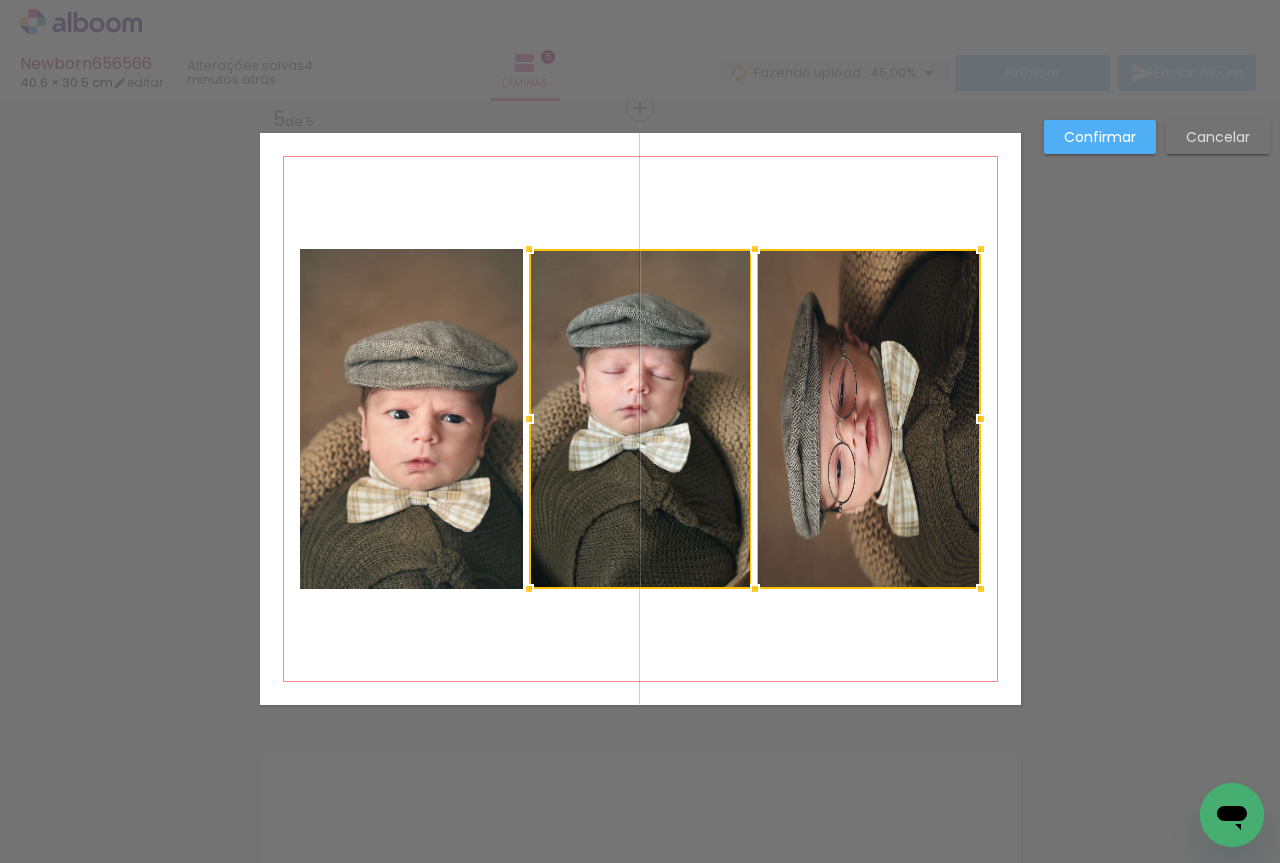 click 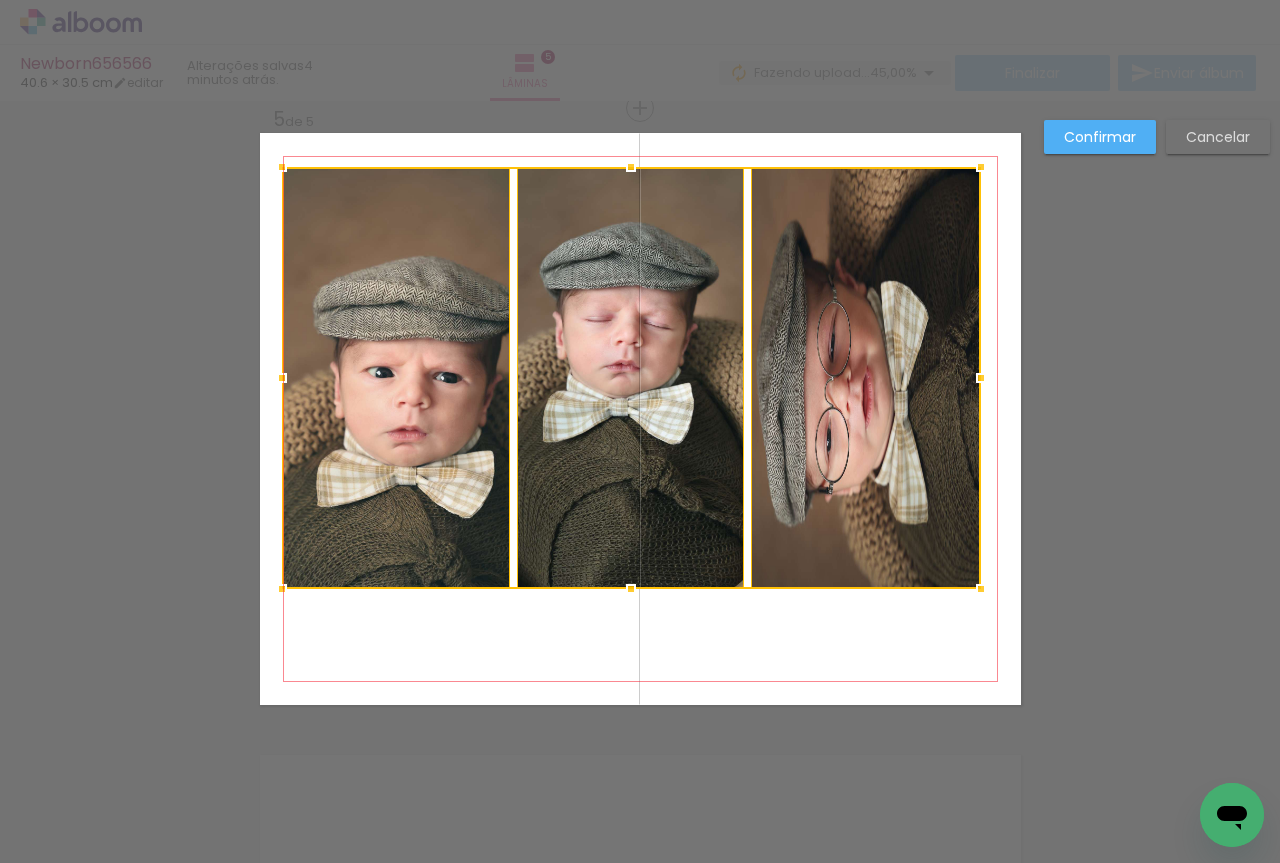 drag, startPoint x: 288, startPoint y: 244, endPoint x: 270, endPoint y: 162, distance: 83.95237 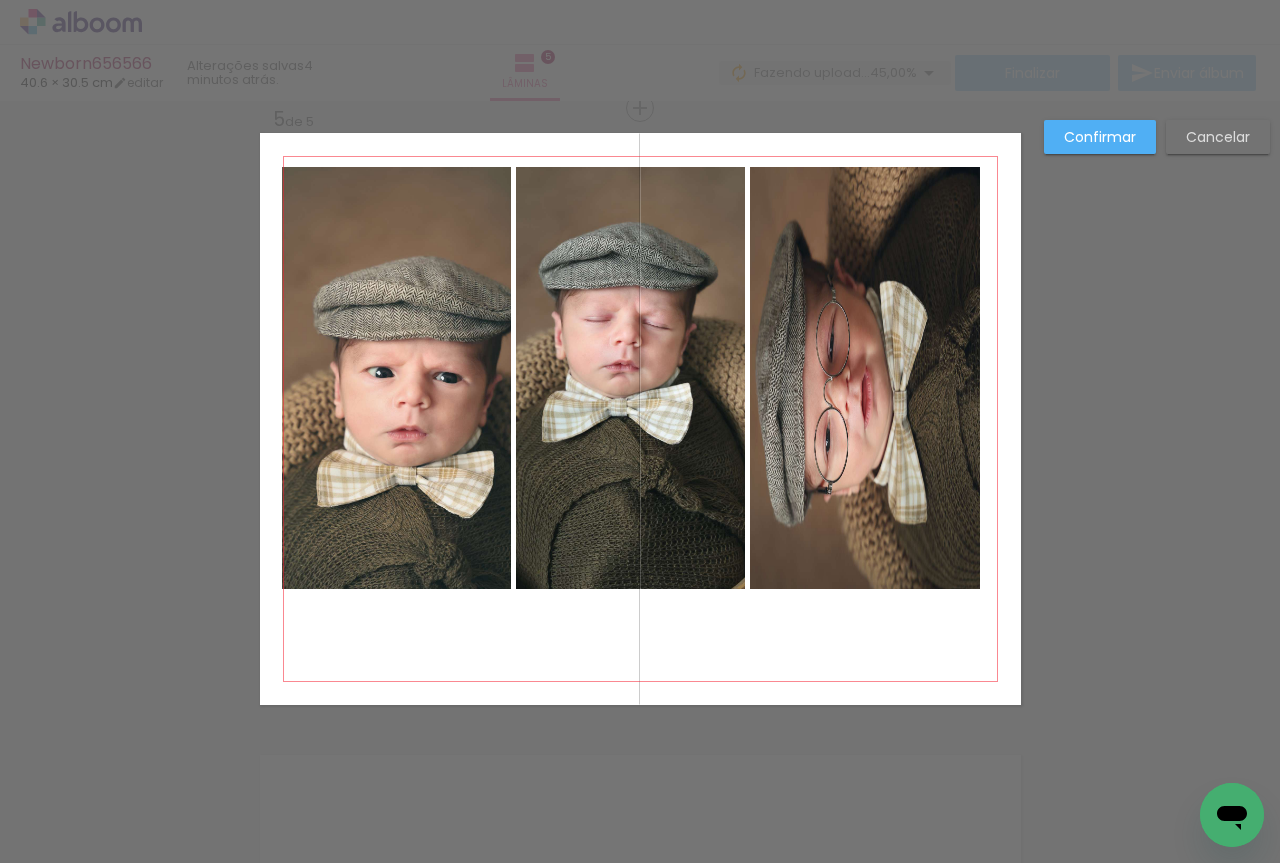 click 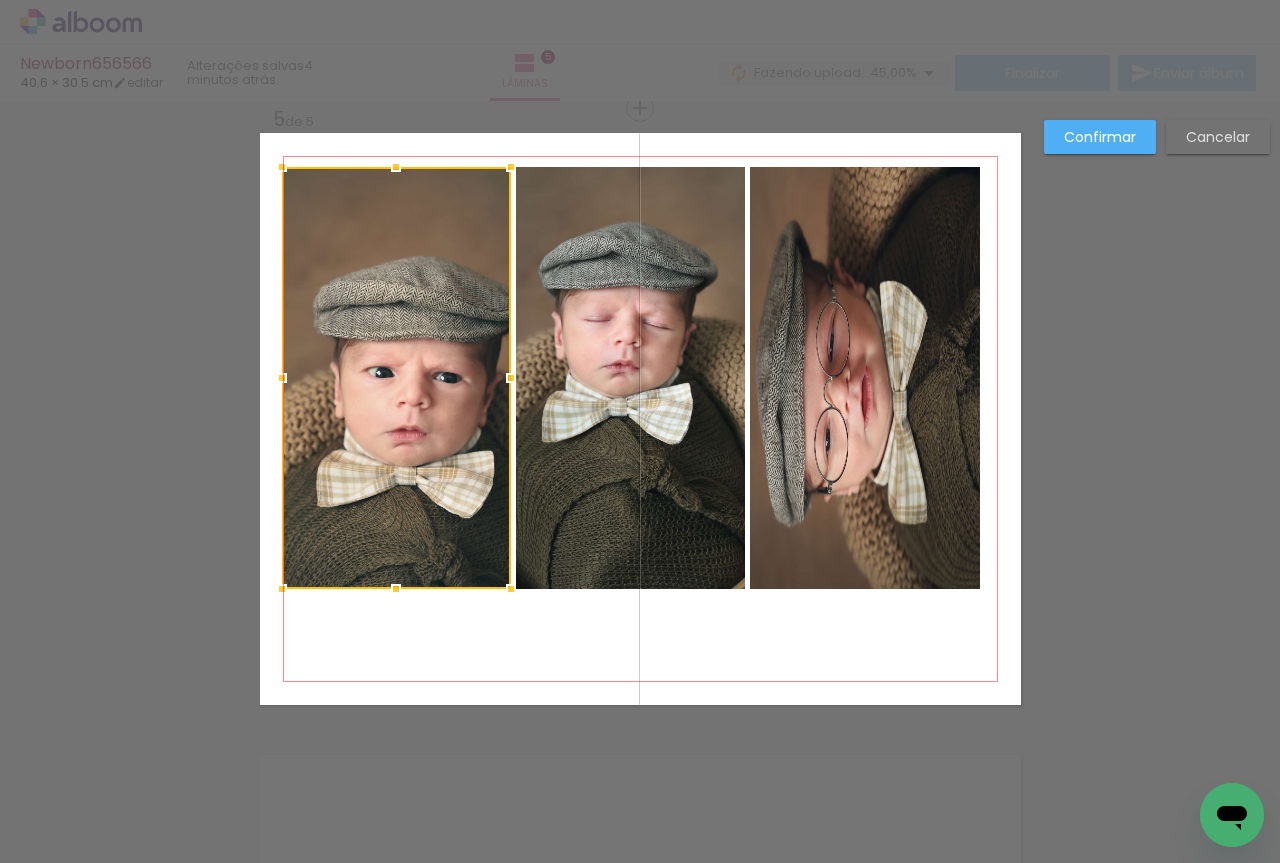 click 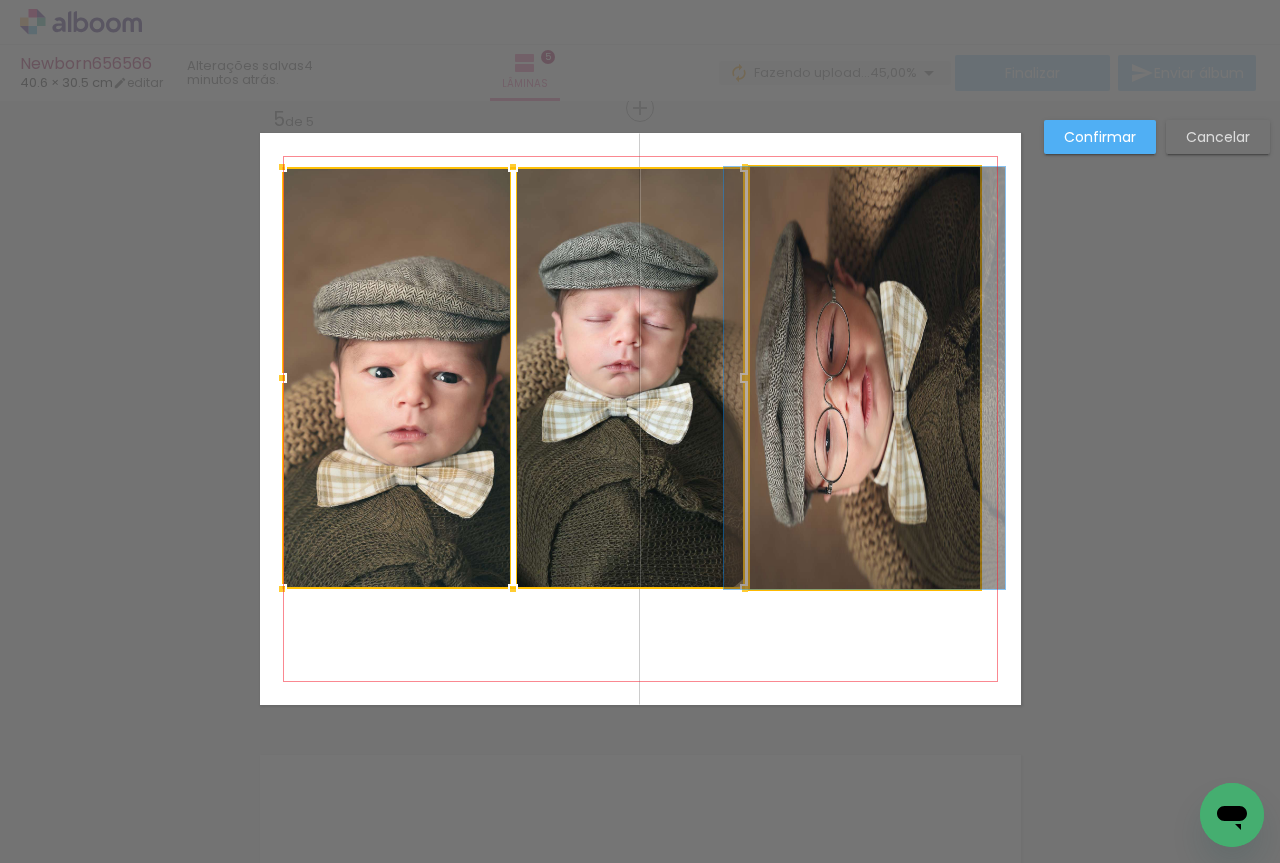 click 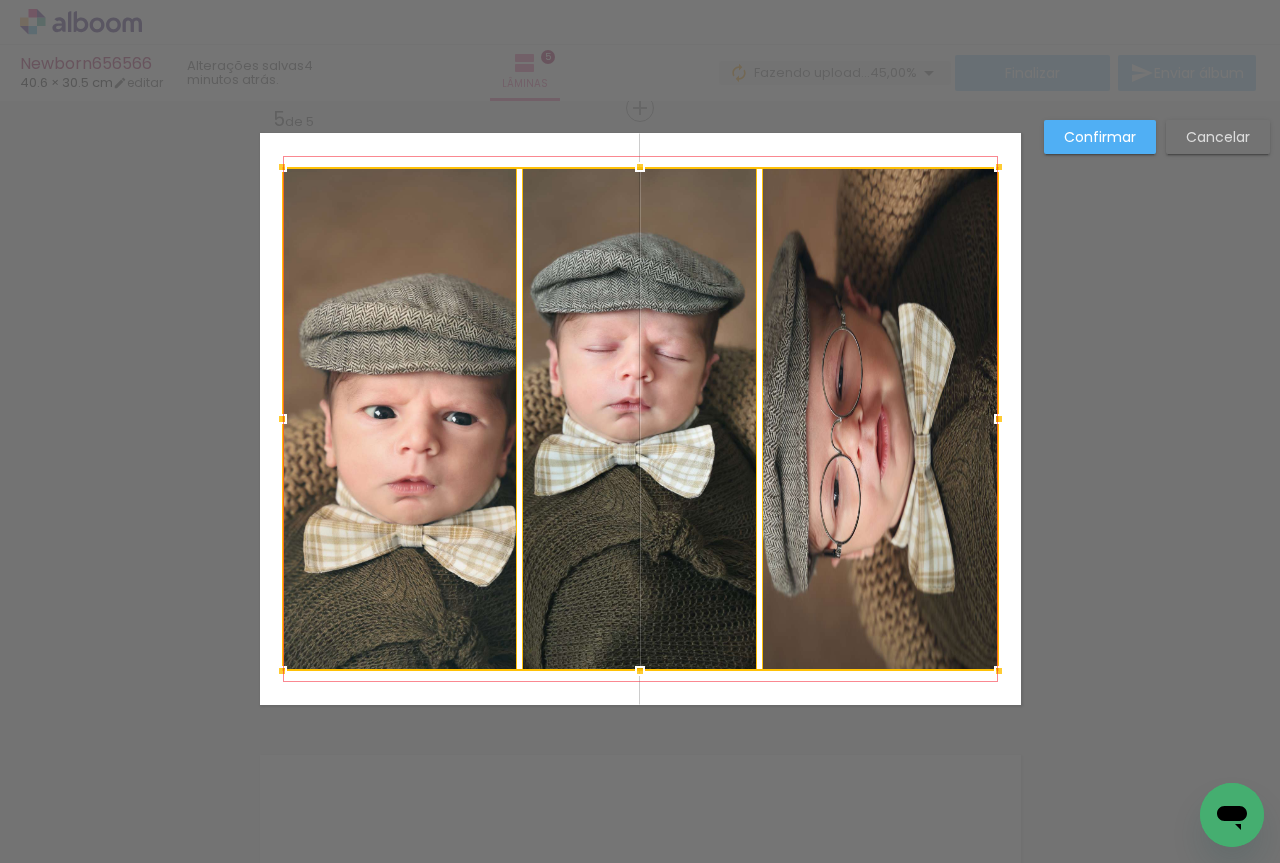 drag, startPoint x: 967, startPoint y: 588, endPoint x: 985, endPoint y: 670, distance: 83.95237 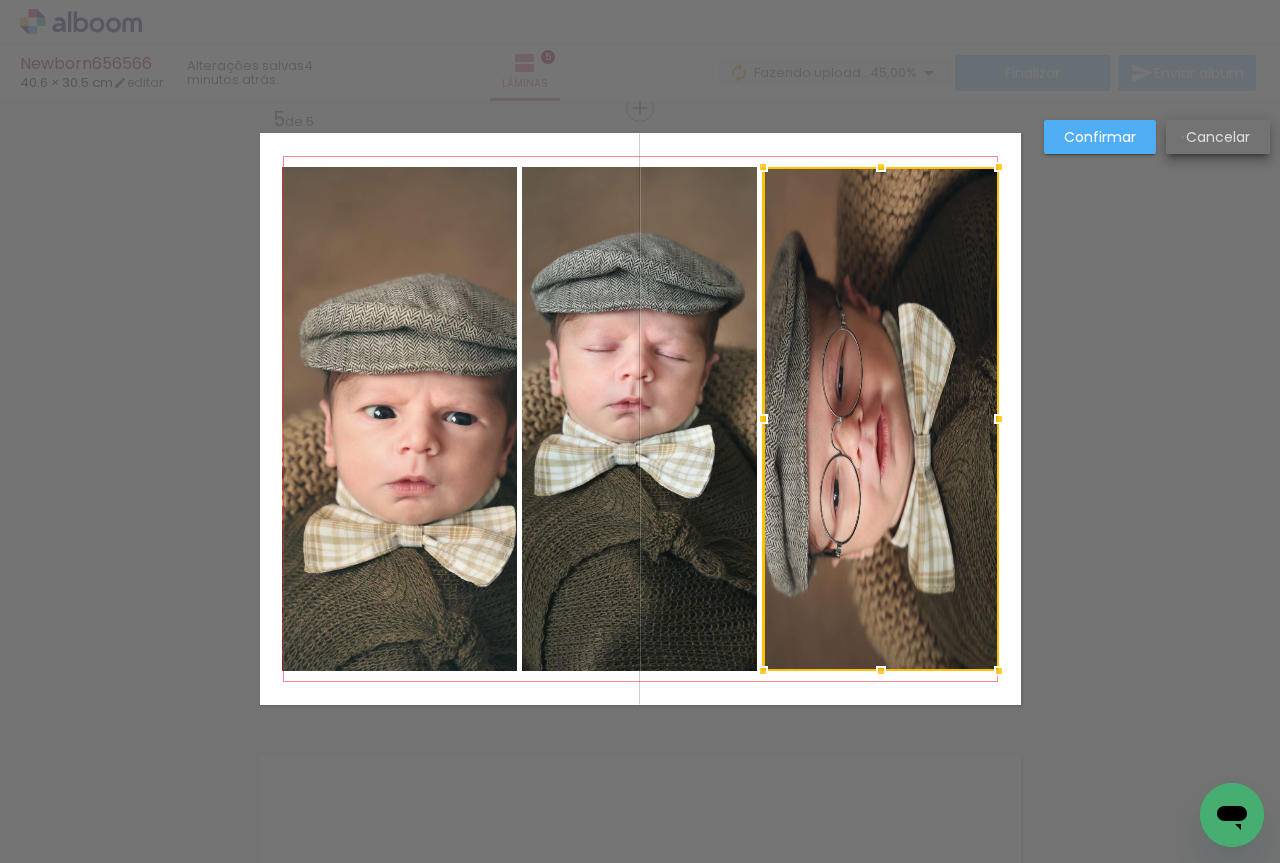 click on "Cancelar" at bounding box center (1218, 137) 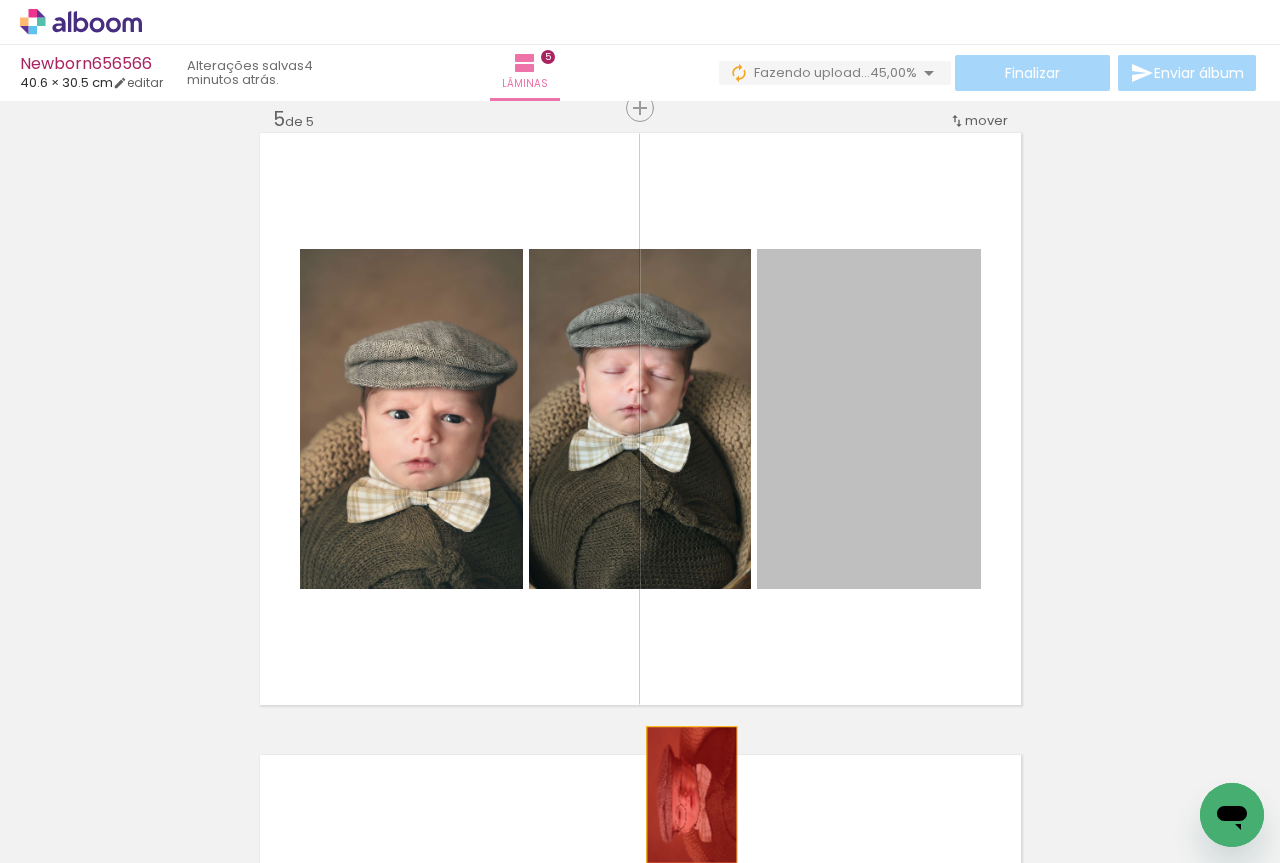 drag, startPoint x: 841, startPoint y: 475, endPoint x: 684, endPoint y: 795, distance: 356.43933 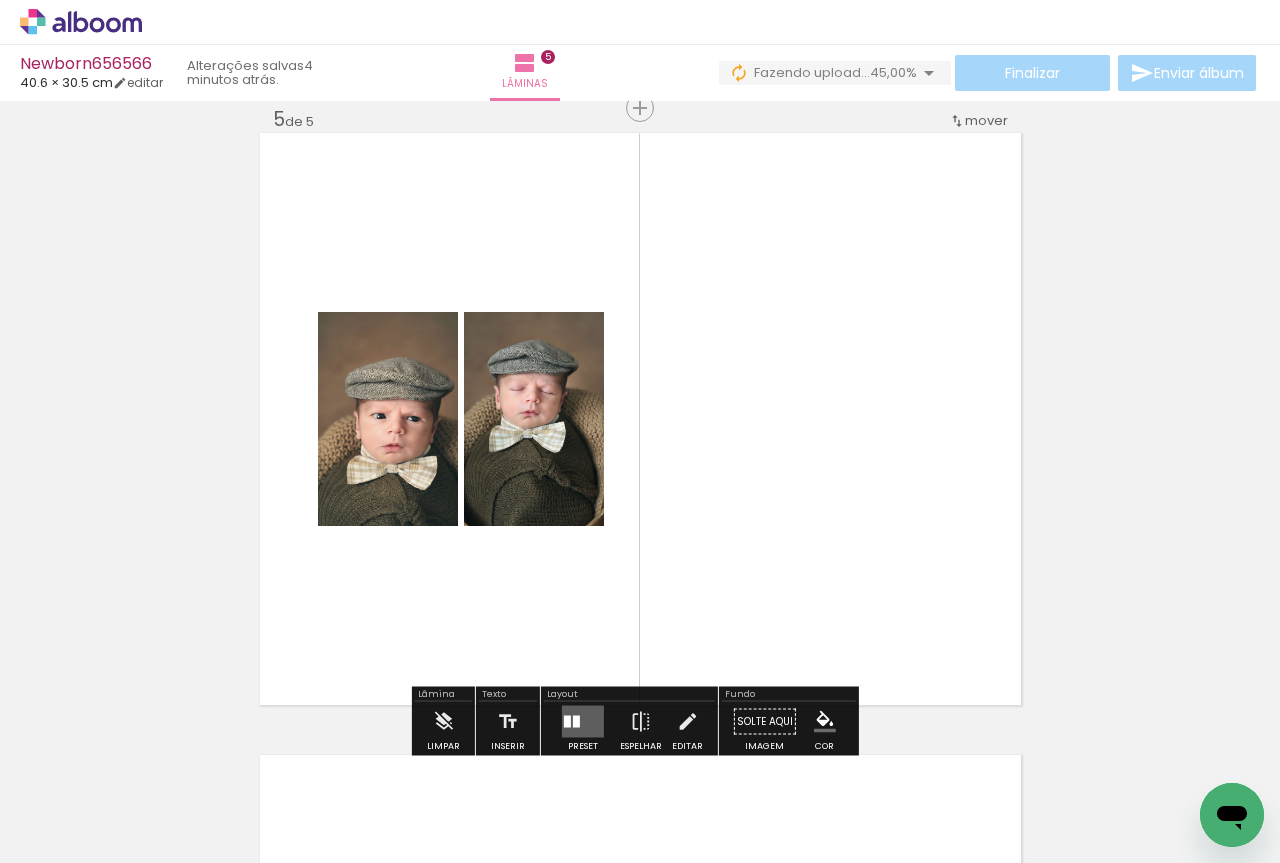 click at bounding box center [583, 722] 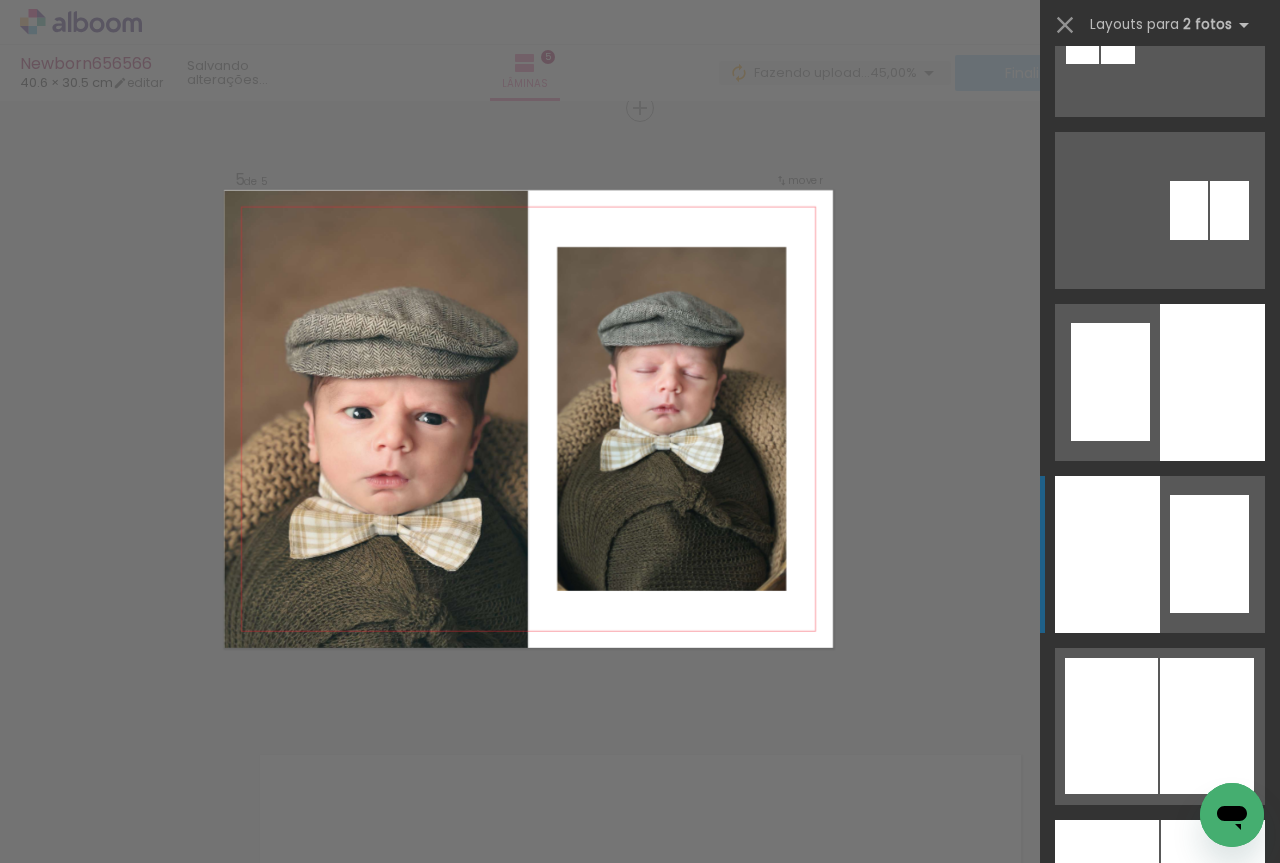 scroll, scrollTop: 1167, scrollLeft: 0, axis: vertical 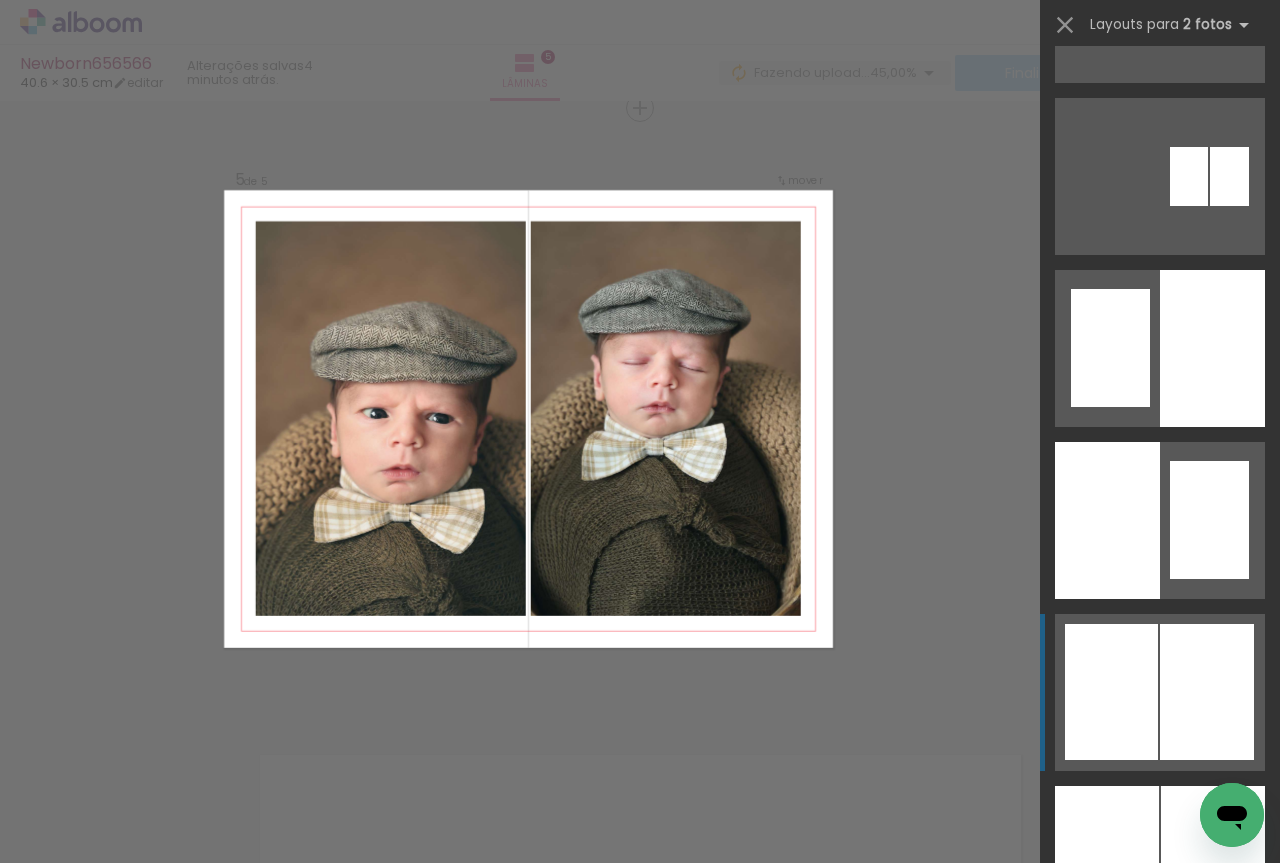 click at bounding box center [1186, 1208] 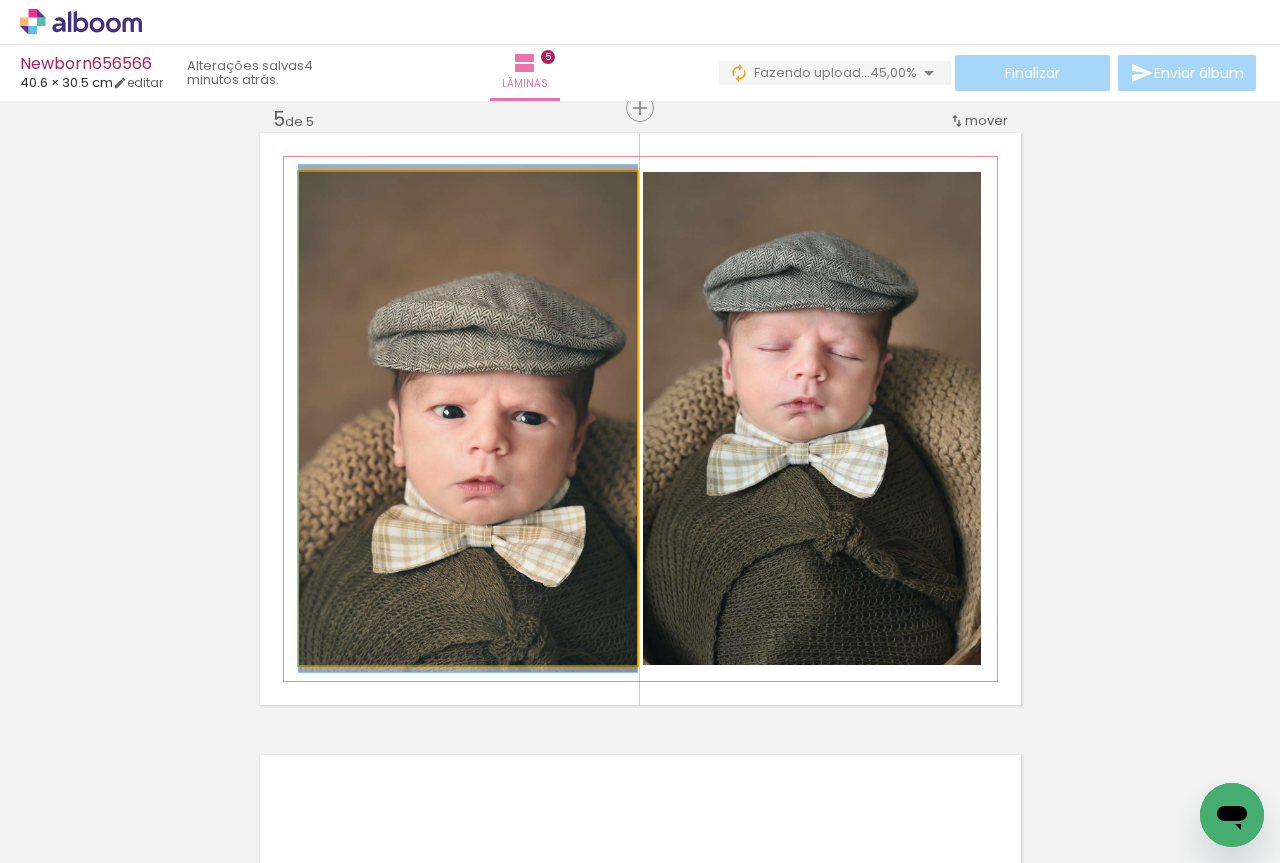 click 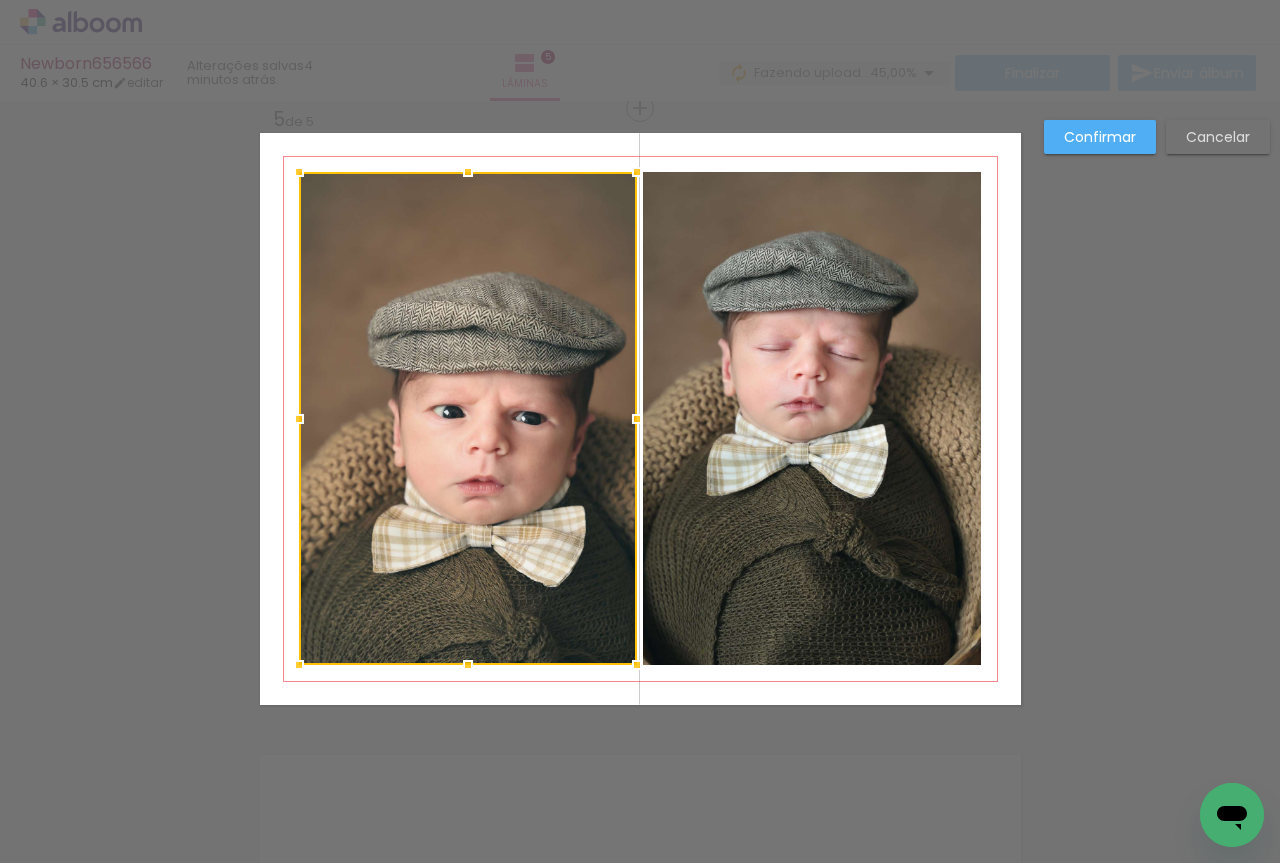 click 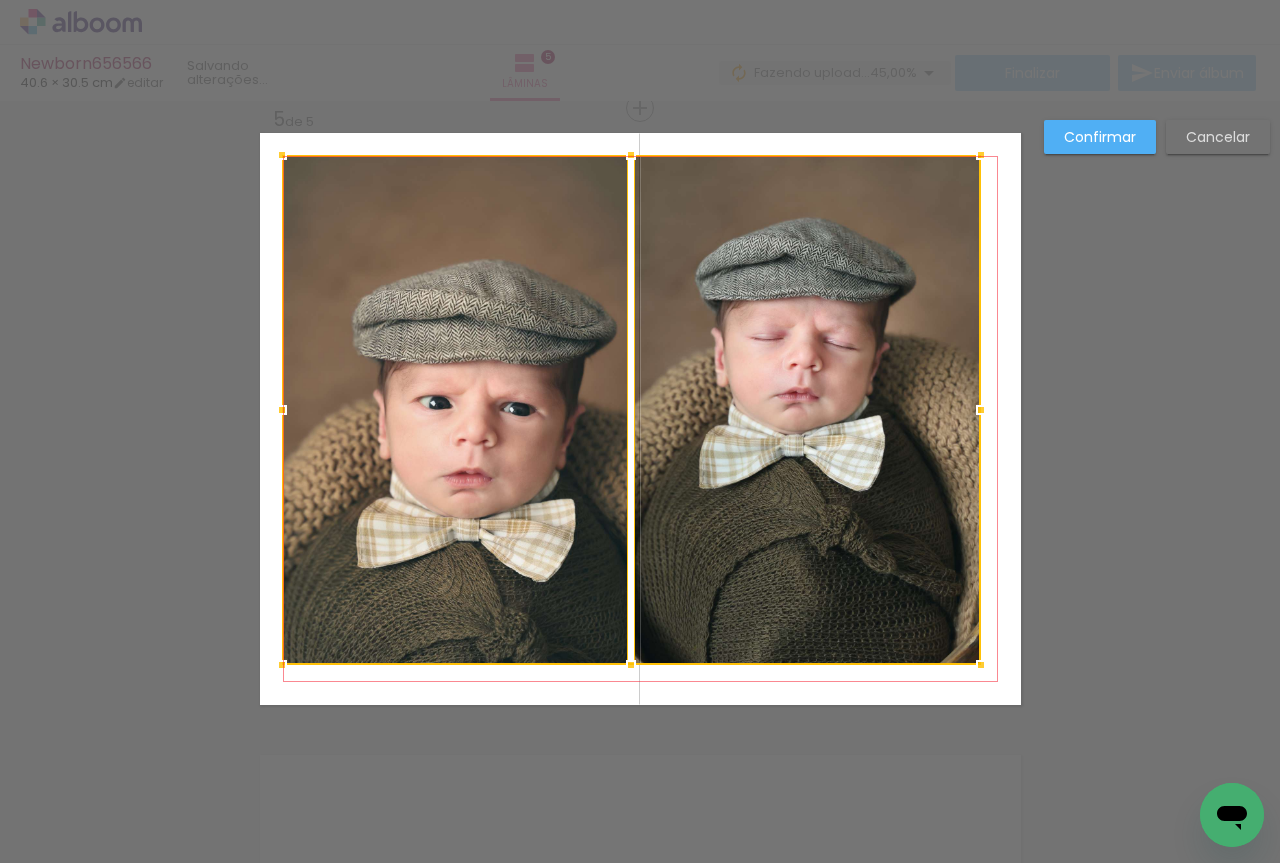 drag, startPoint x: 283, startPoint y: 164, endPoint x: 266, endPoint y: 147, distance: 24.04163 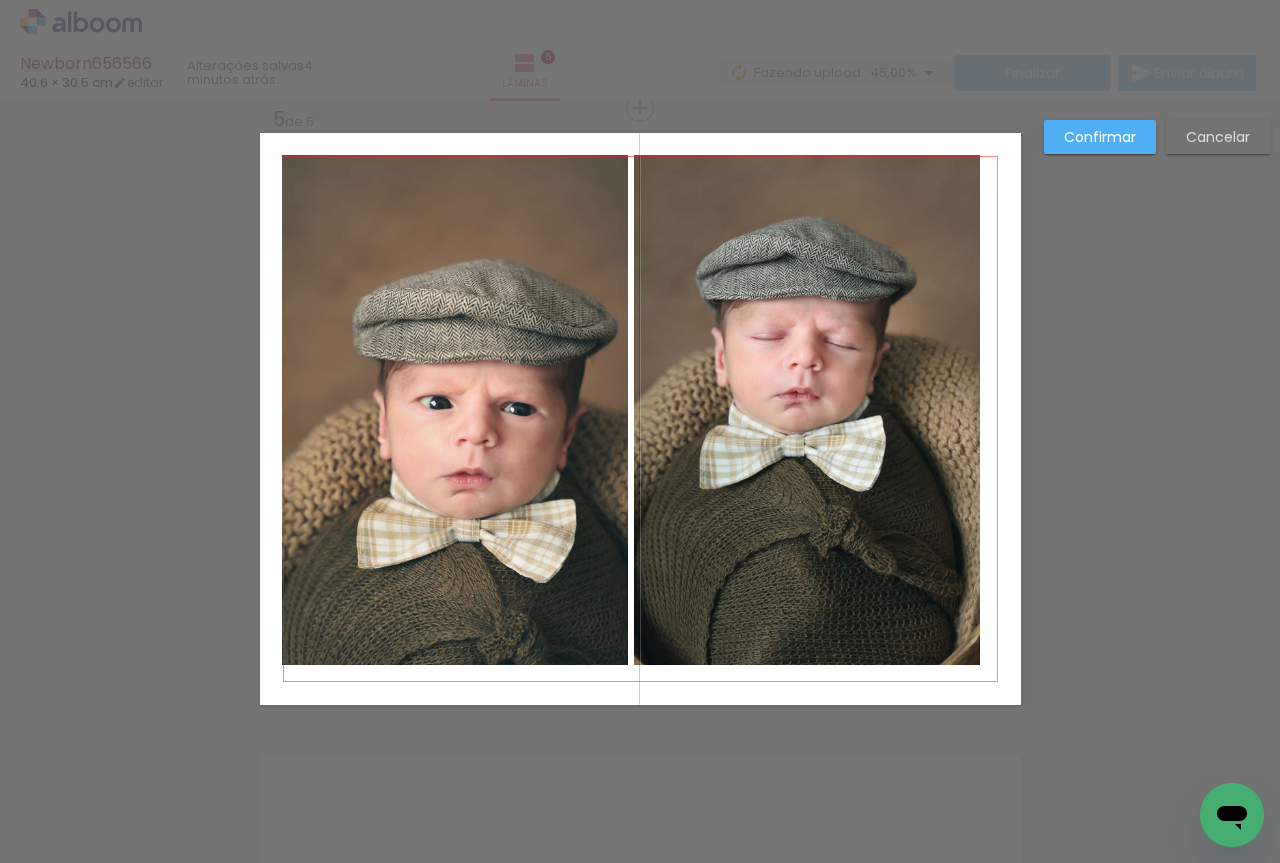 click 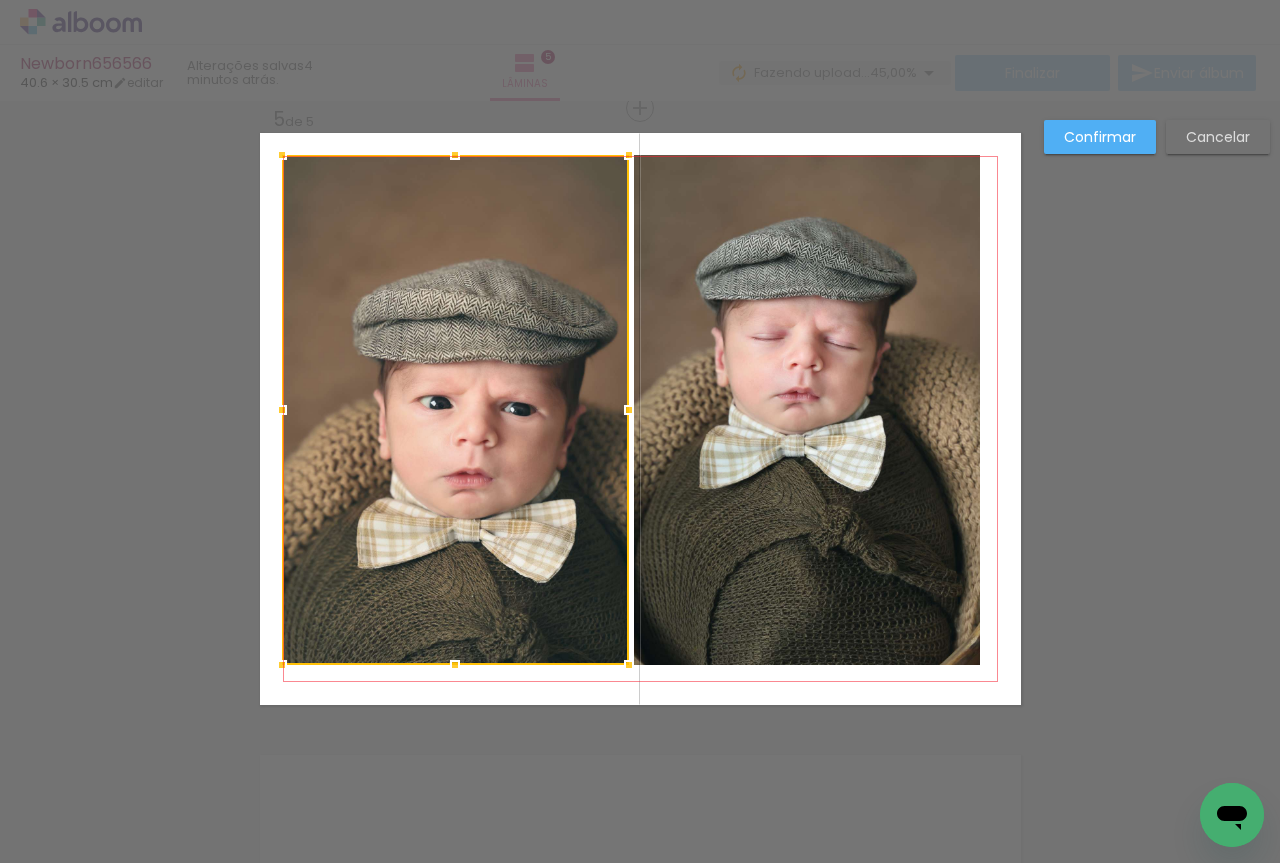 click 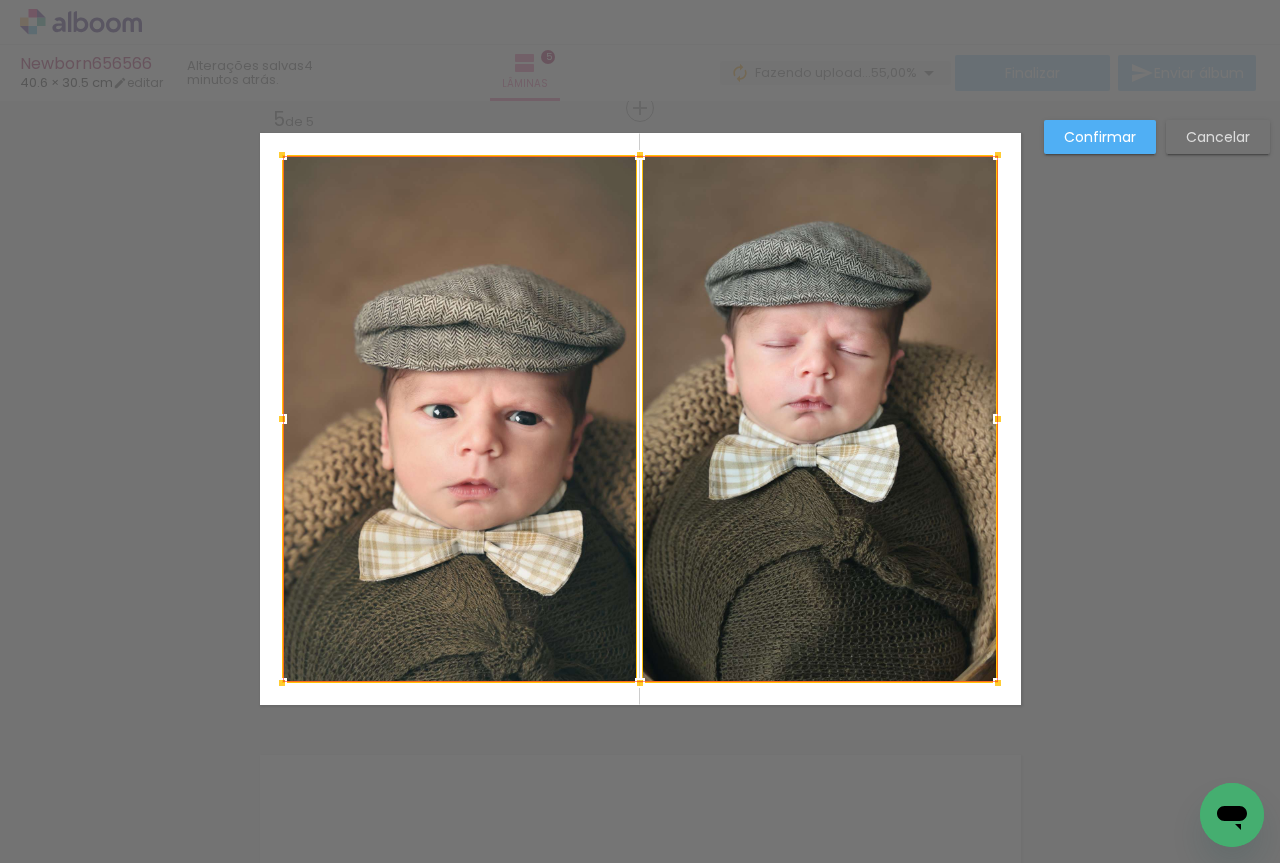 drag, startPoint x: 975, startPoint y: 675, endPoint x: 992, endPoint y: 693, distance: 24.758837 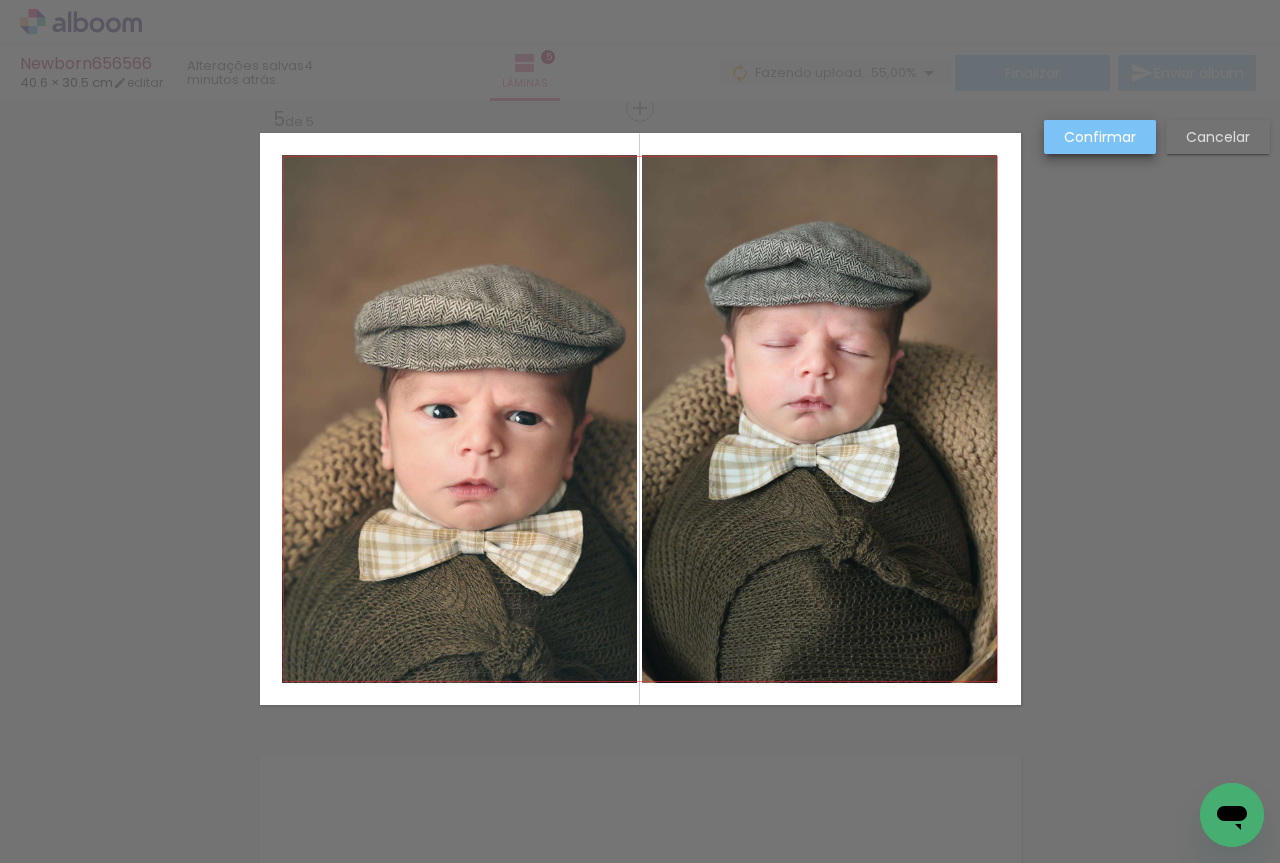 click on "Confirmar" at bounding box center (0, 0) 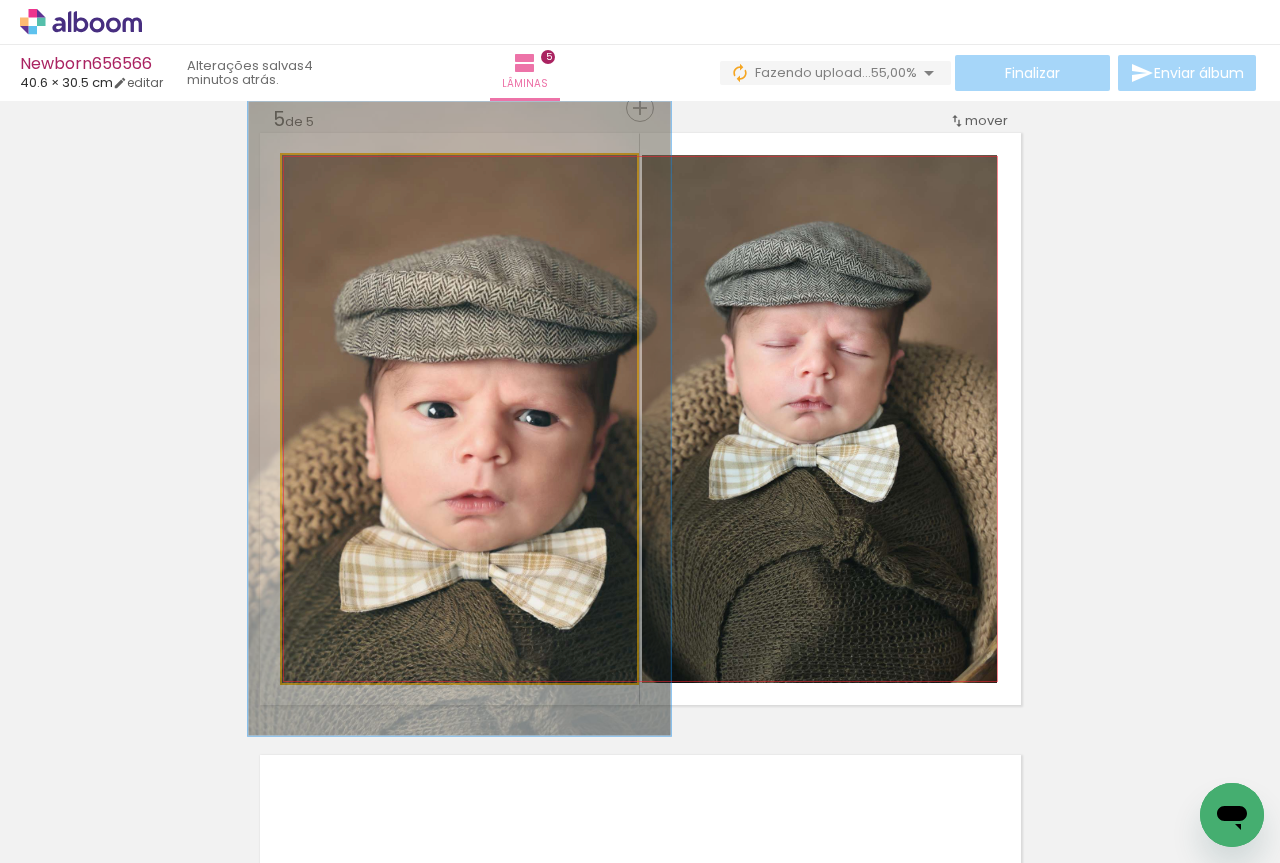 drag, startPoint x: 327, startPoint y: 169, endPoint x: 337, endPoint y: 170, distance: 10.049875 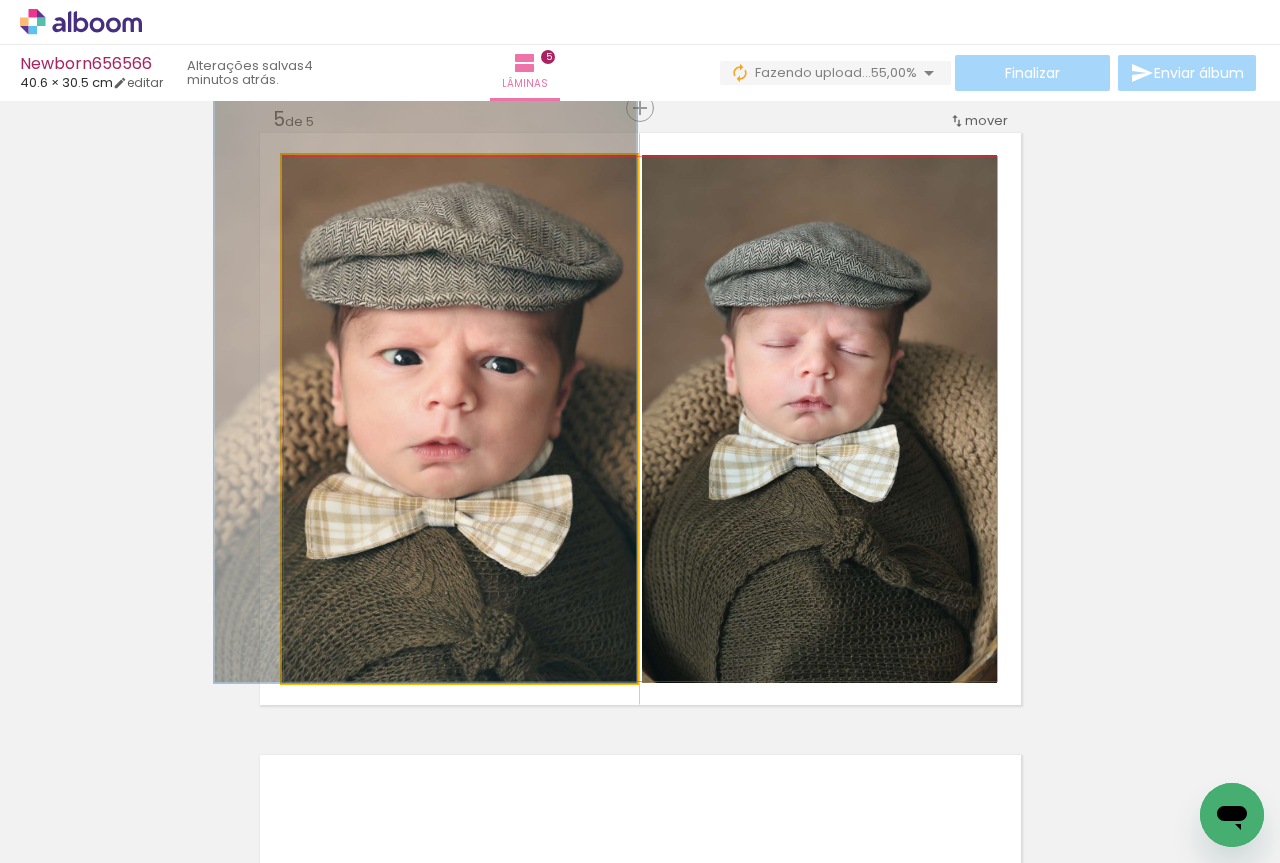 drag, startPoint x: 413, startPoint y: 358, endPoint x: 368, endPoint y: 294, distance: 78.23682 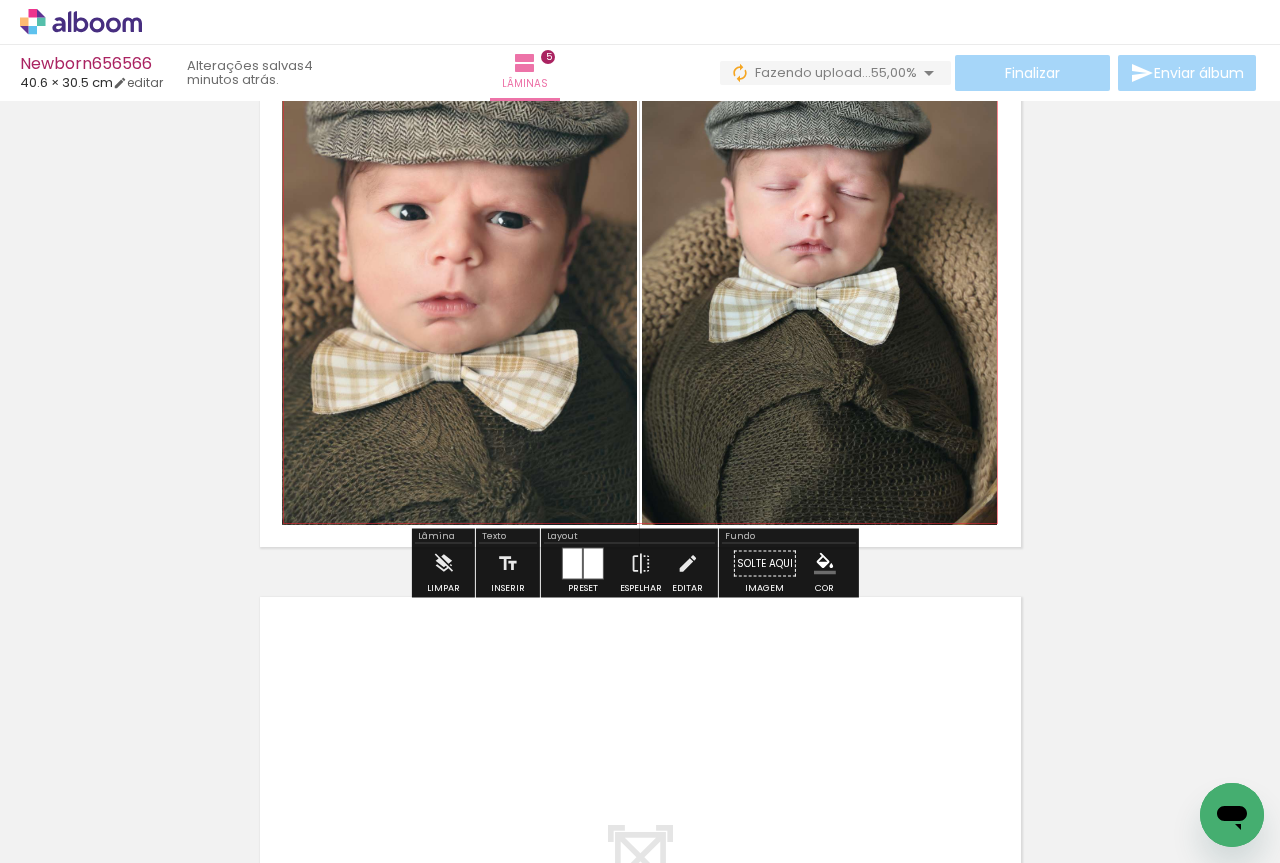 scroll, scrollTop: 2847, scrollLeft: 0, axis: vertical 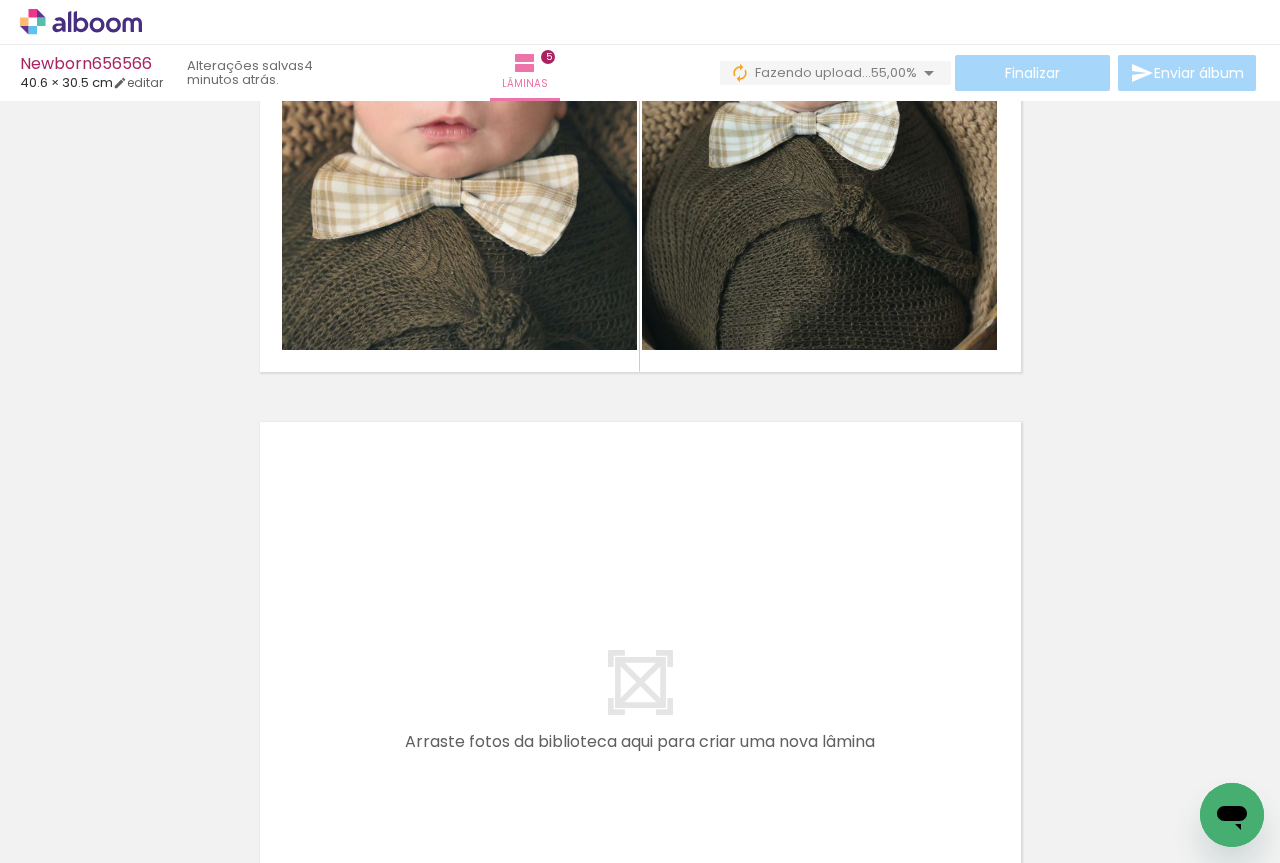 click on "Adicionar
Fotos" at bounding box center (61, 852) 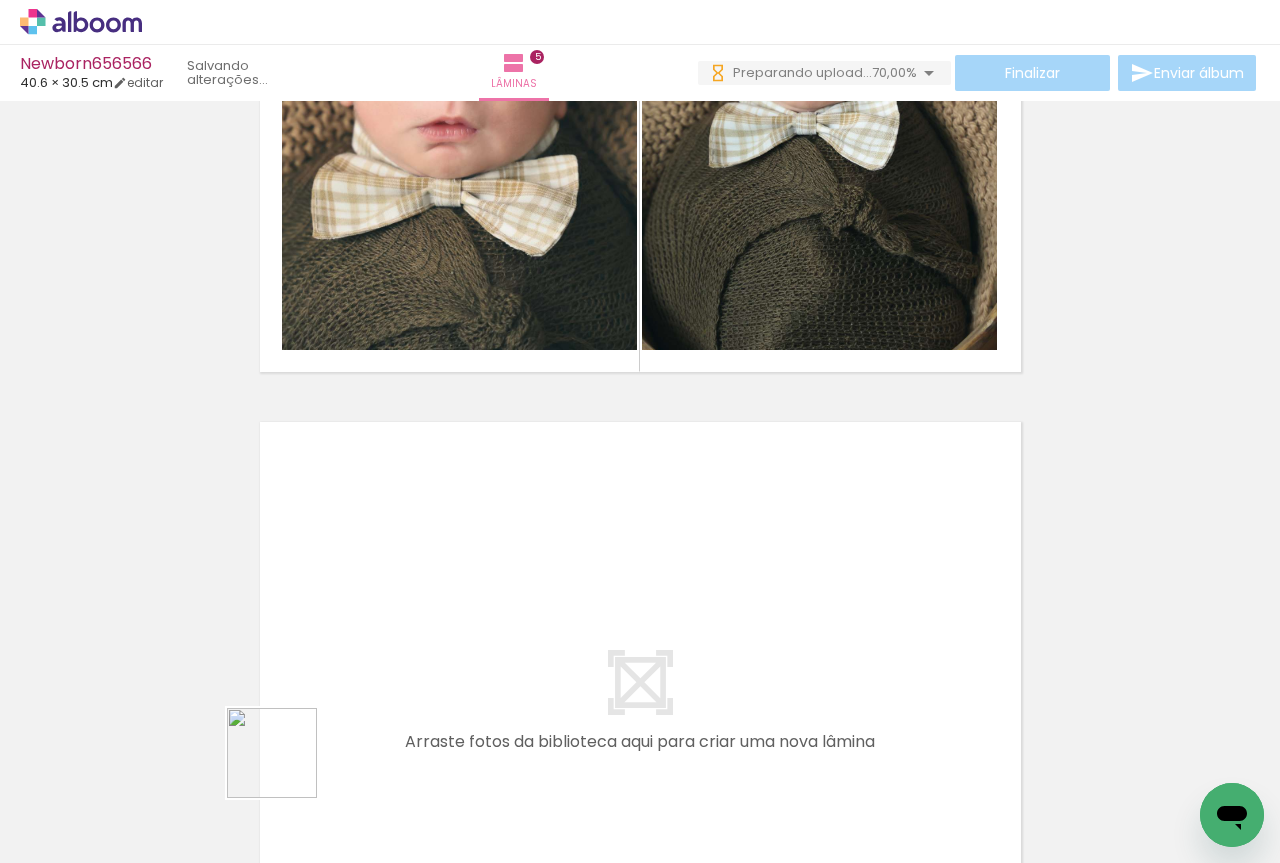 drag, startPoint x: 256, startPoint y: 797, endPoint x: 495, endPoint y: 629, distance: 292.13867 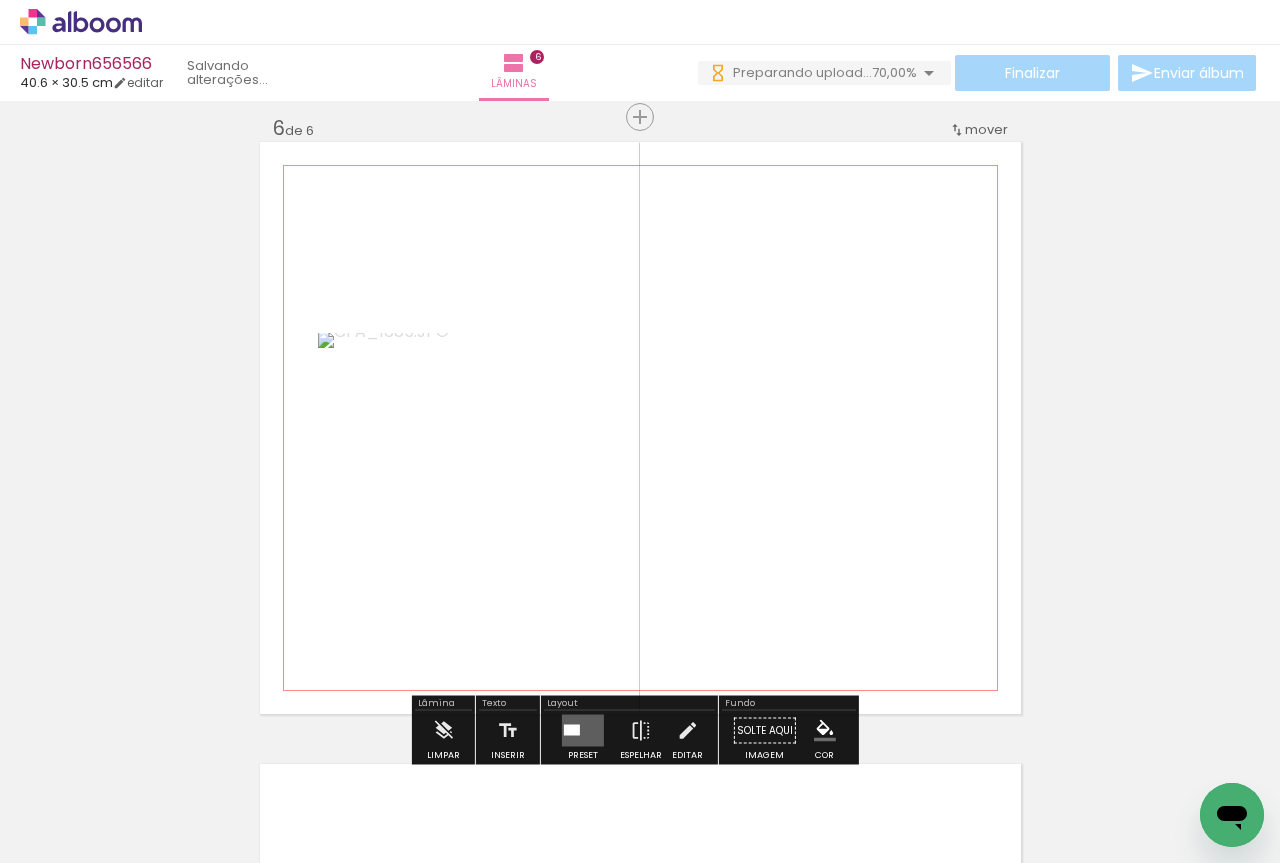 scroll, scrollTop: 3136, scrollLeft: 0, axis: vertical 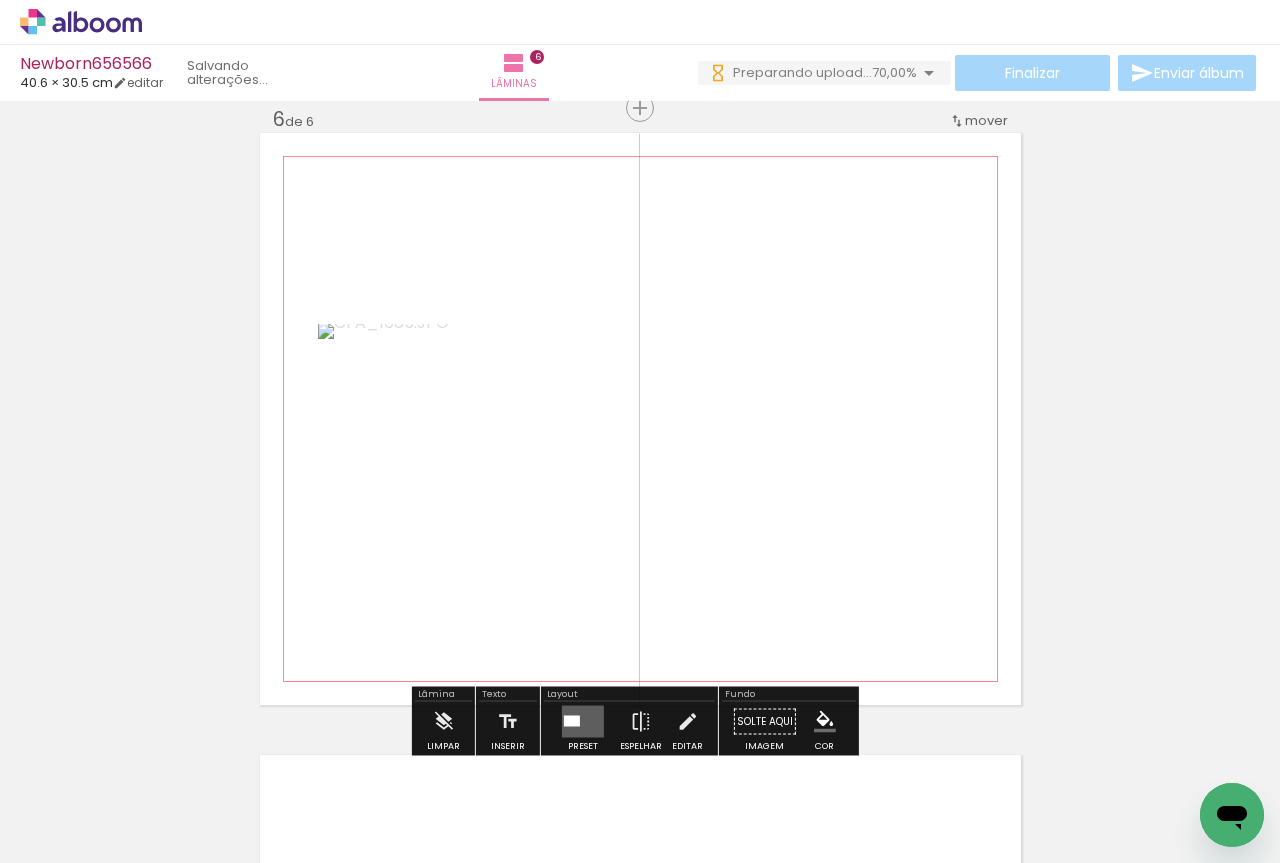 click 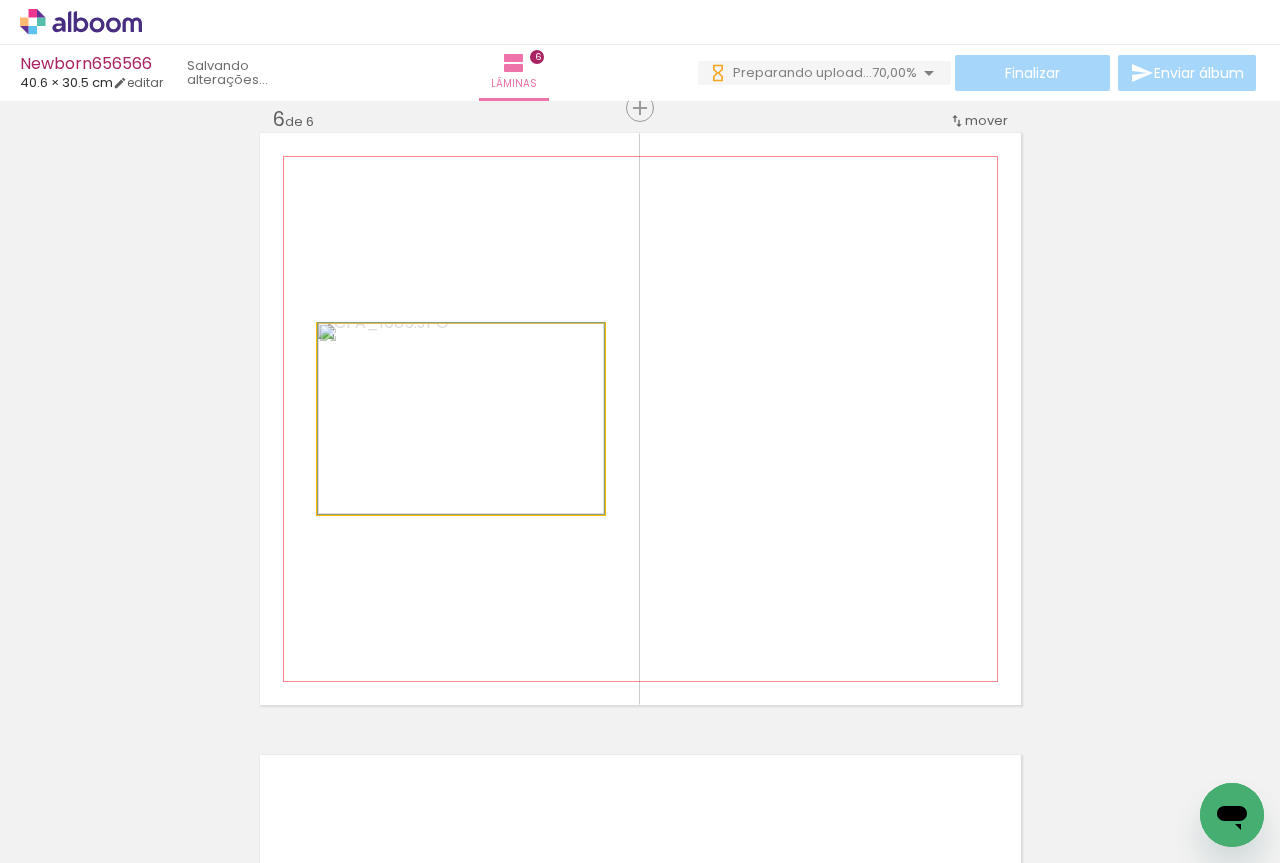 click 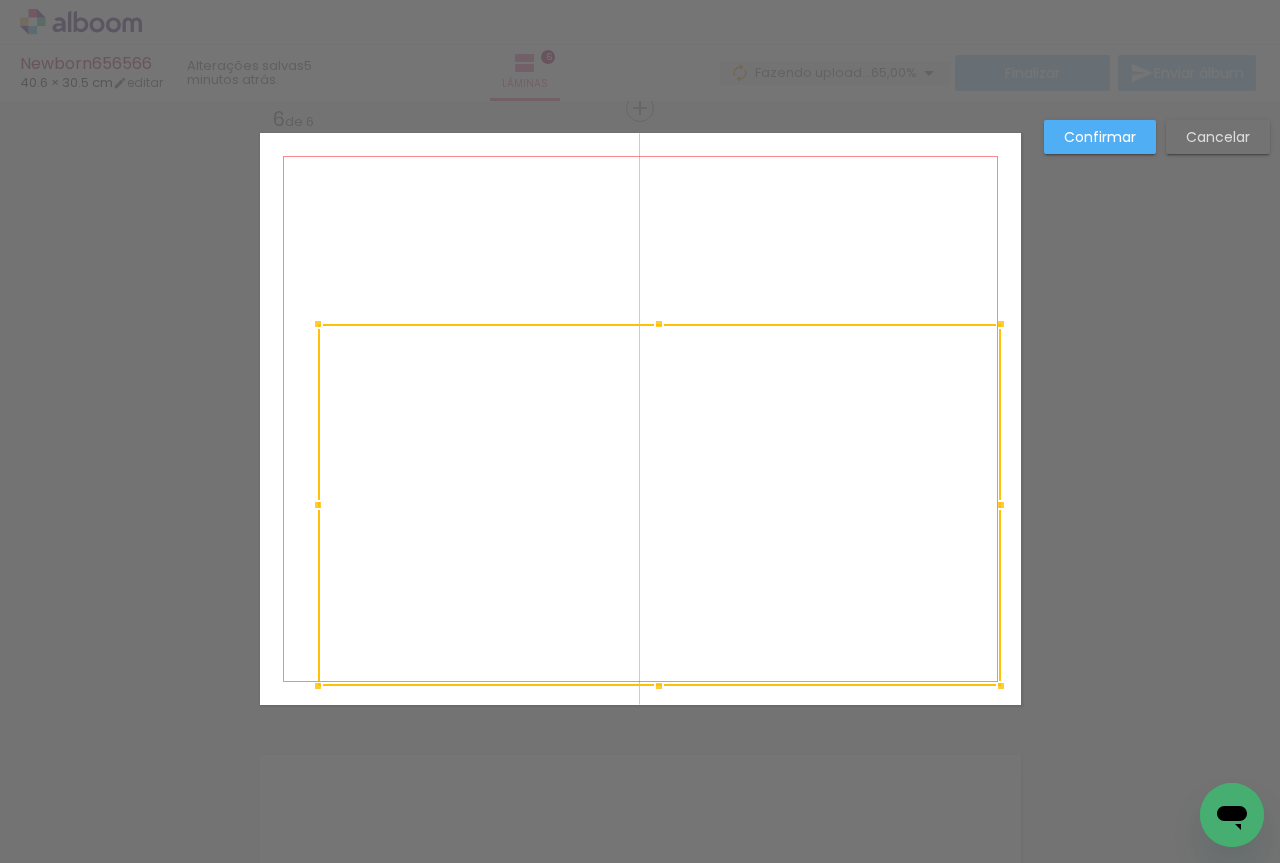 drag, startPoint x: 604, startPoint y: 520, endPoint x: 1001, endPoint y: 692, distance: 432.65805 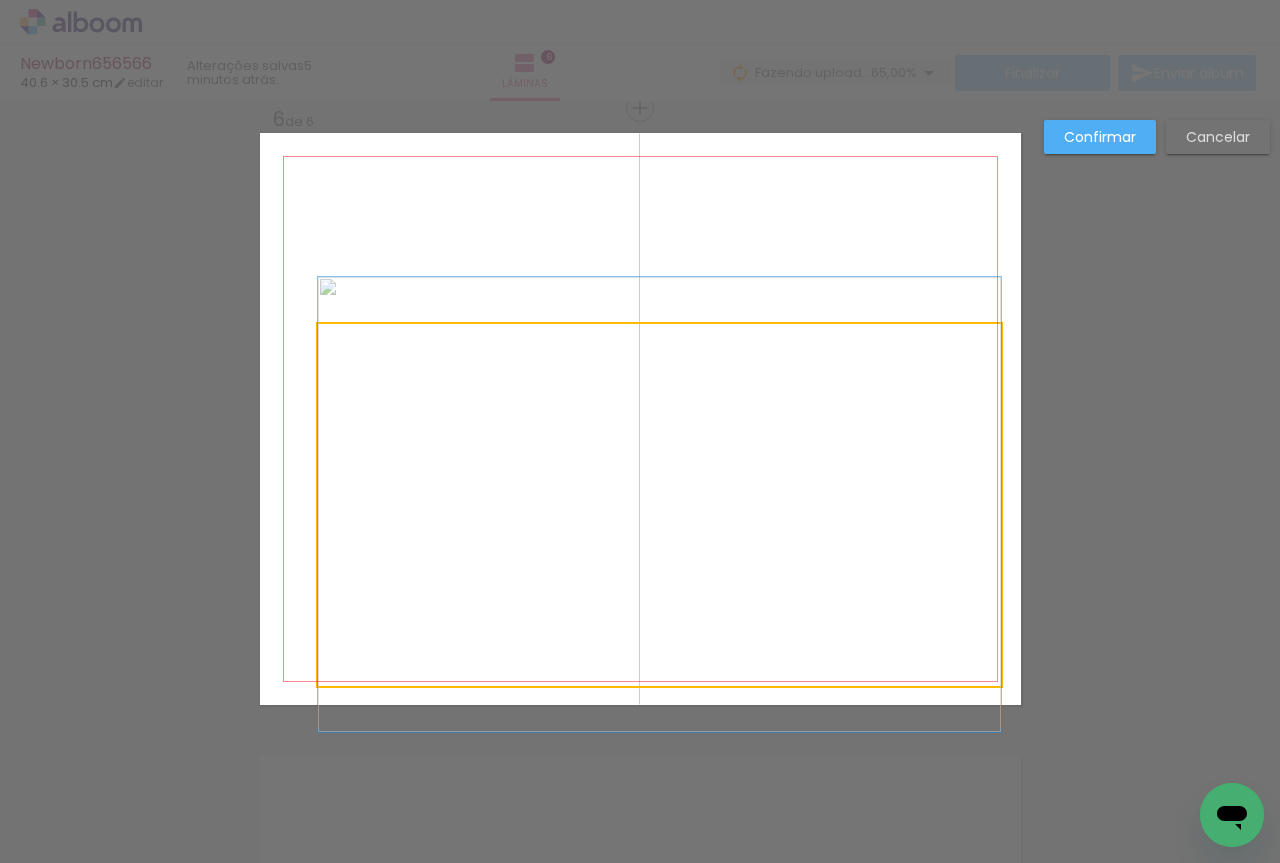 click 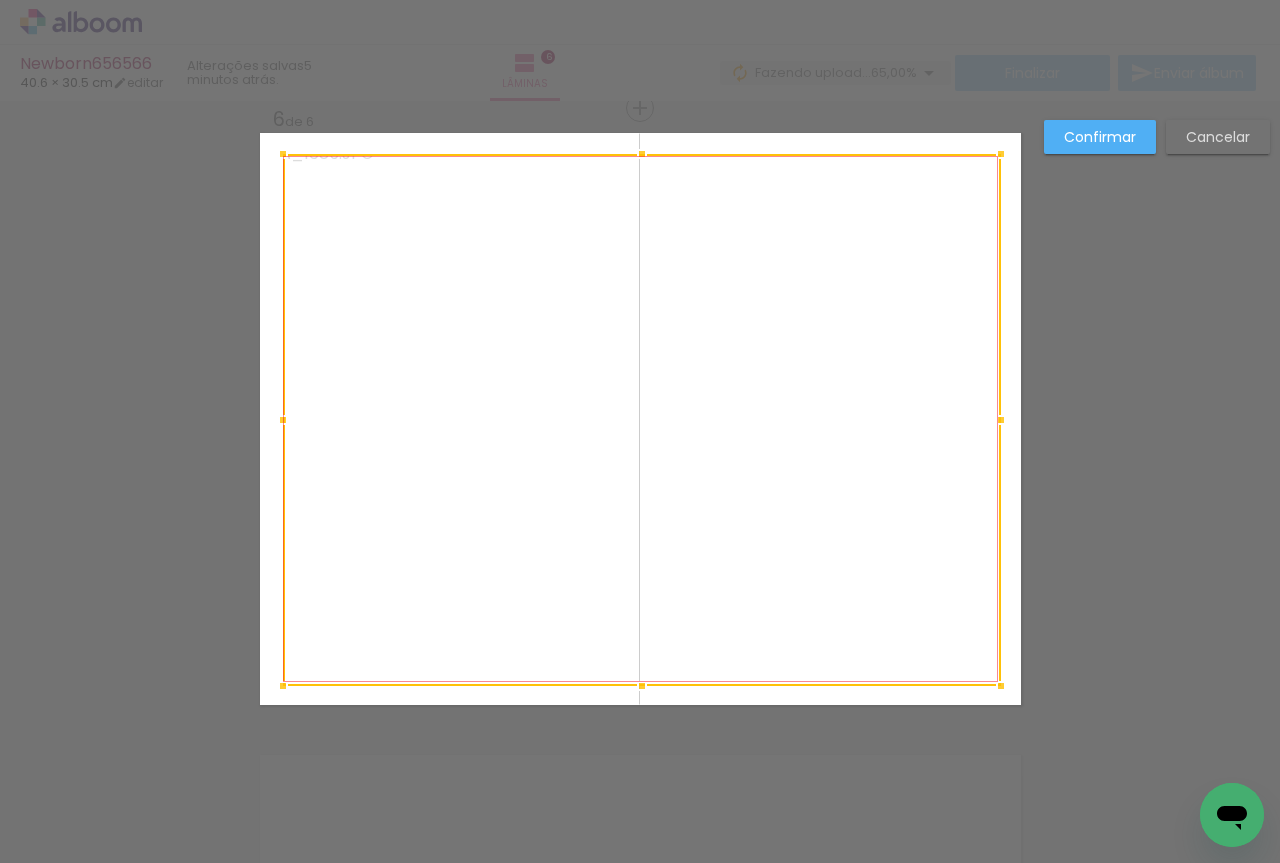 drag, startPoint x: 317, startPoint y: 323, endPoint x: 282, endPoint y: 153, distance: 173.56555 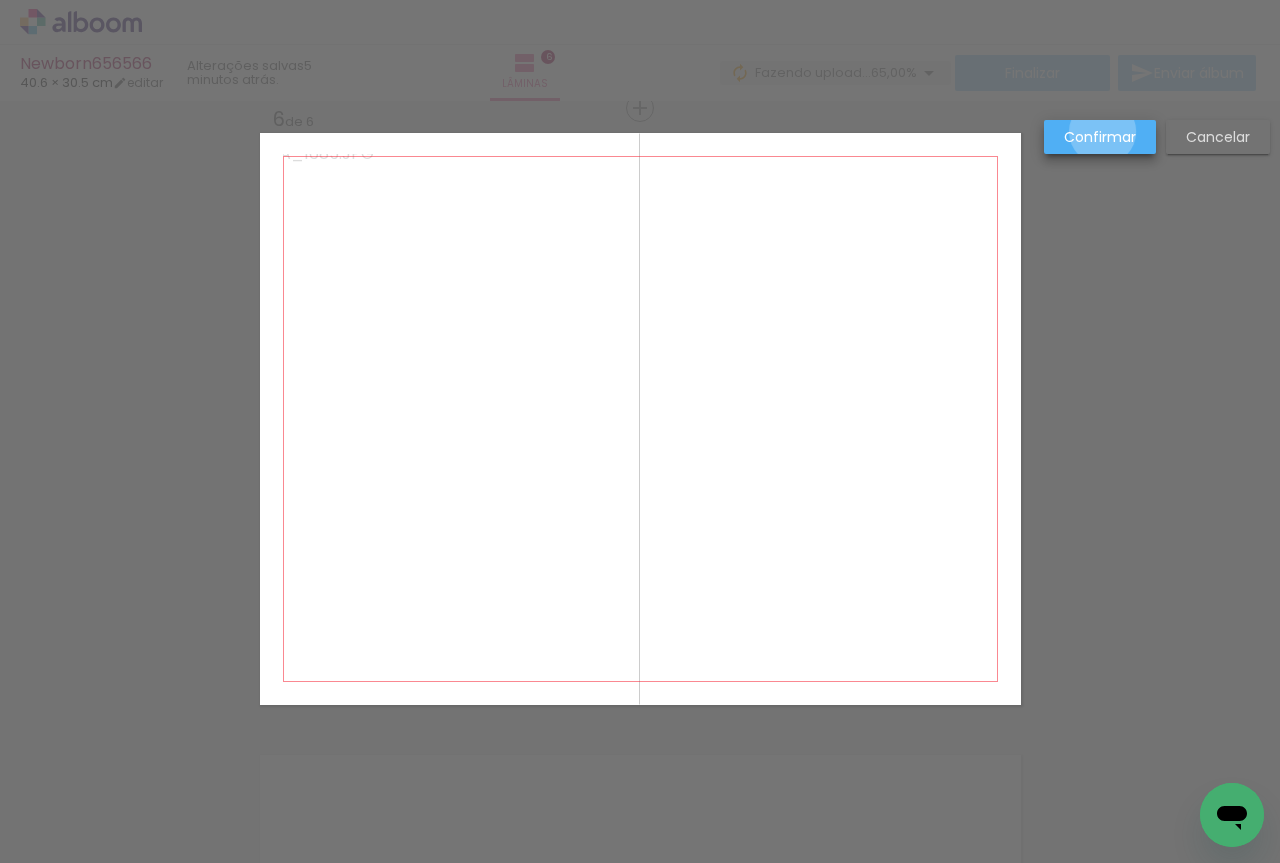 click on "Confirmar" at bounding box center [0, 0] 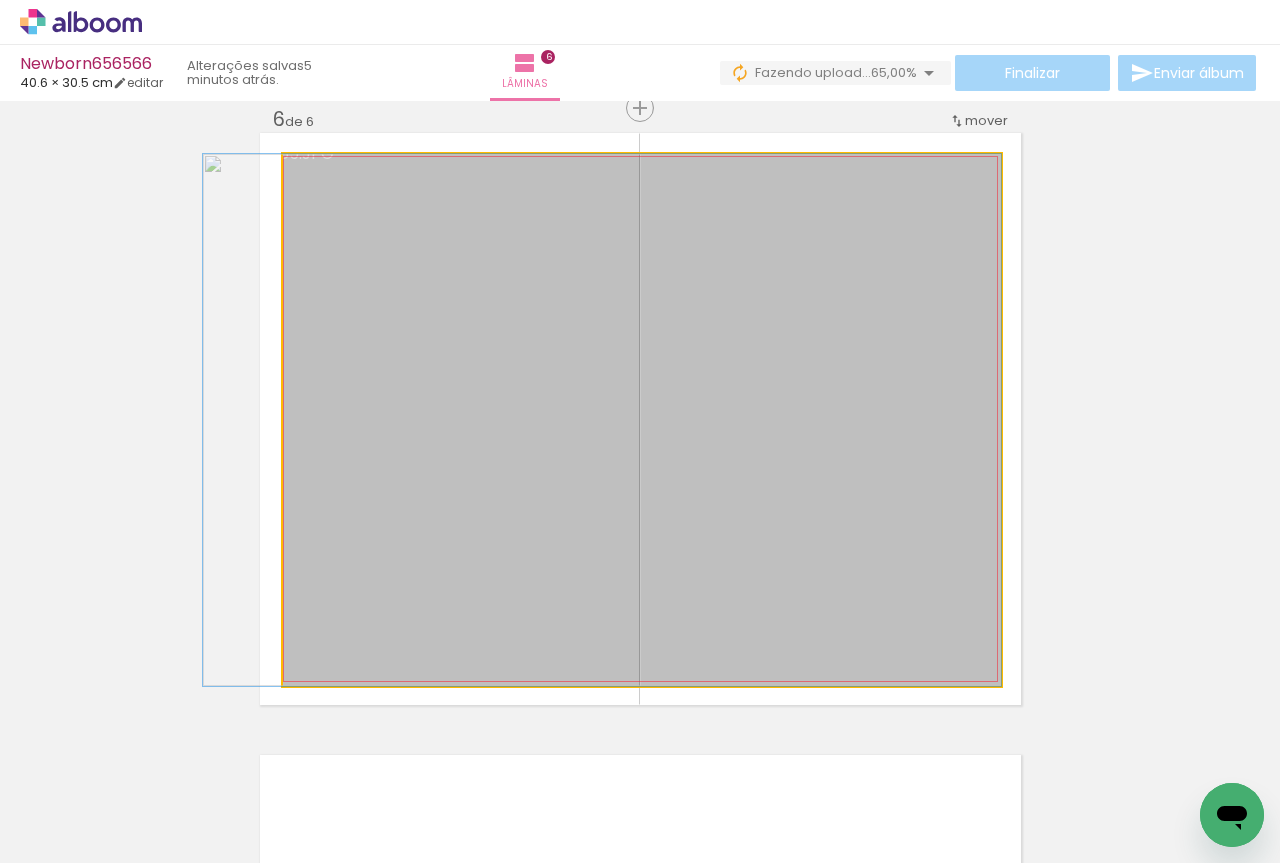 drag, startPoint x: 828, startPoint y: 379, endPoint x: 784, endPoint y: 379, distance: 44 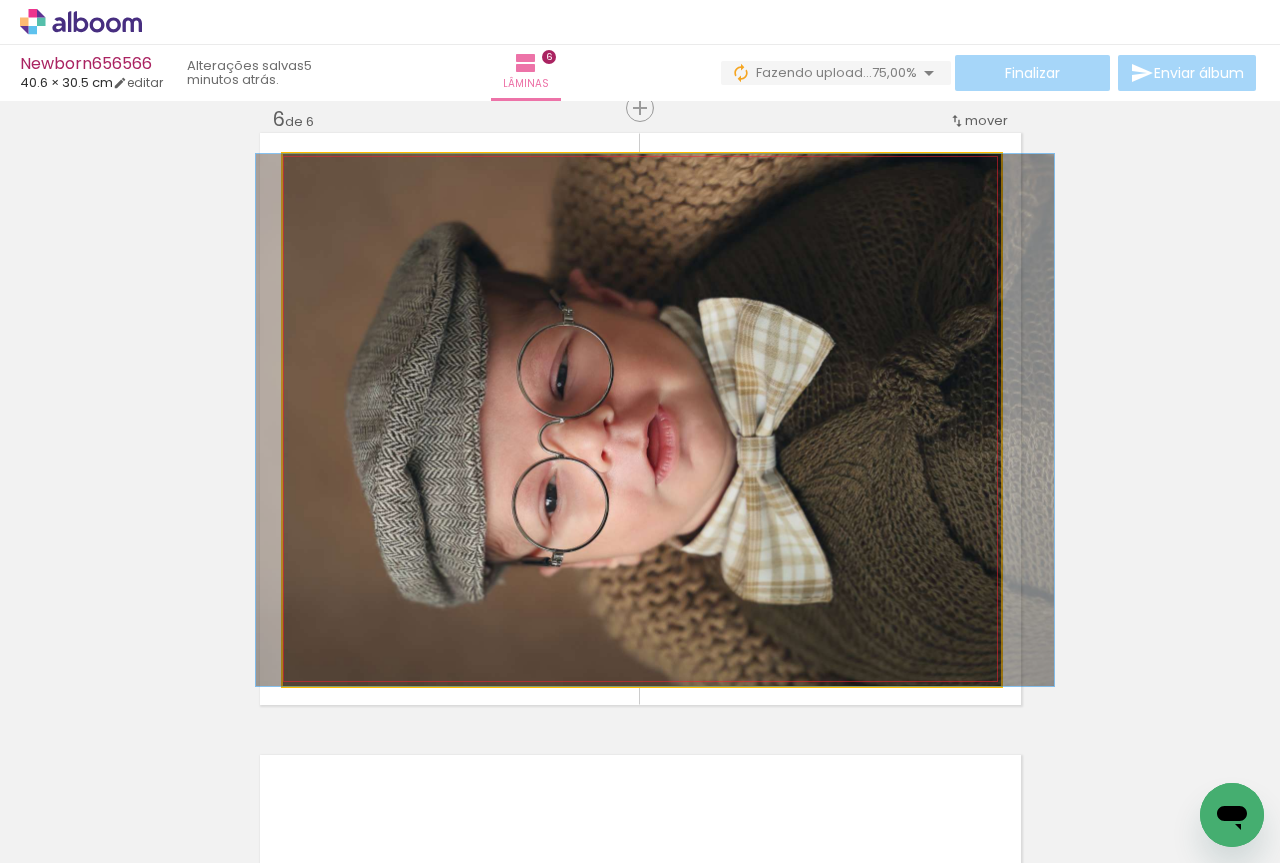 drag, startPoint x: 733, startPoint y: 419, endPoint x: 786, endPoint y: 418, distance: 53.009434 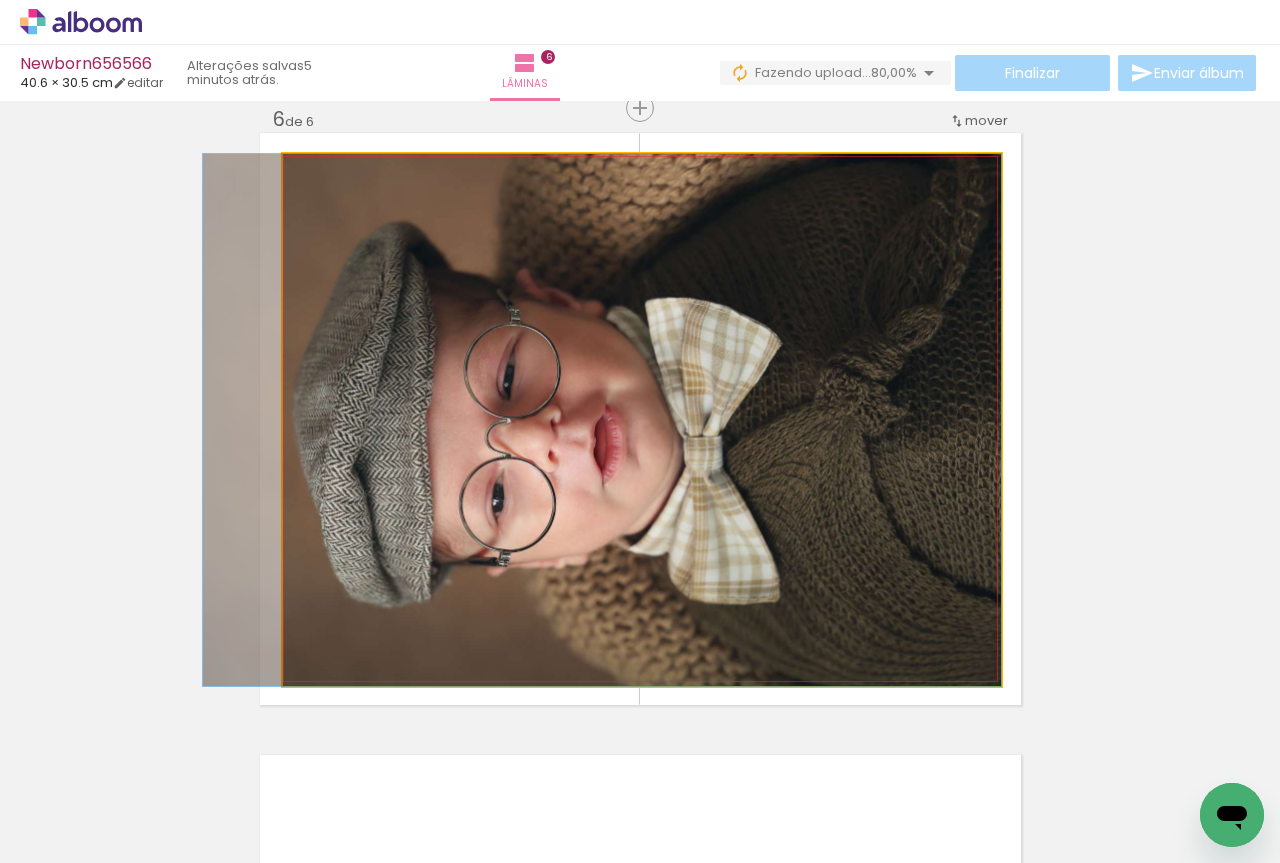 drag, startPoint x: 786, startPoint y: 418, endPoint x: 719, endPoint y: 414, distance: 67.11929 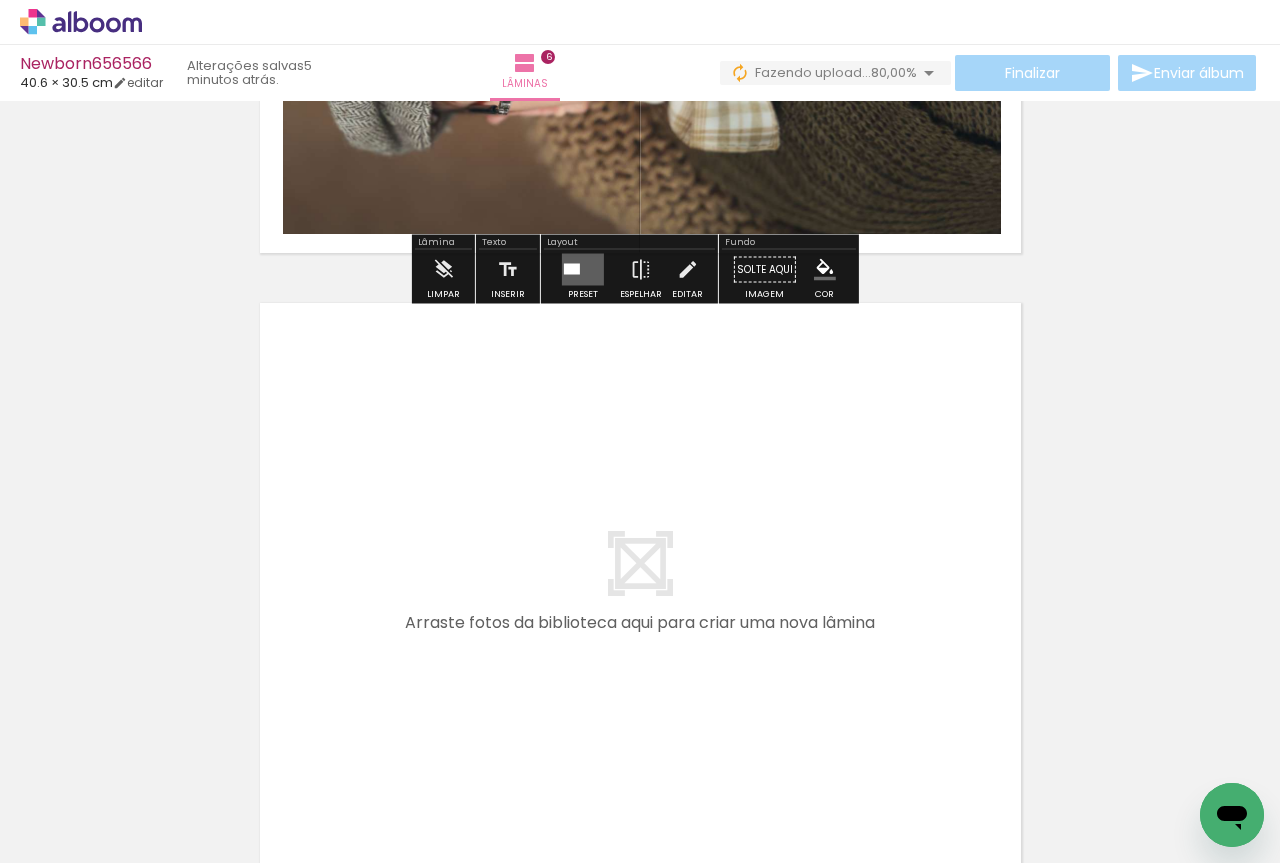 scroll, scrollTop: 3636, scrollLeft: 0, axis: vertical 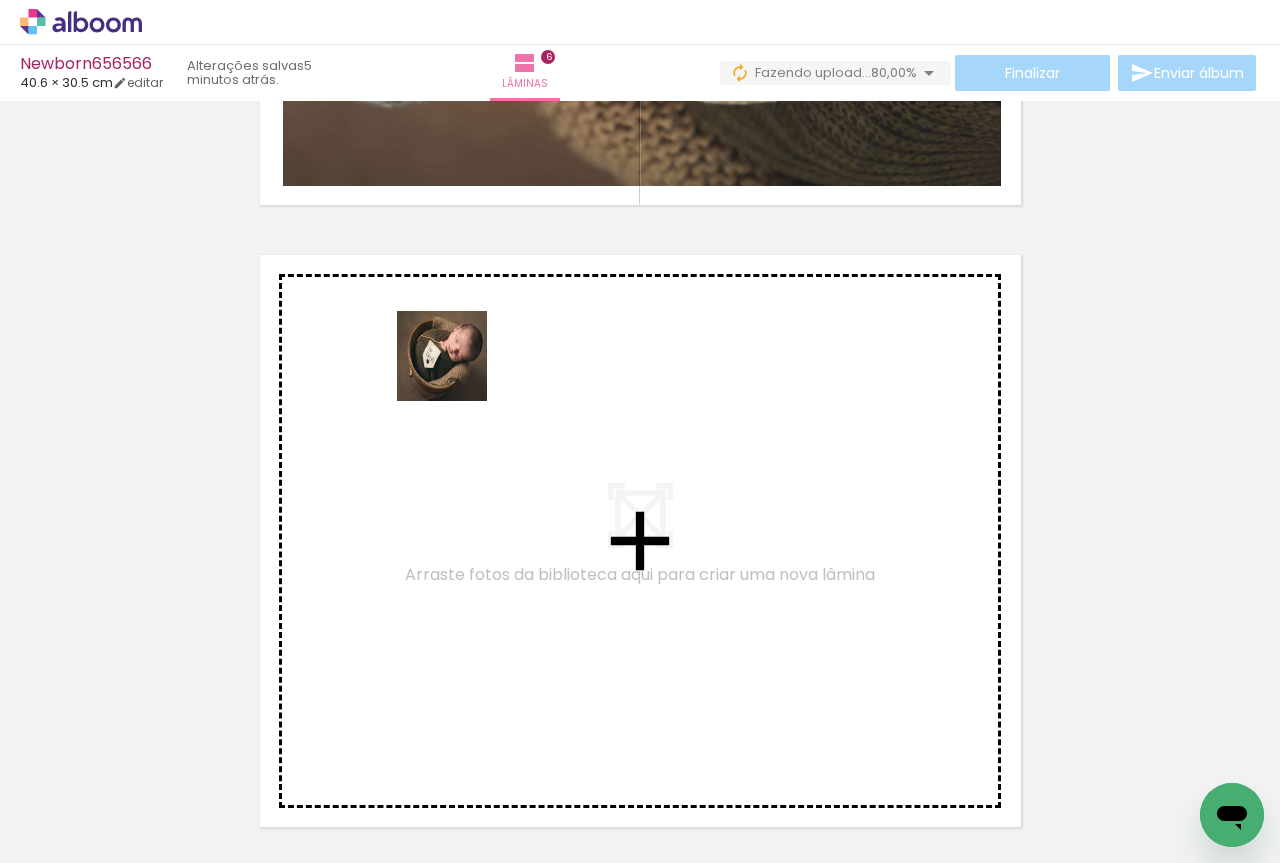 drag, startPoint x: 233, startPoint y: 798, endPoint x: 463, endPoint y: 344, distance: 508.93616 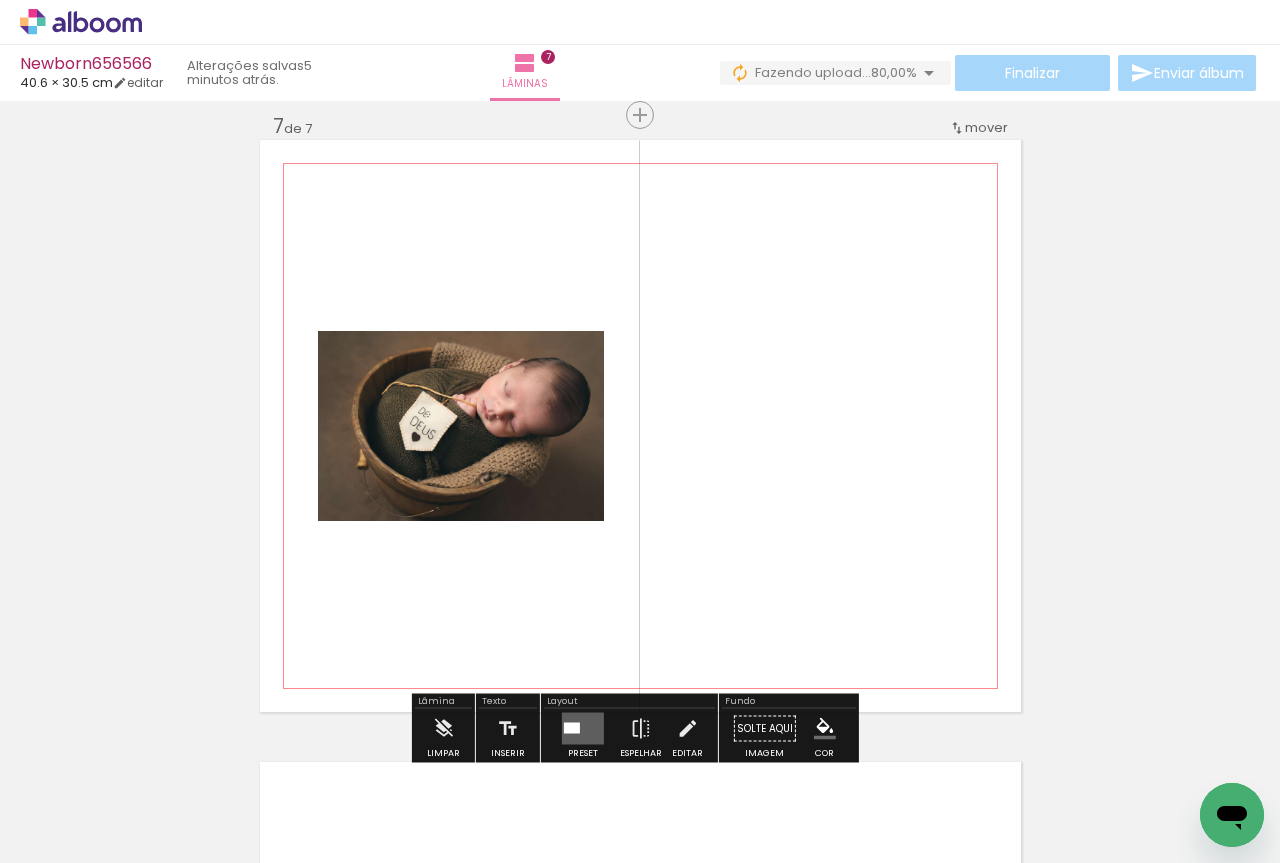 scroll, scrollTop: 3758, scrollLeft: 0, axis: vertical 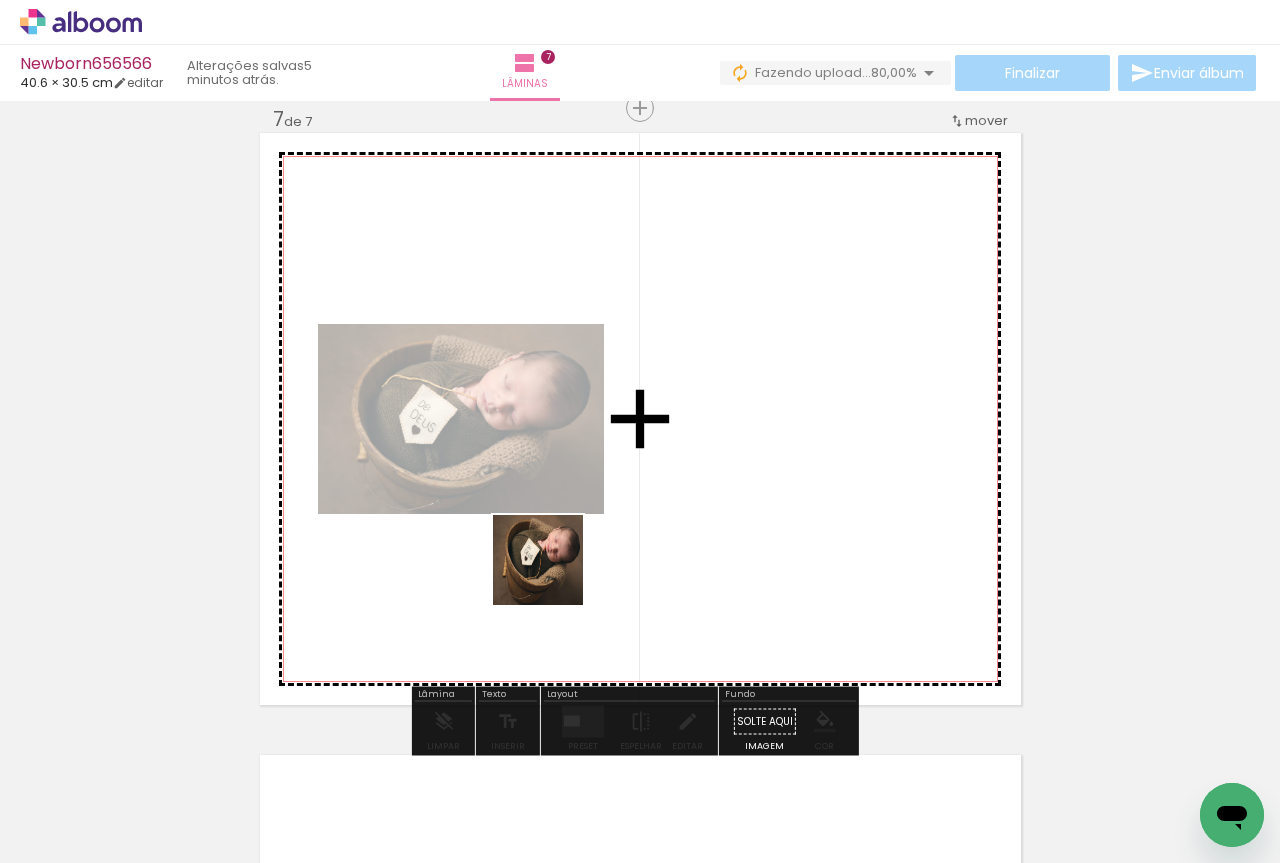 drag, startPoint x: 238, startPoint y: 802, endPoint x: 608, endPoint y: 527, distance: 461.00433 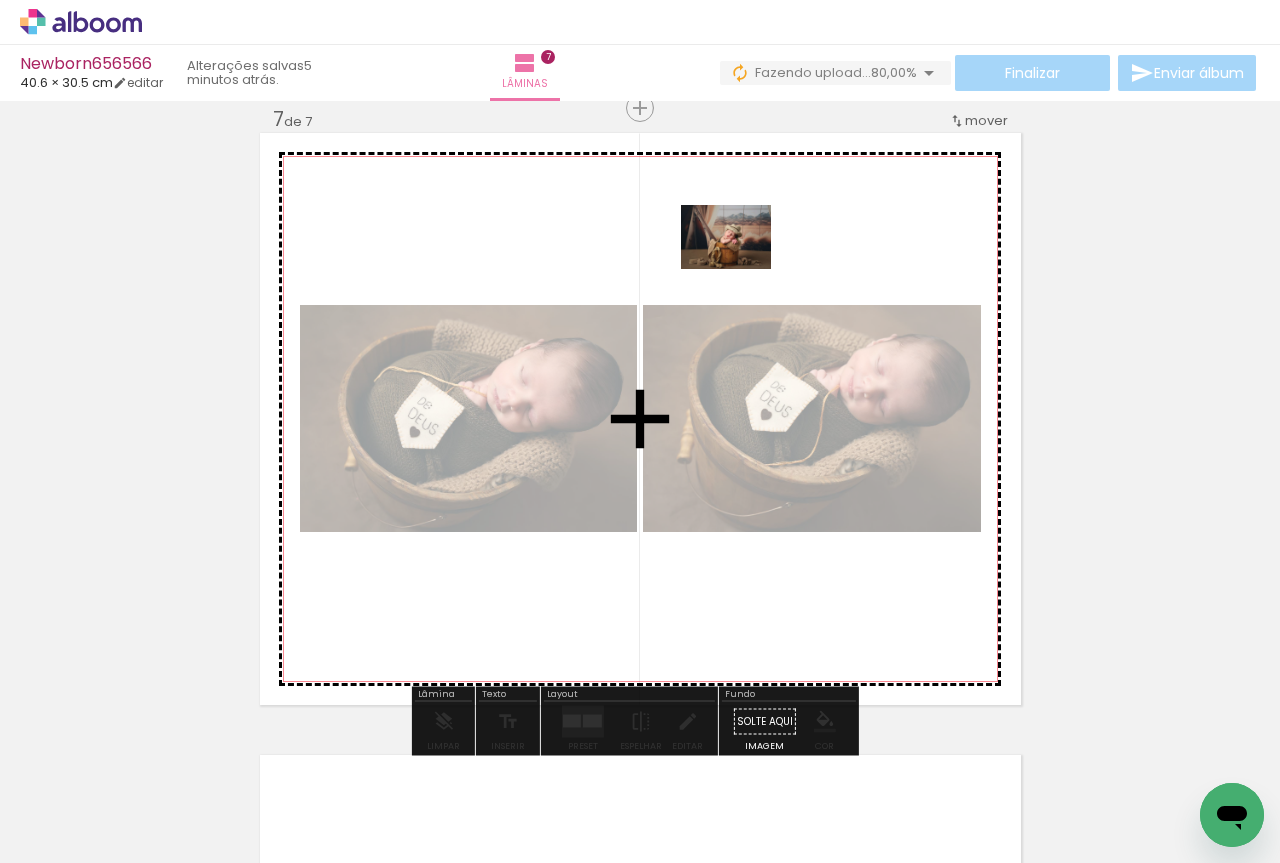 drag, startPoint x: 241, startPoint y: 788, endPoint x: 741, endPoint y: 265, distance: 723.55304 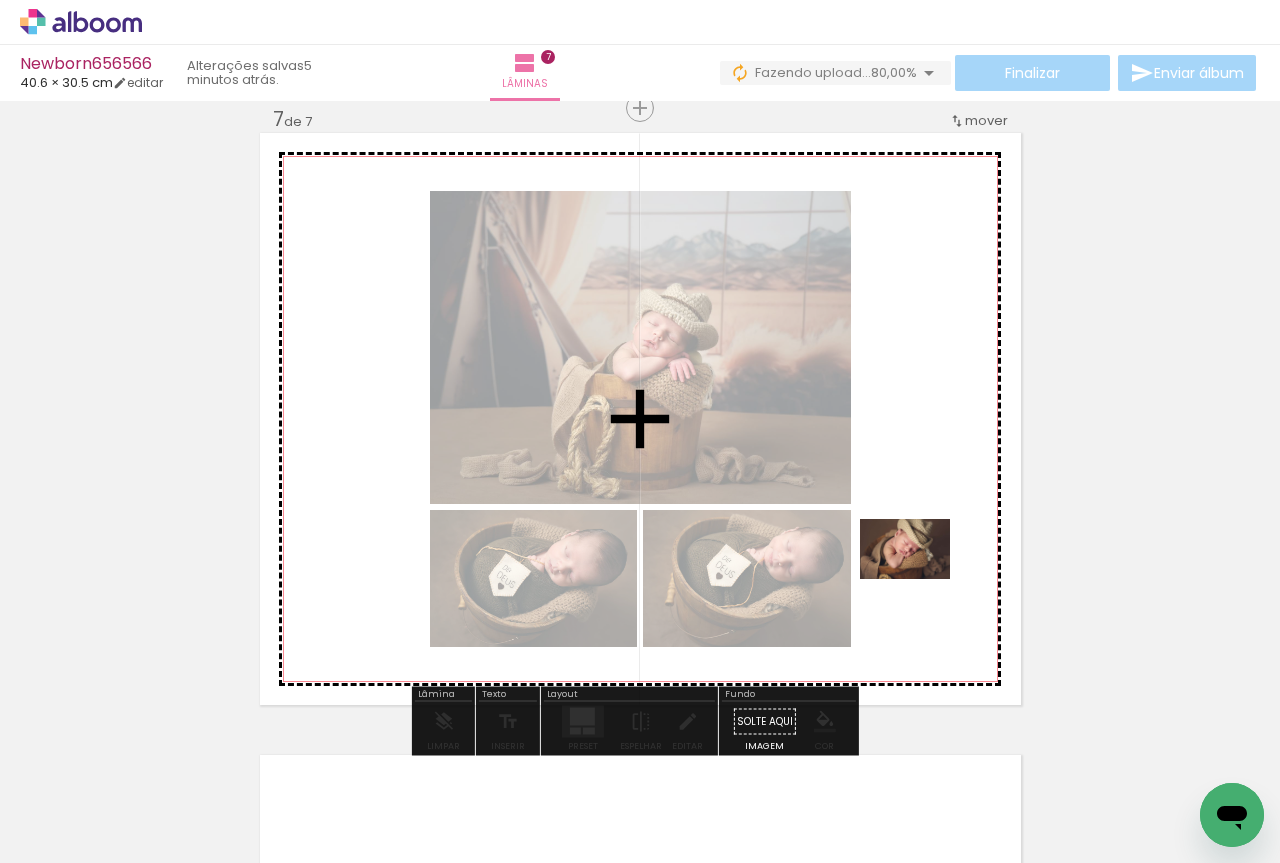drag, startPoint x: 335, startPoint y: 821, endPoint x: 936, endPoint y: 566, distance: 652.85986 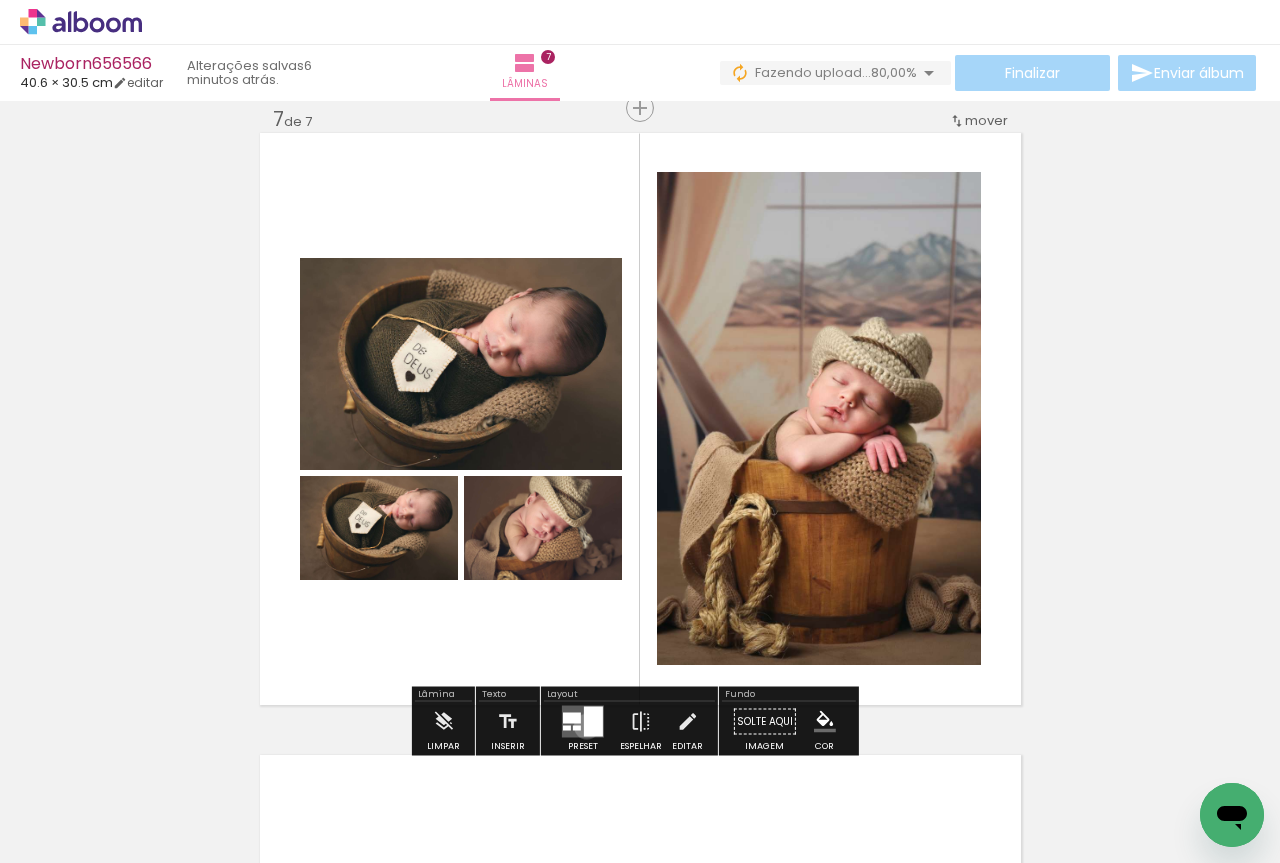 click at bounding box center (593, 722) 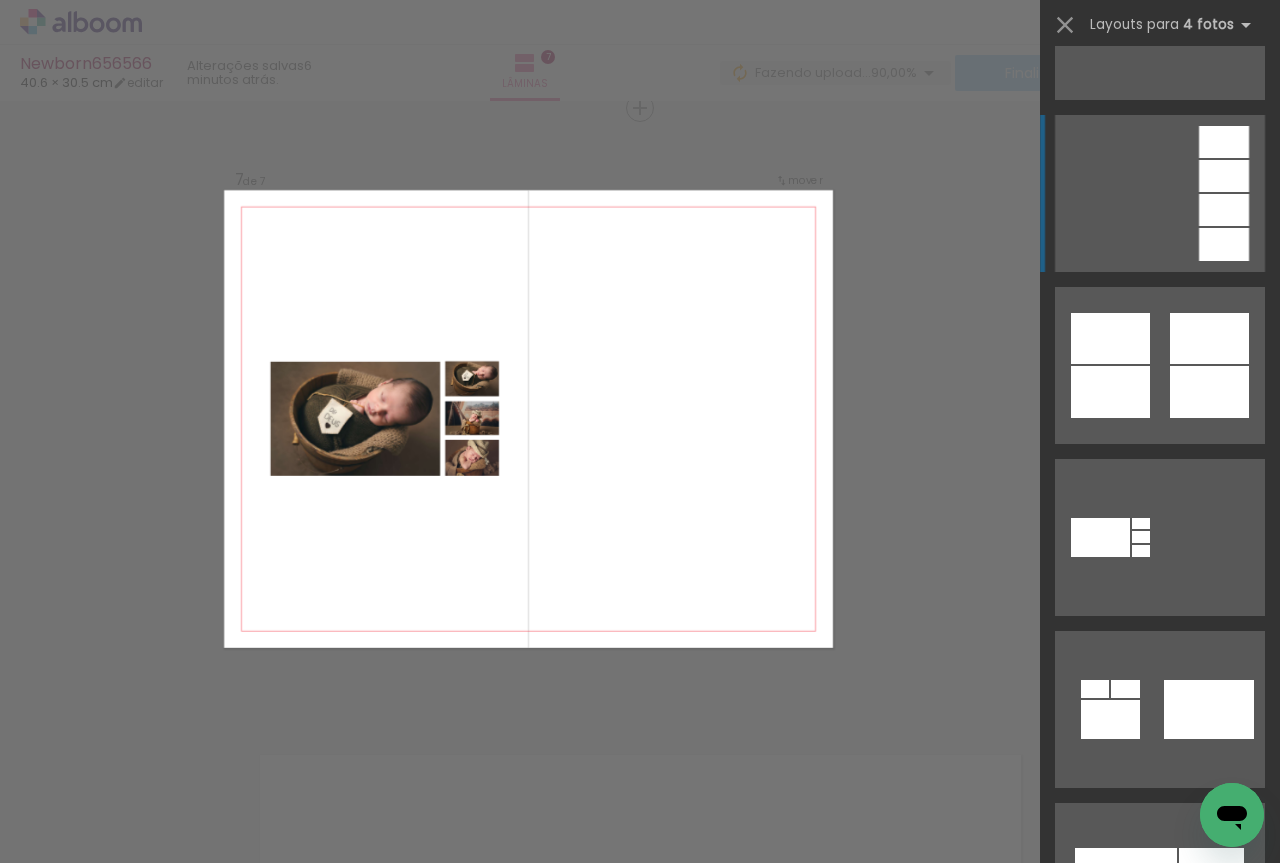 scroll, scrollTop: 2333, scrollLeft: 0, axis: vertical 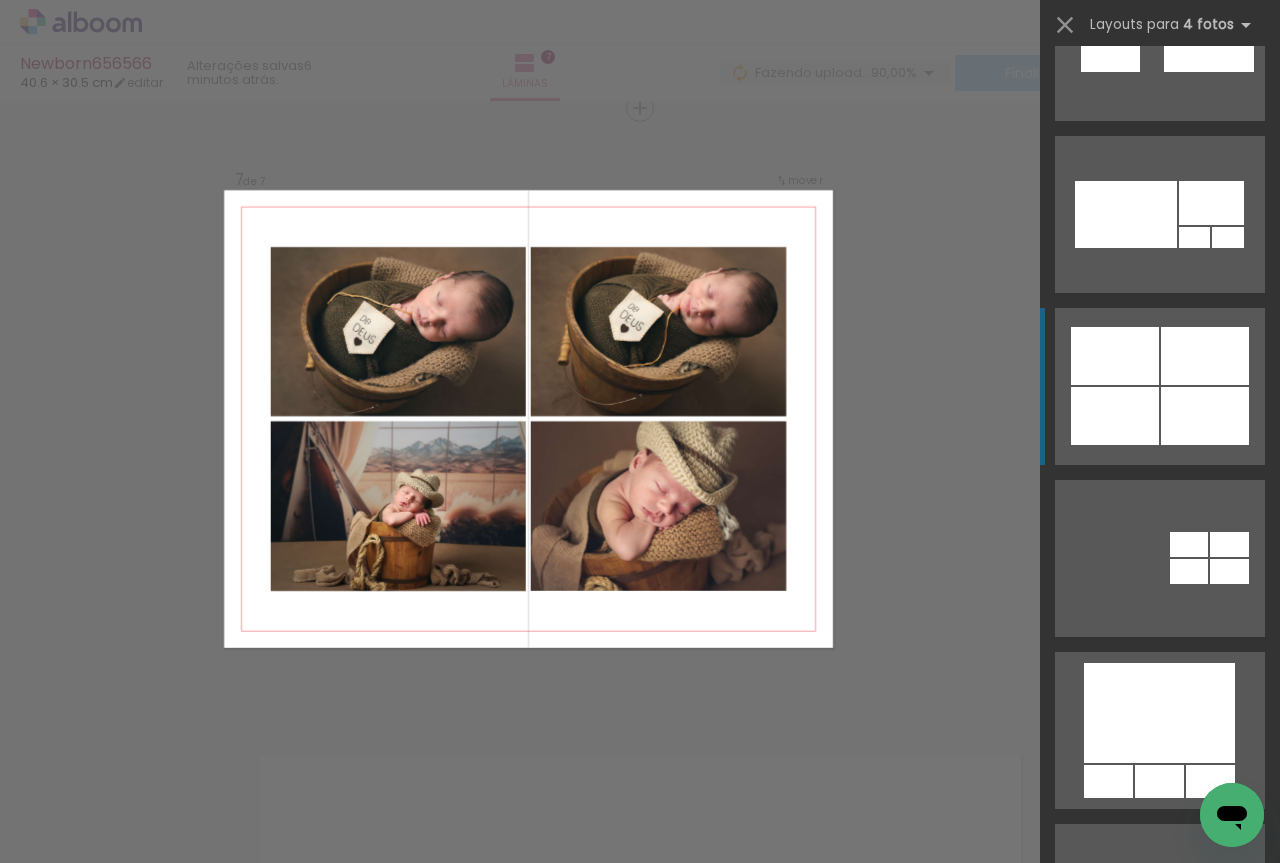 click at bounding box center (1095, 22) 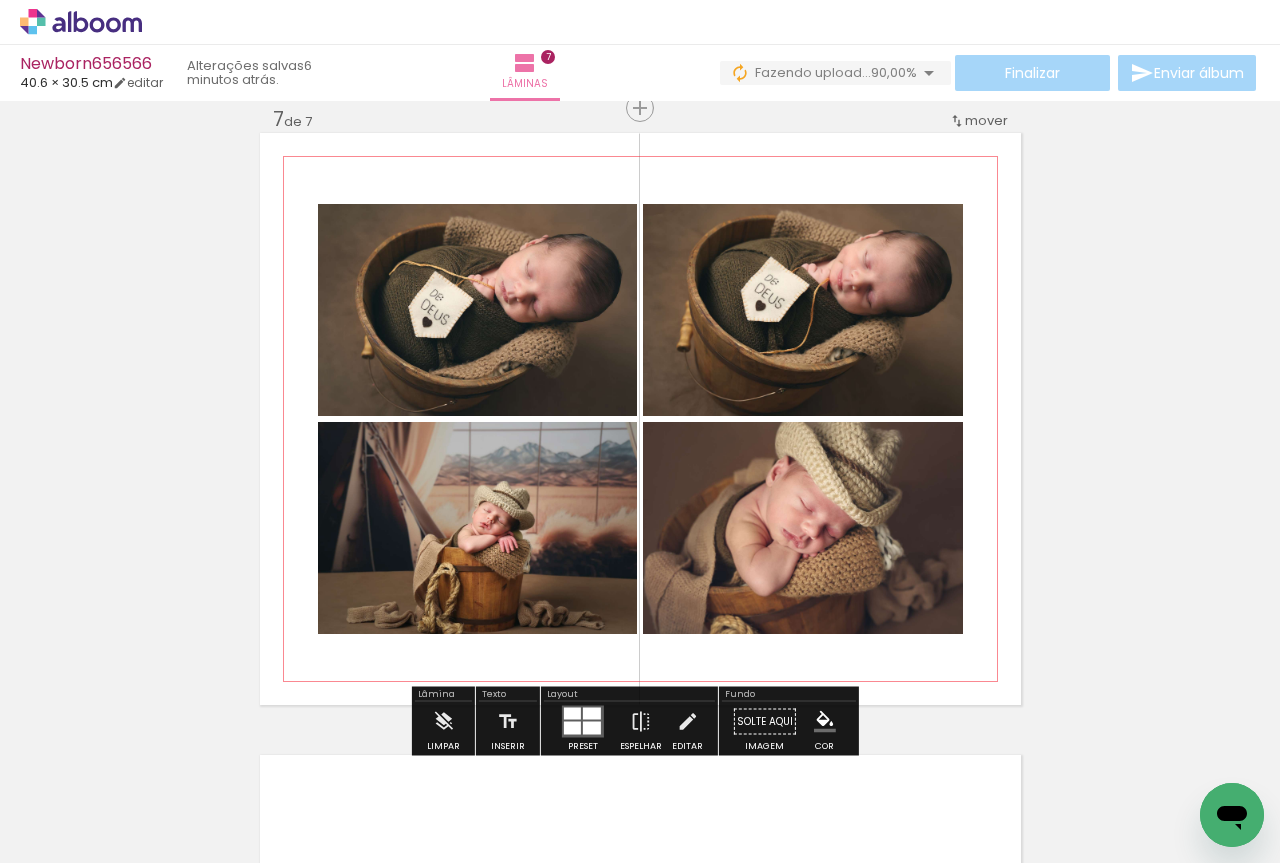 click 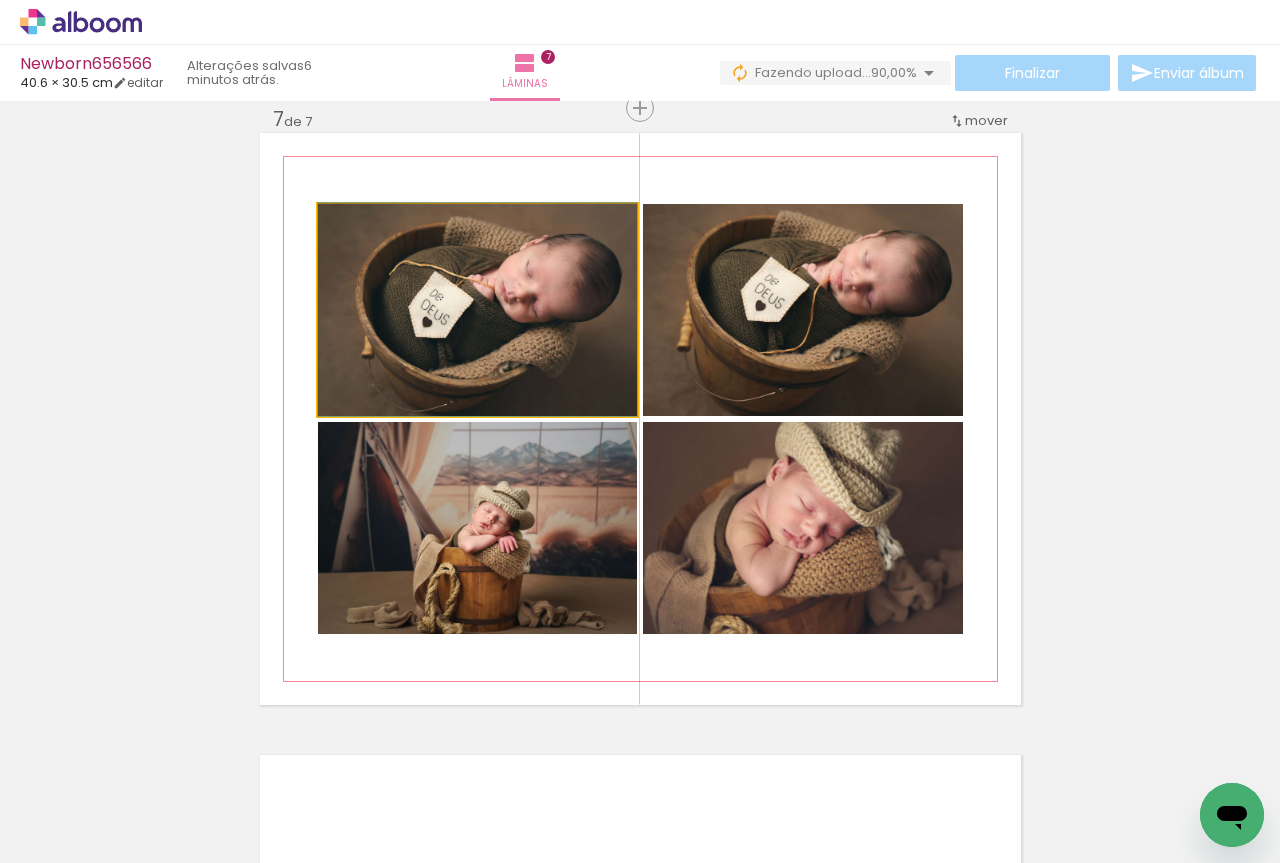click 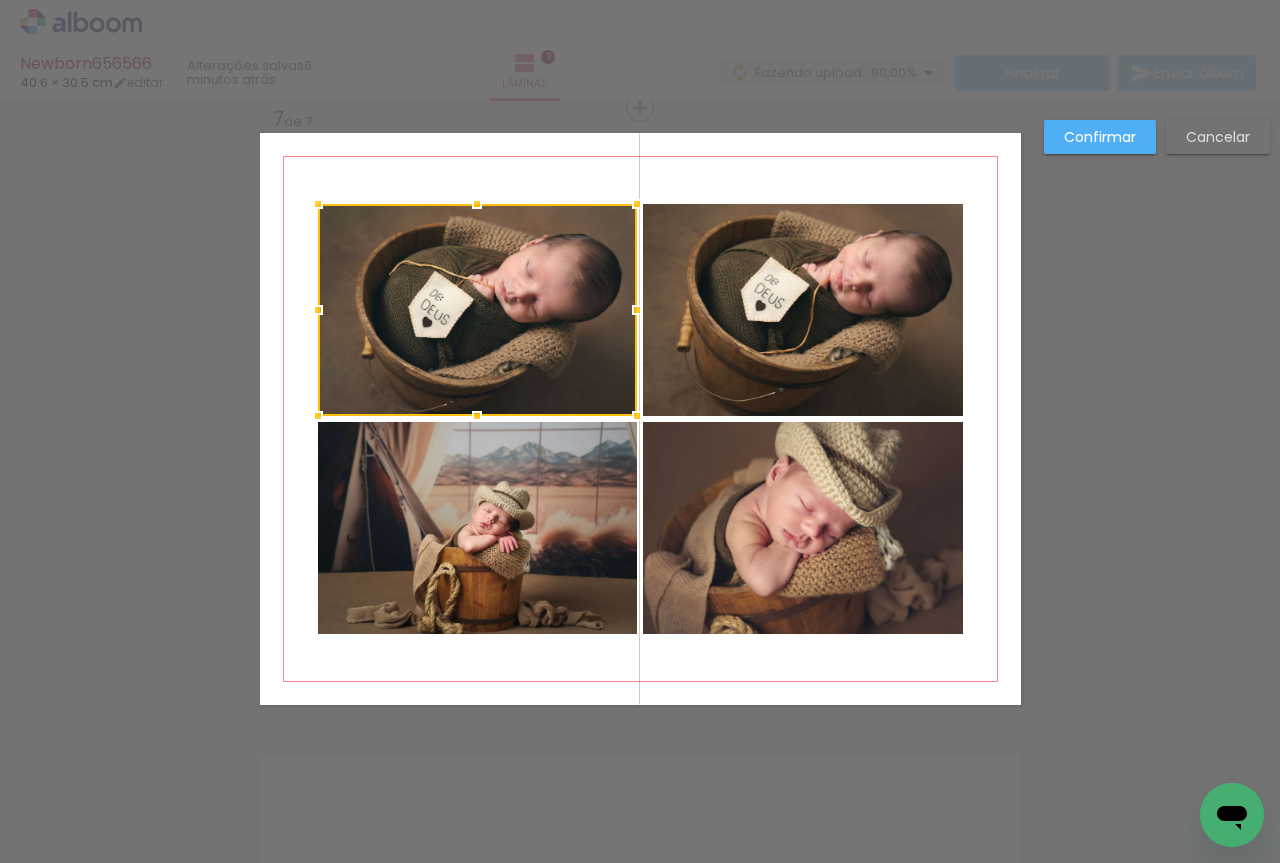 click 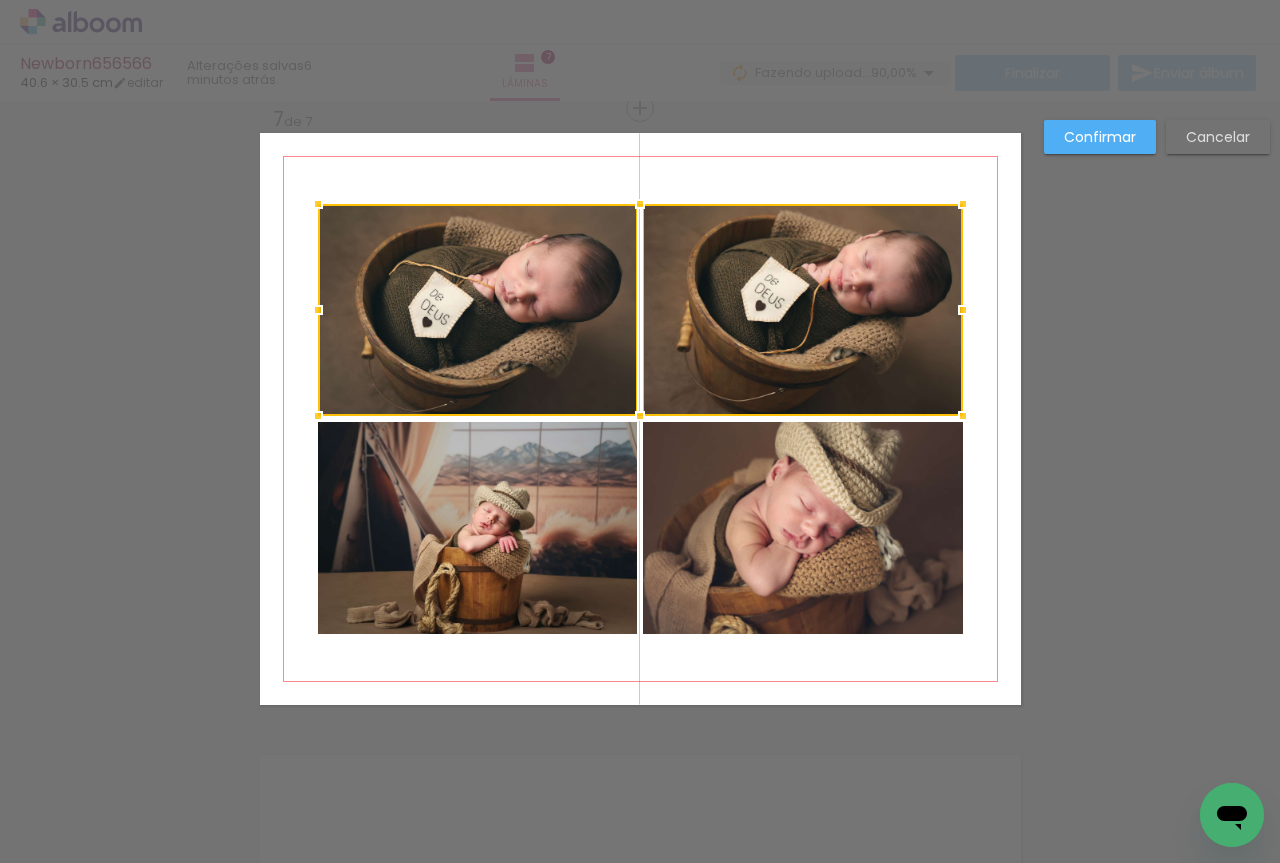 click 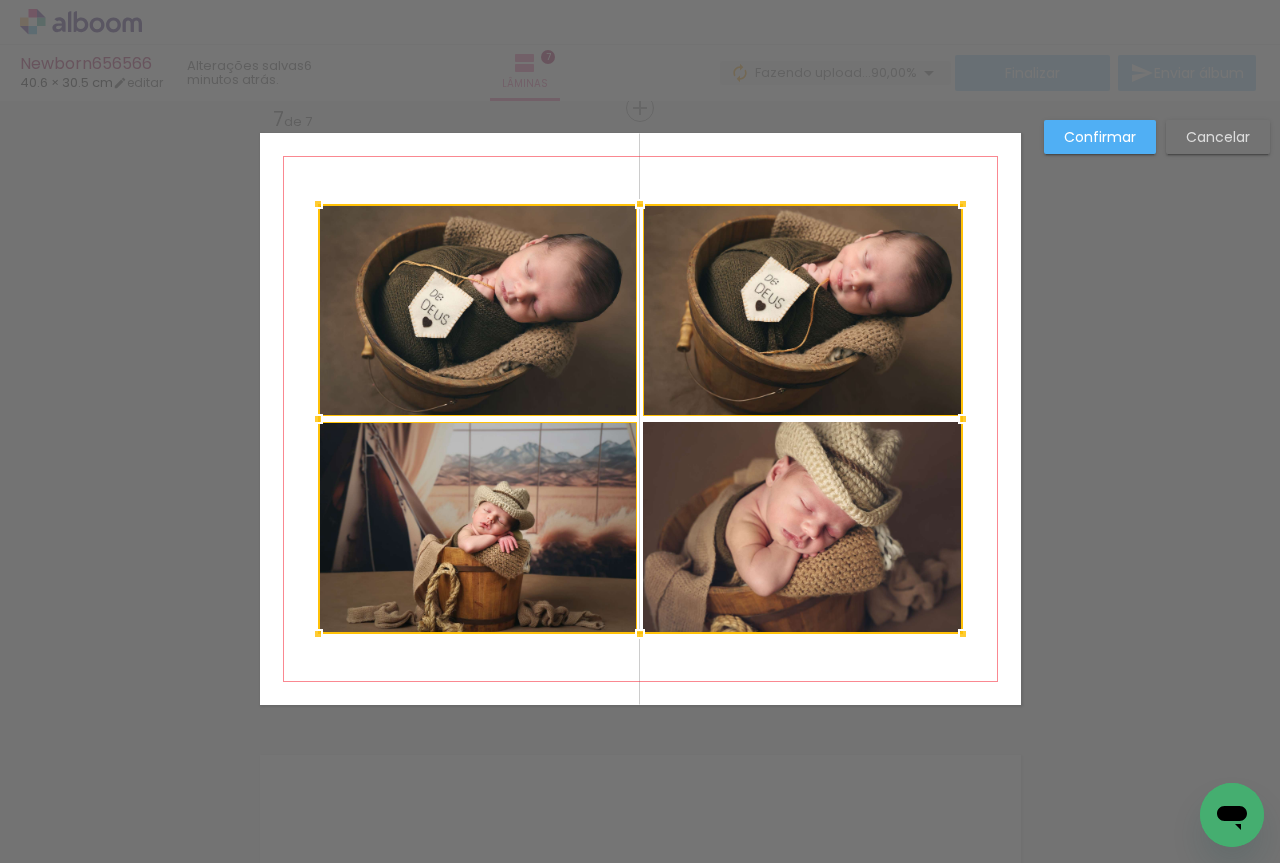 click at bounding box center [640, 419] 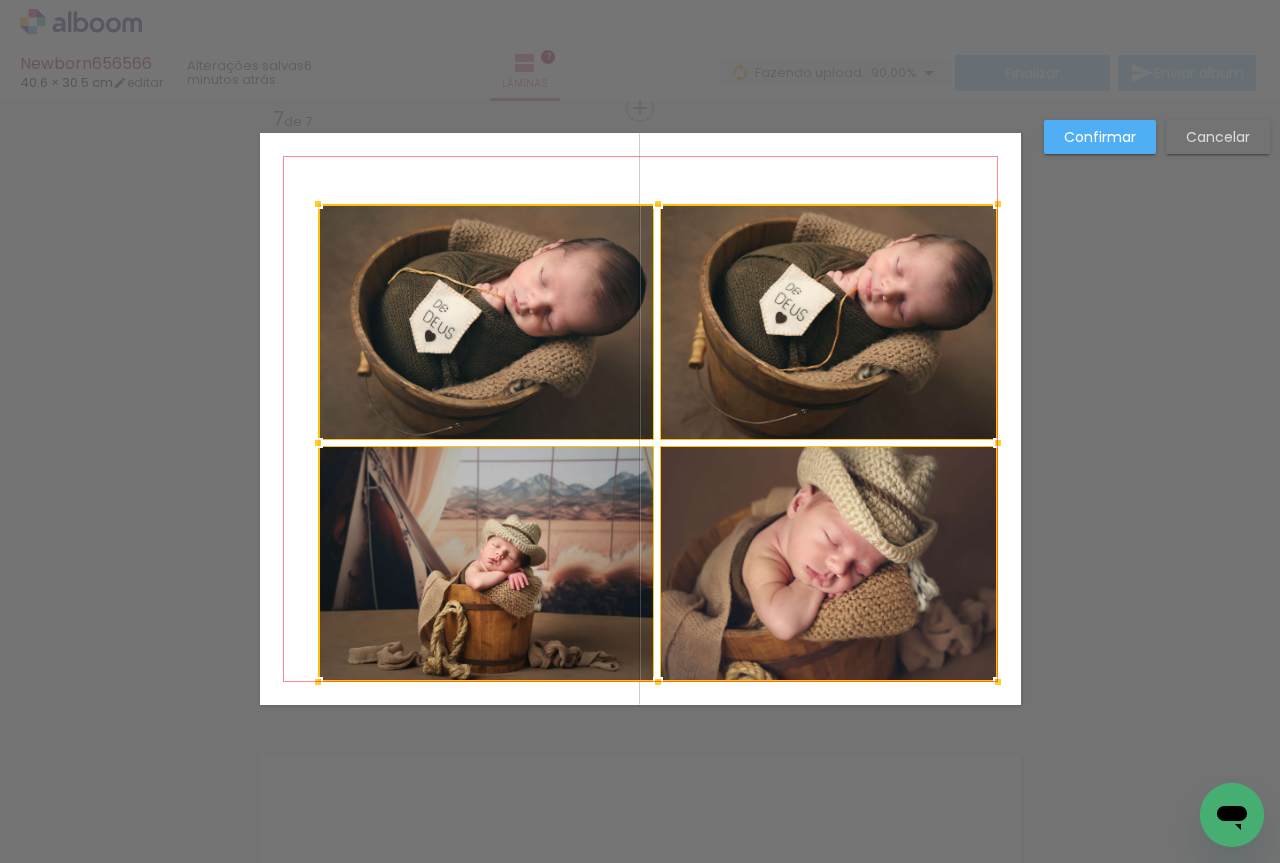 drag, startPoint x: 956, startPoint y: 645, endPoint x: 988, endPoint y: 688, distance: 53.600372 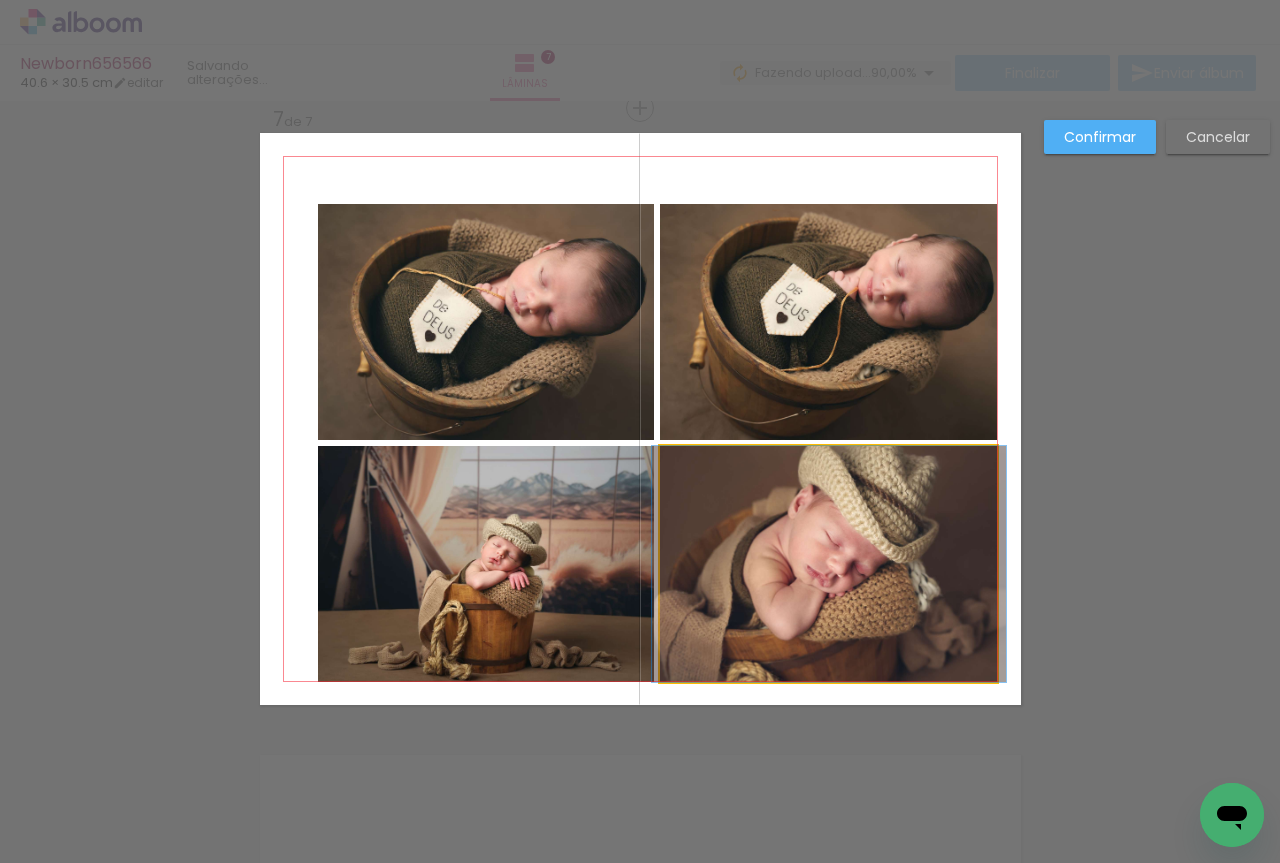 click 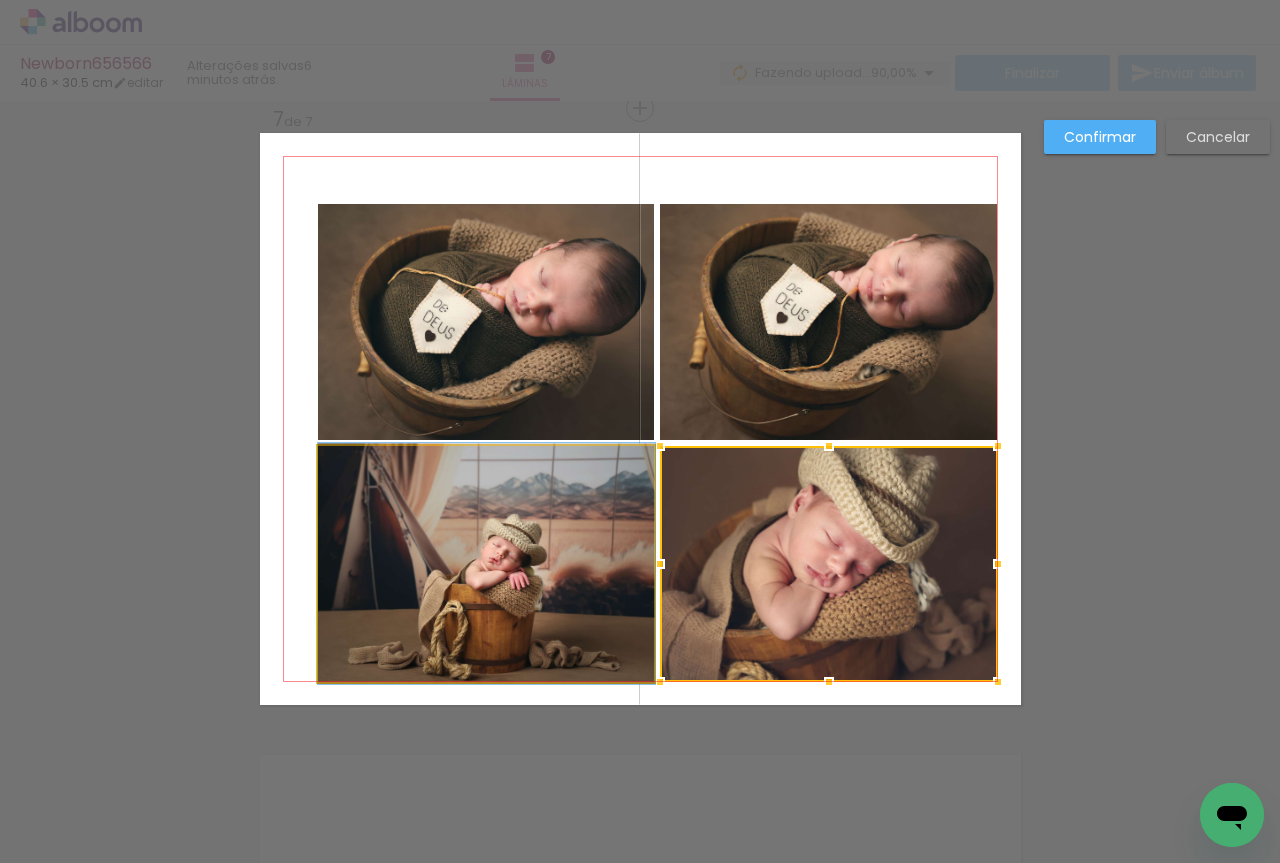 click 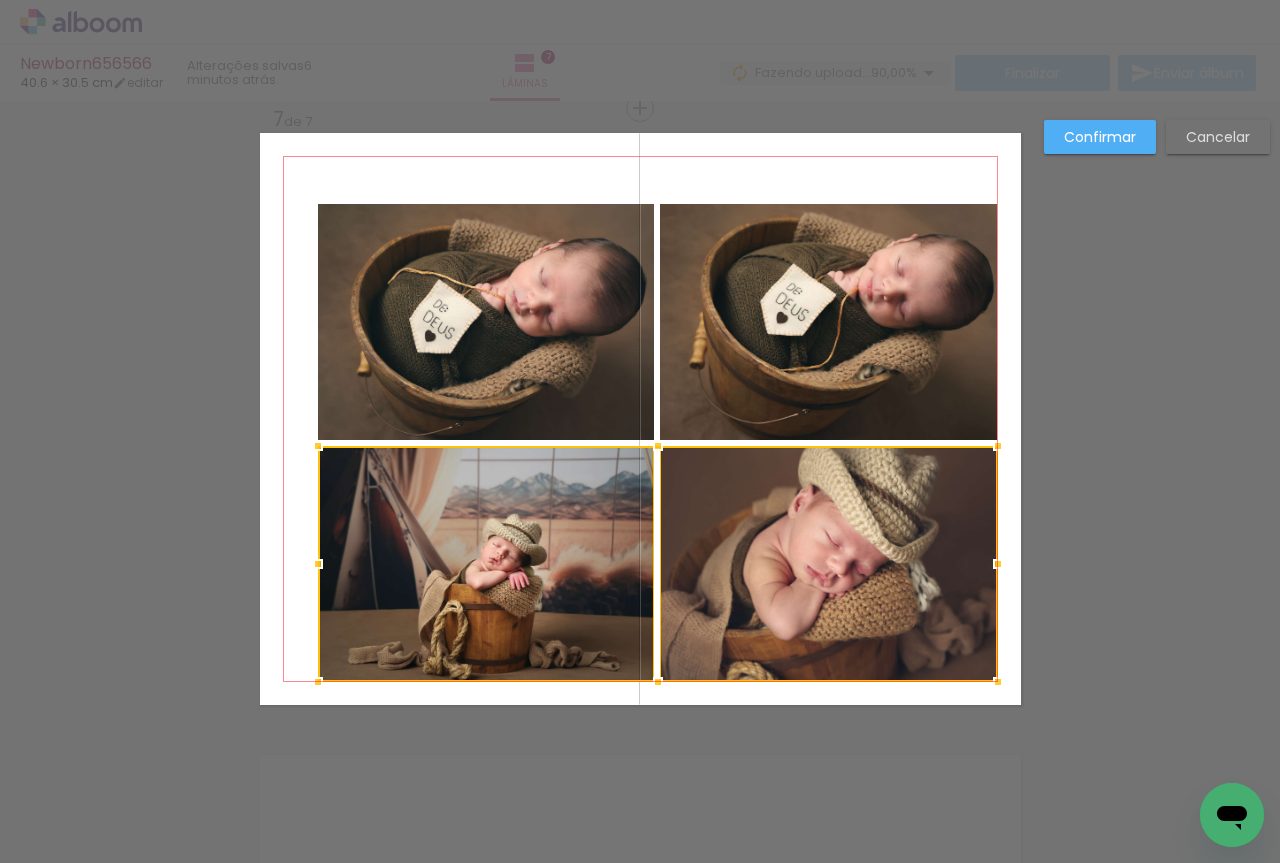 click 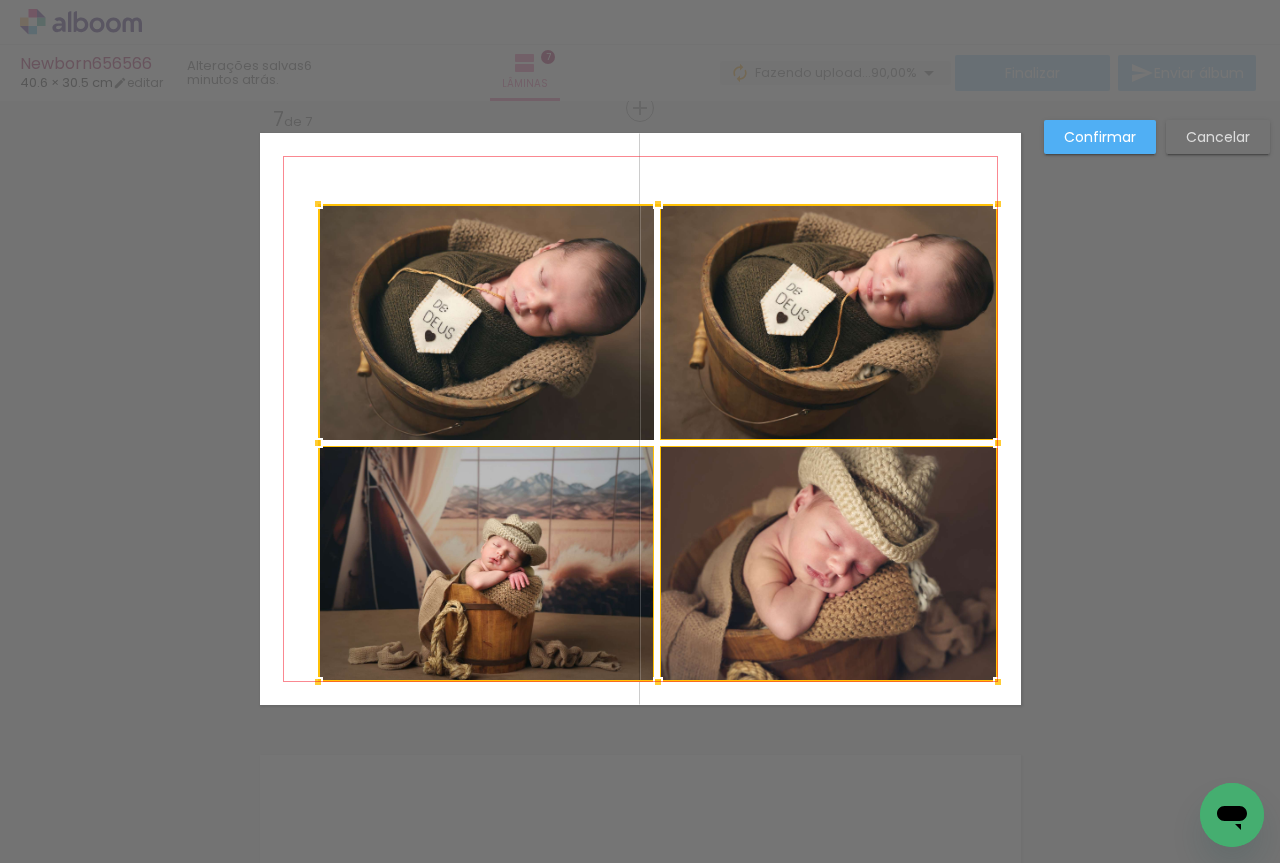 click at bounding box center (658, 443) 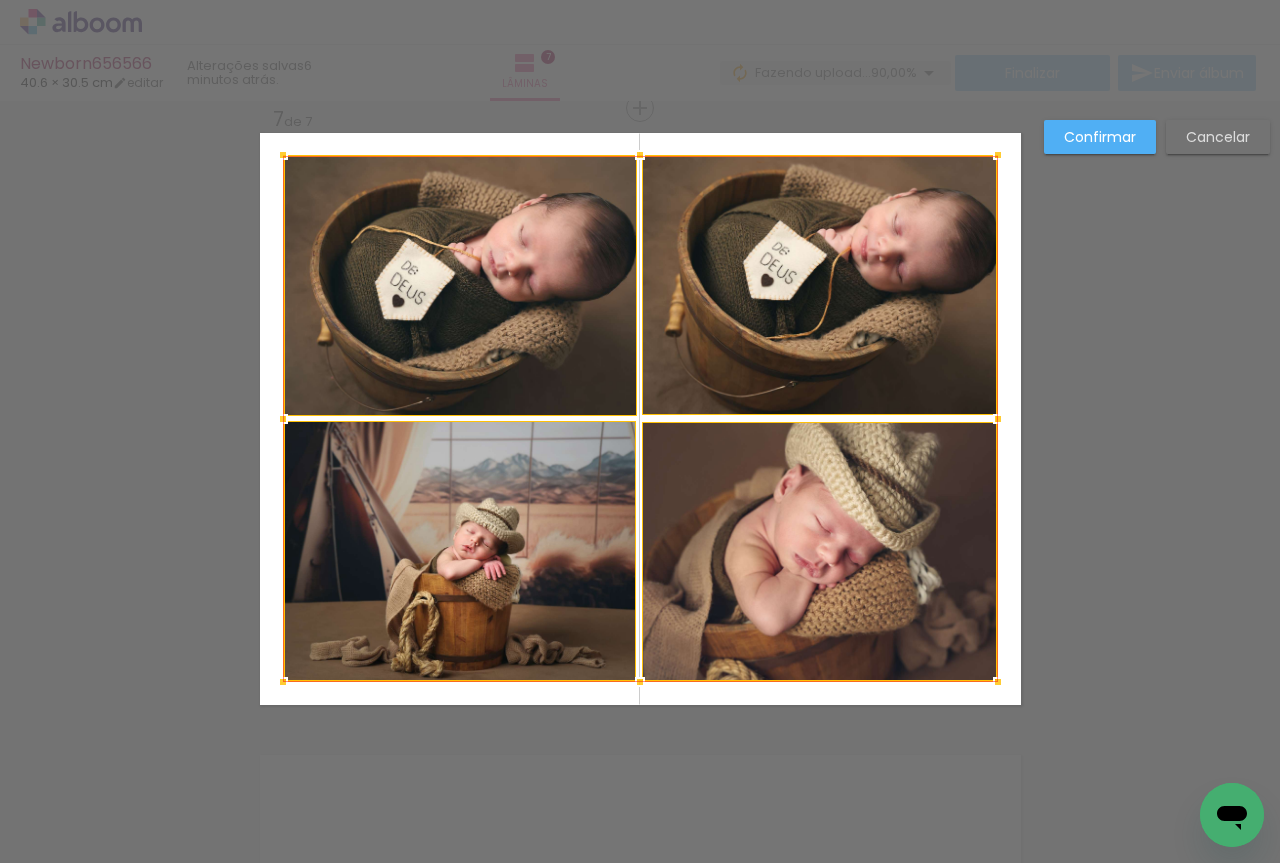 drag, startPoint x: 318, startPoint y: 197, endPoint x: 283, endPoint y: 148, distance: 60.216278 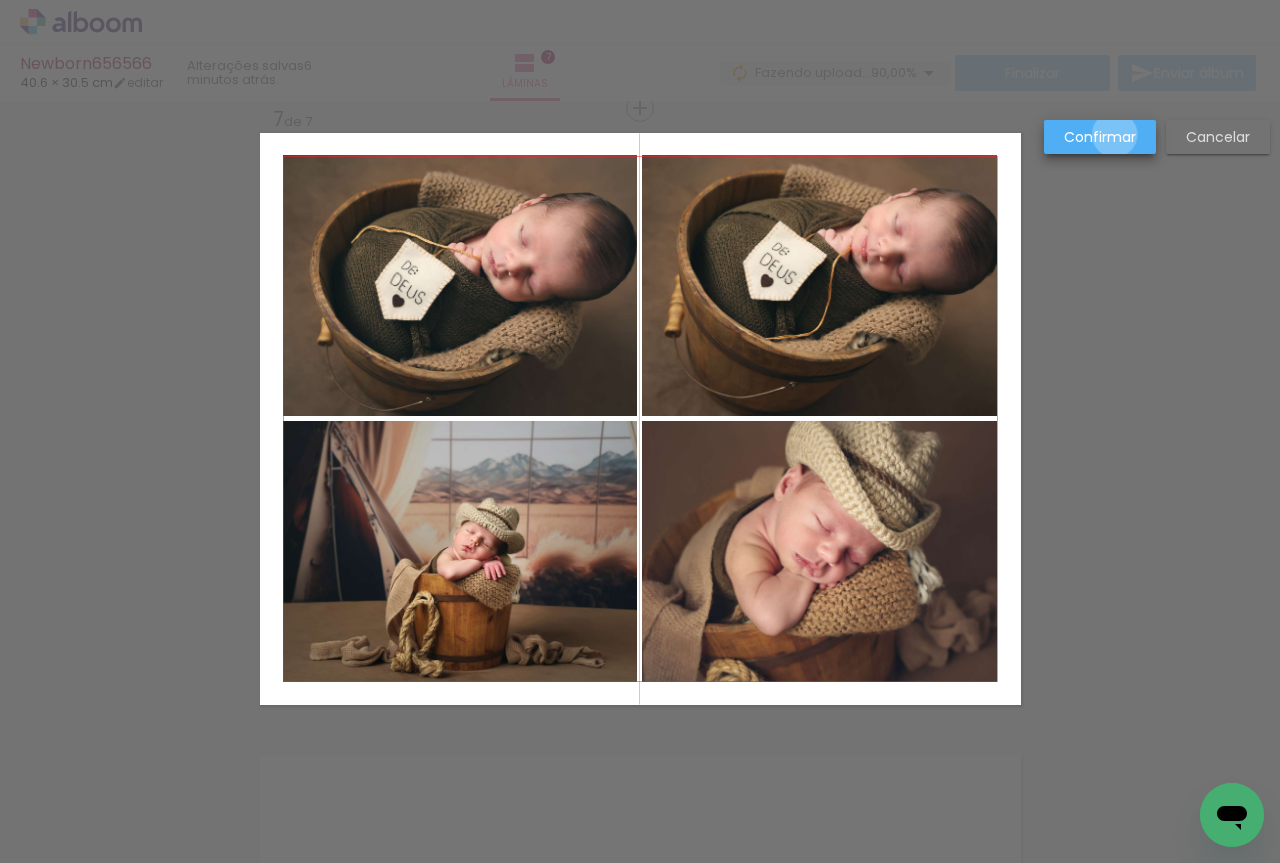 click on "Confirmar" at bounding box center (0, 0) 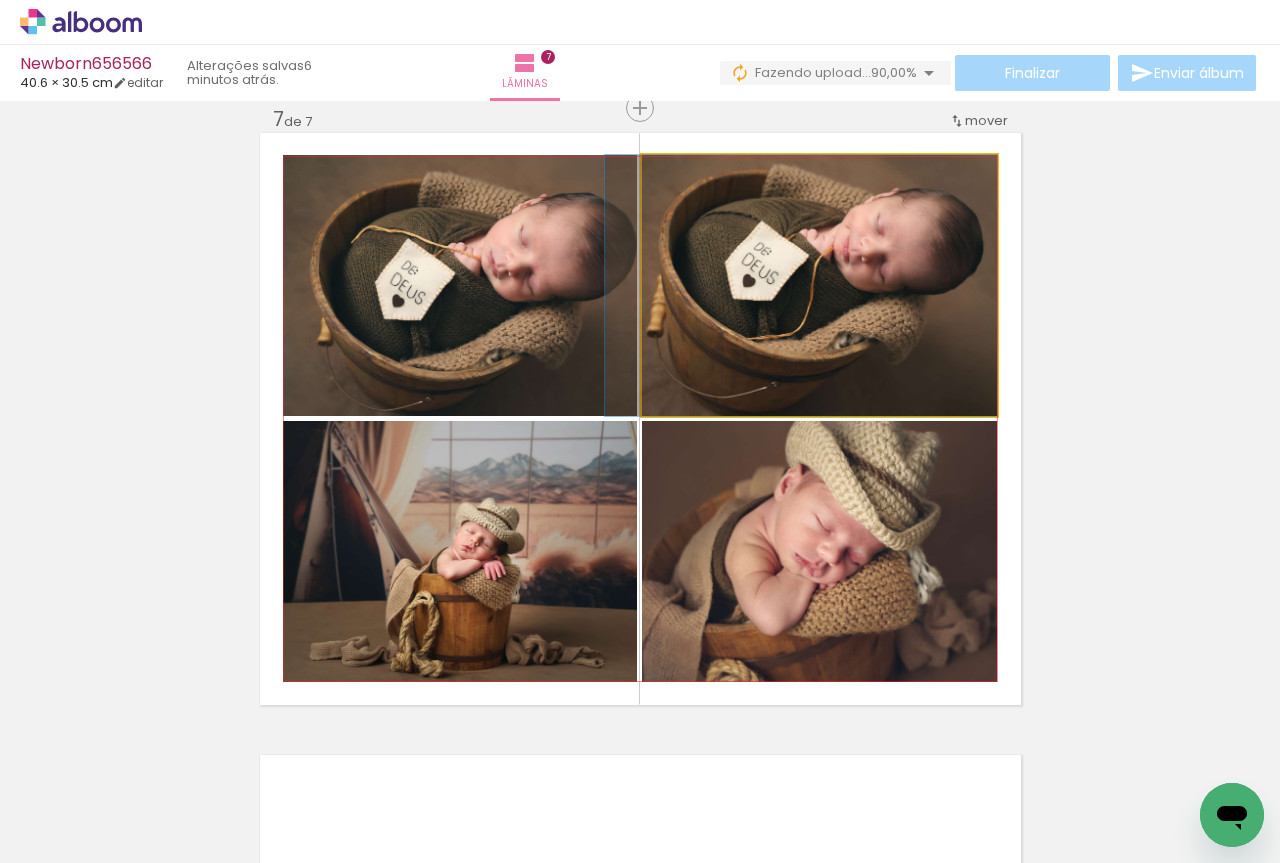 drag, startPoint x: 879, startPoint y: 373, endPoint x: 845, endPoint y: 373, distance: 34 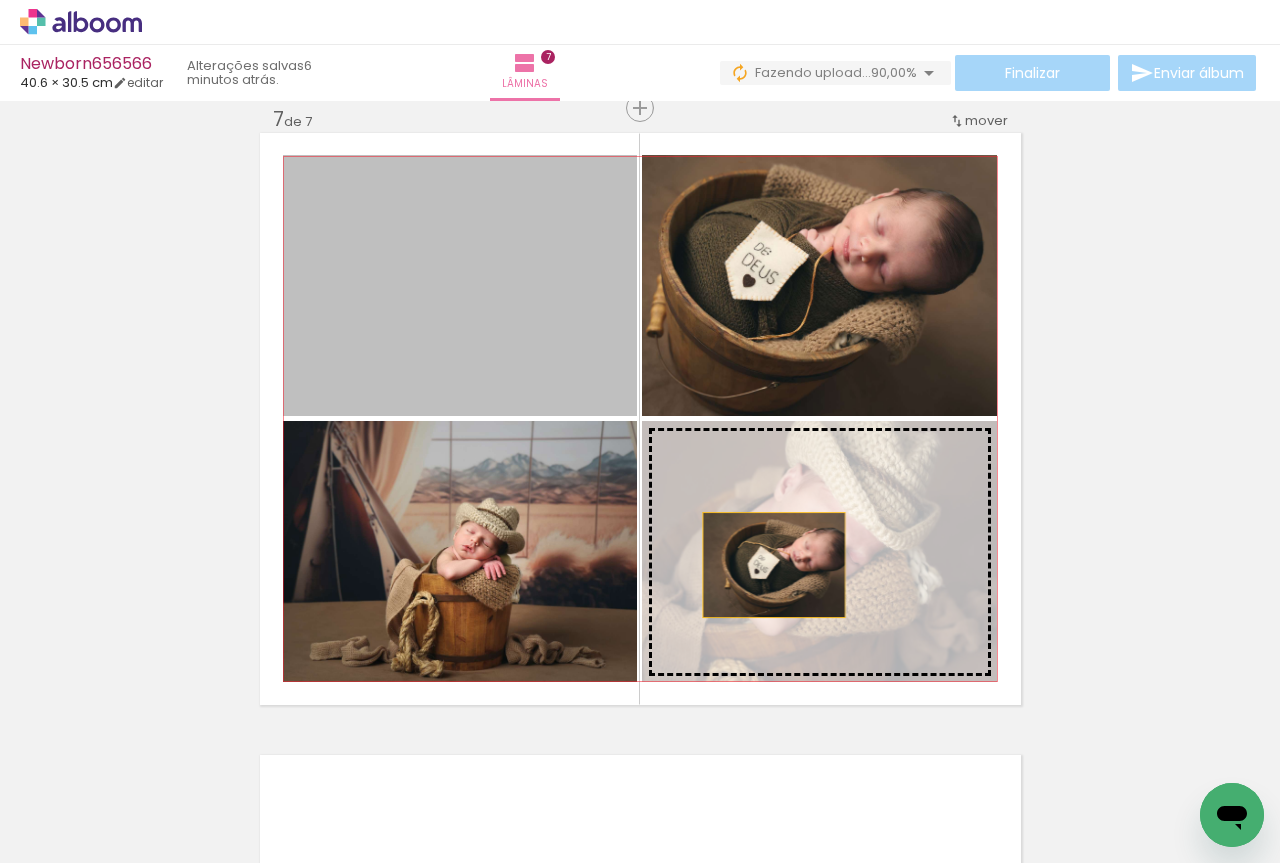 drag, startPoint x: 534, startPoint y: 339, endPoint x: 766, endPoint y: 565, distance: 323.8827 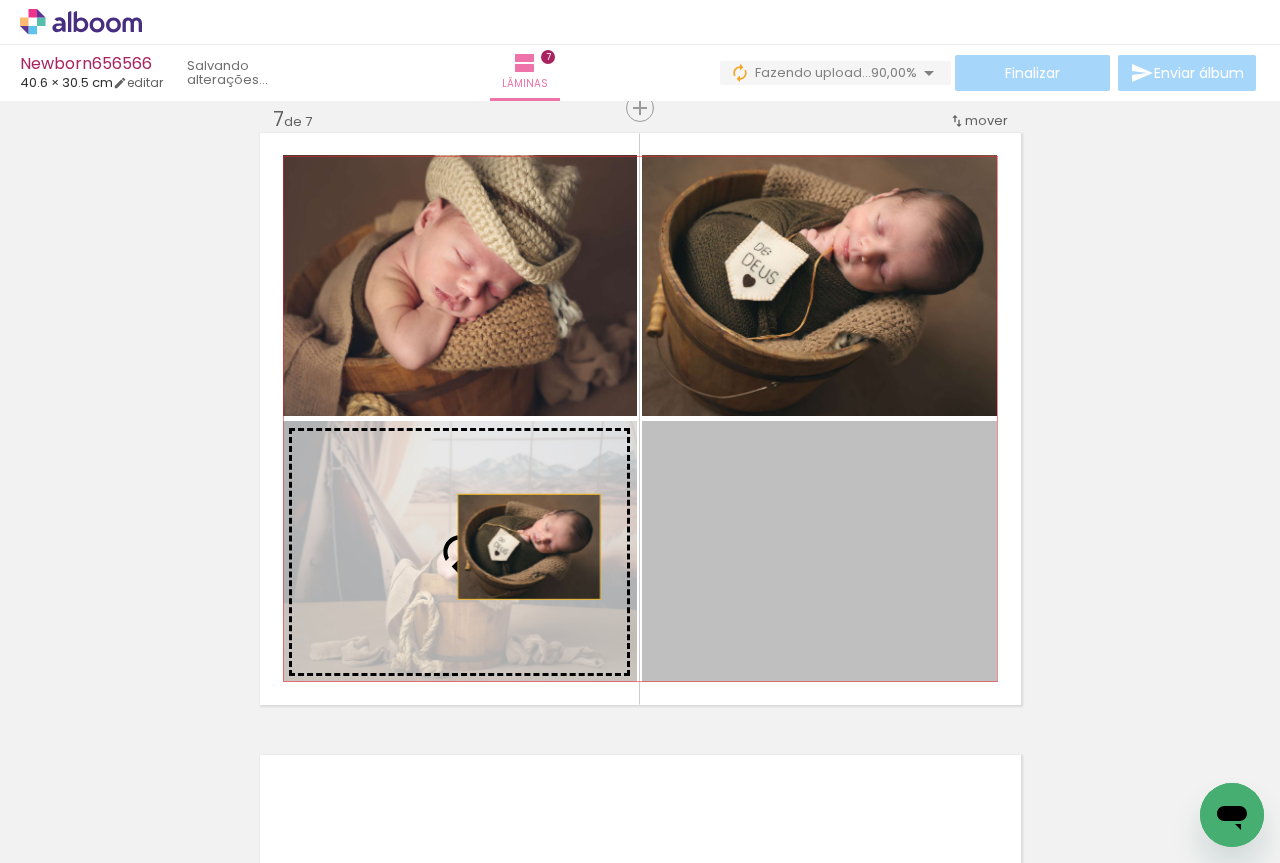drag, startPoint x: 825, startPoint y: 555, endPoint x: 522, endPoint y: 547, distance: 303.1056 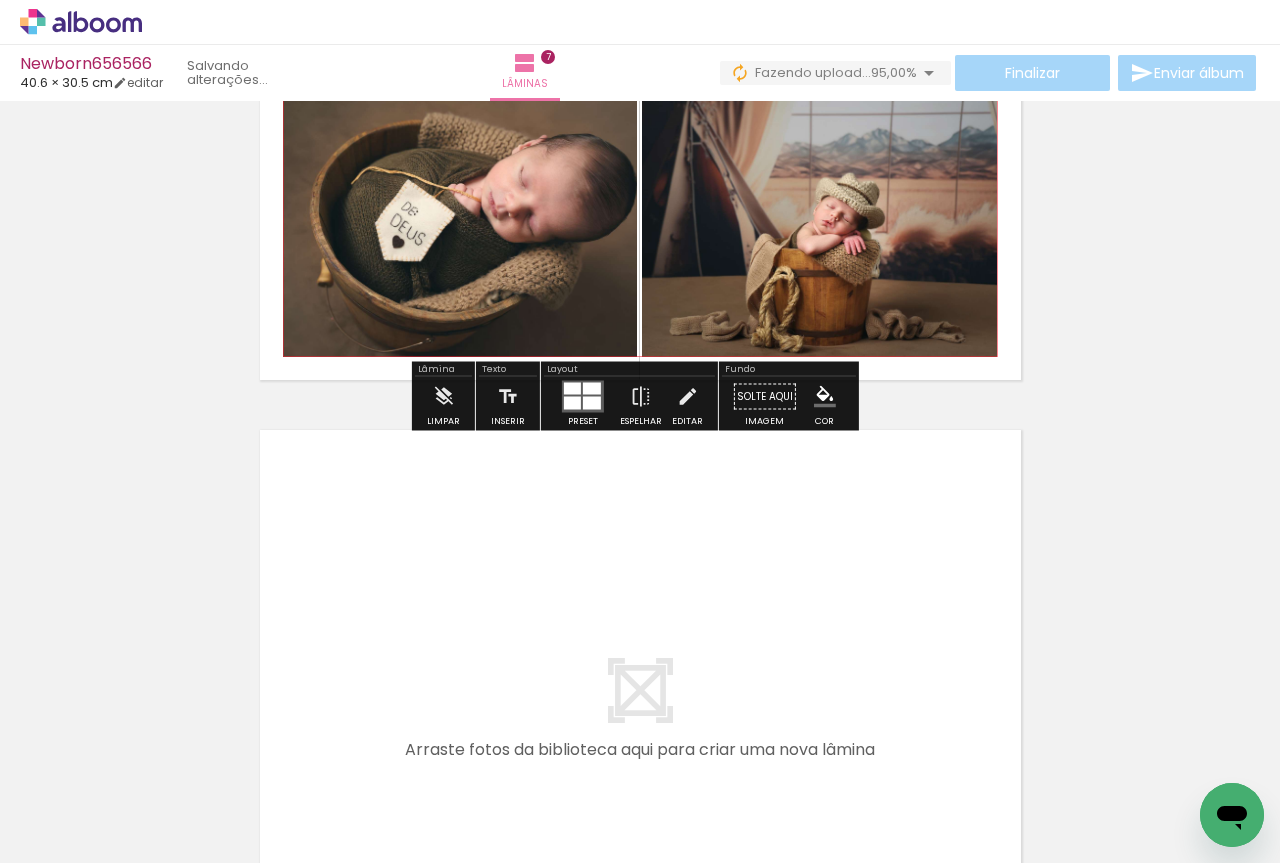 scroll, scrollTop: 4084, scrollLeft: 0, axis: vertical 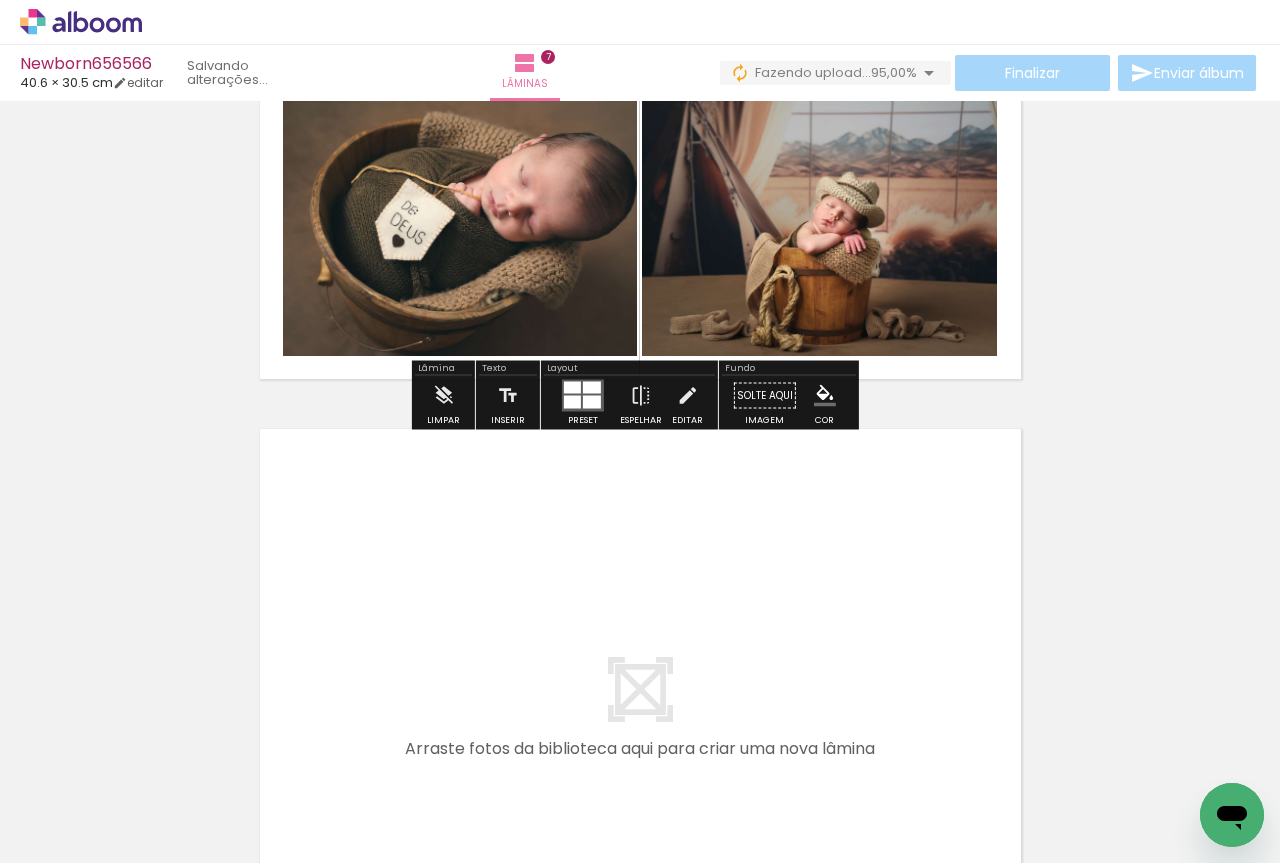click 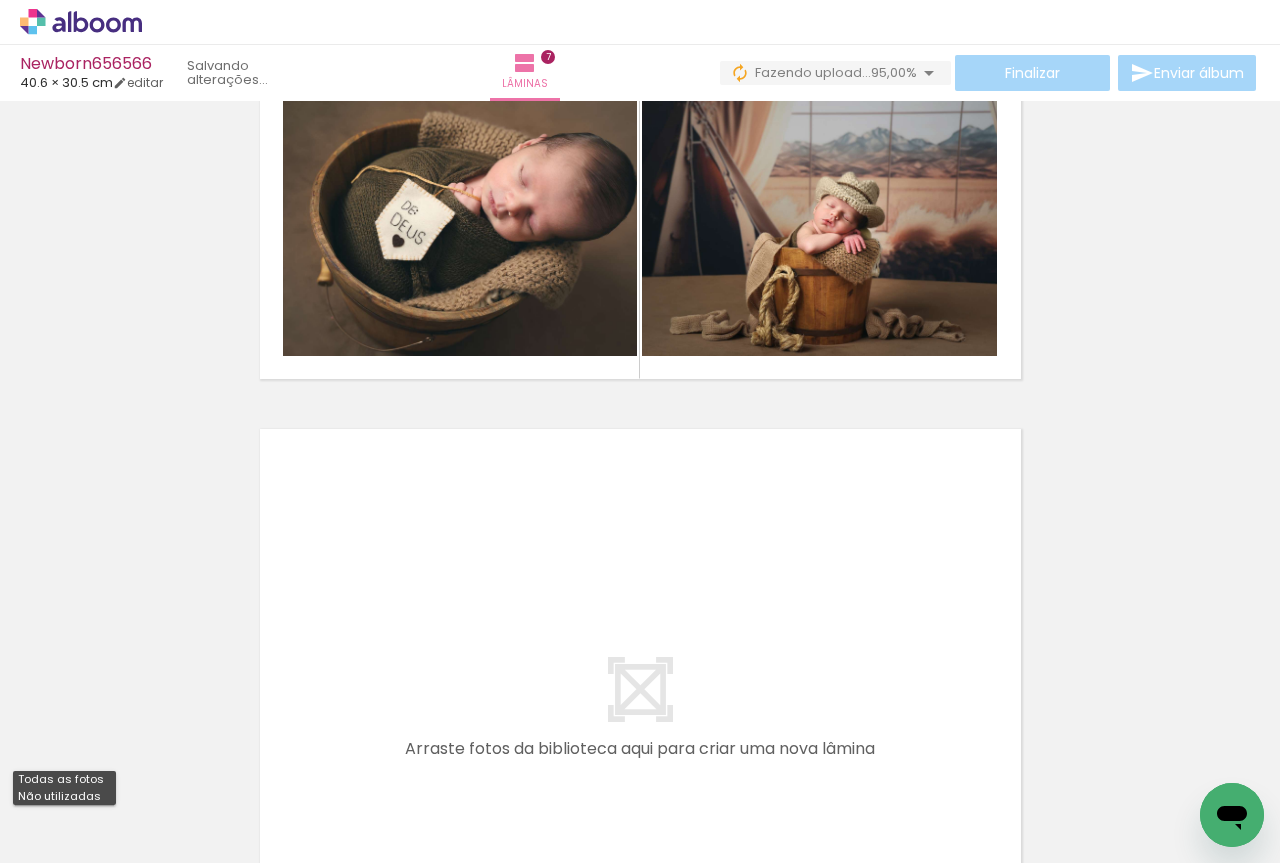 click on "Adicionar
Fotos" at bounding box center (71, 852) 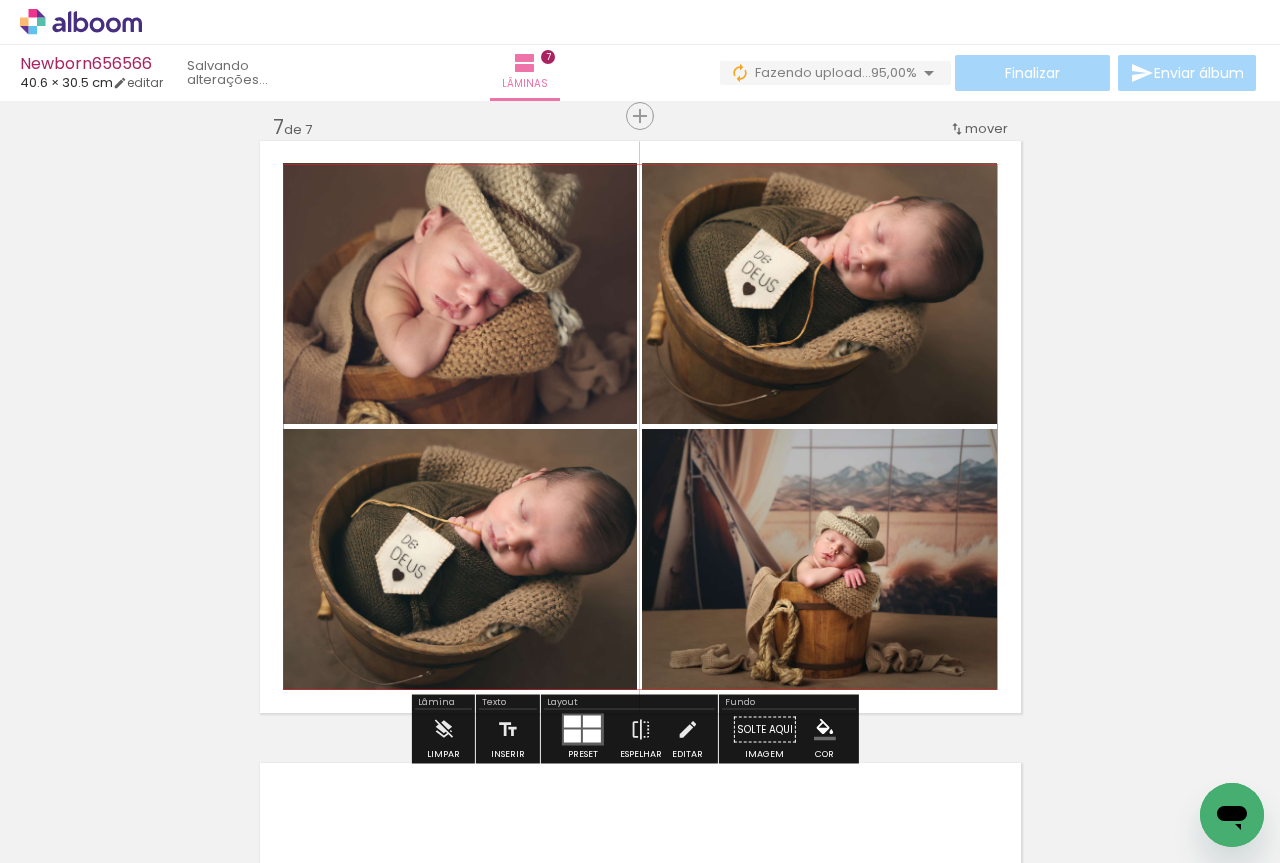 scroll, scrollTop: 4084, scrollLeft: 0, axis: vertical 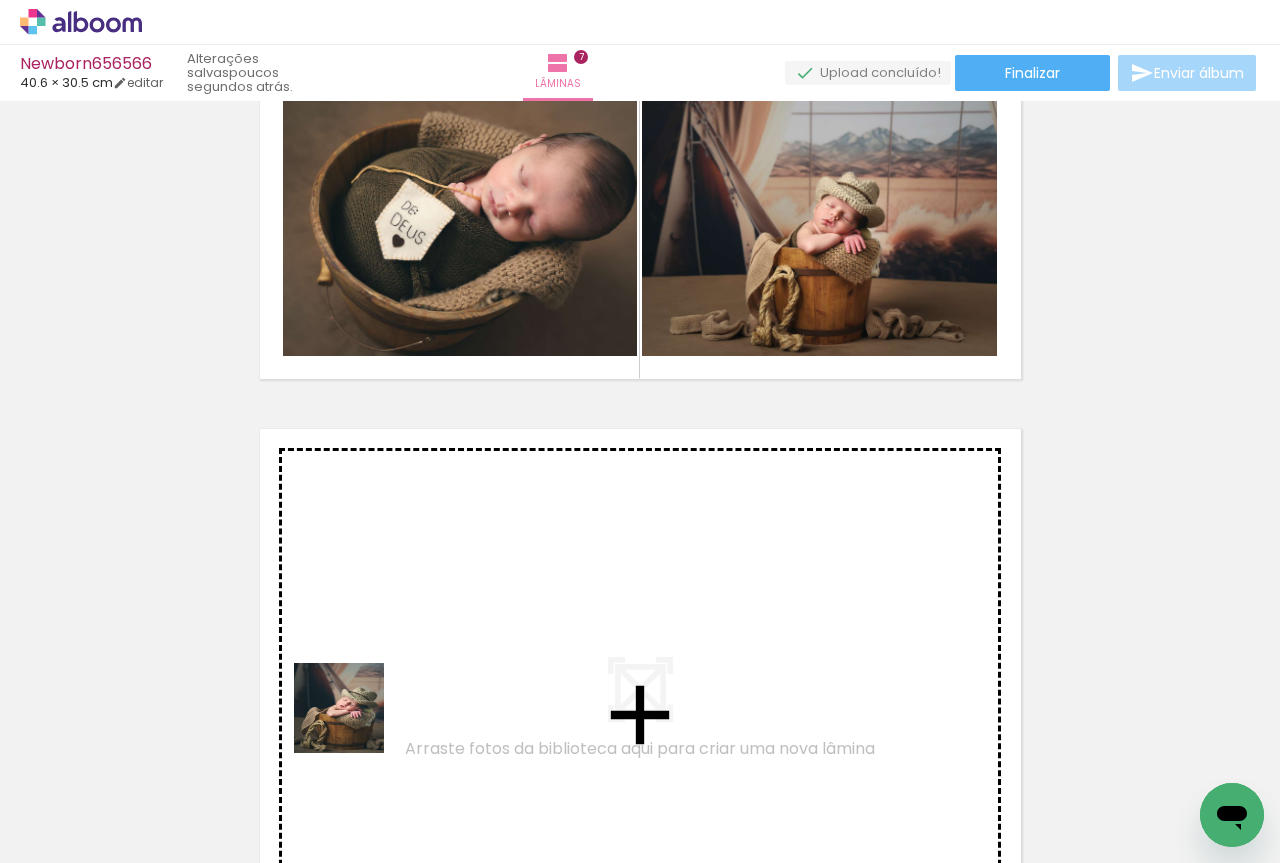 drag, startPoint x: 204, startPoint y: 812, endPoint x: 437, endPoint y: 672, distance: 271.82532 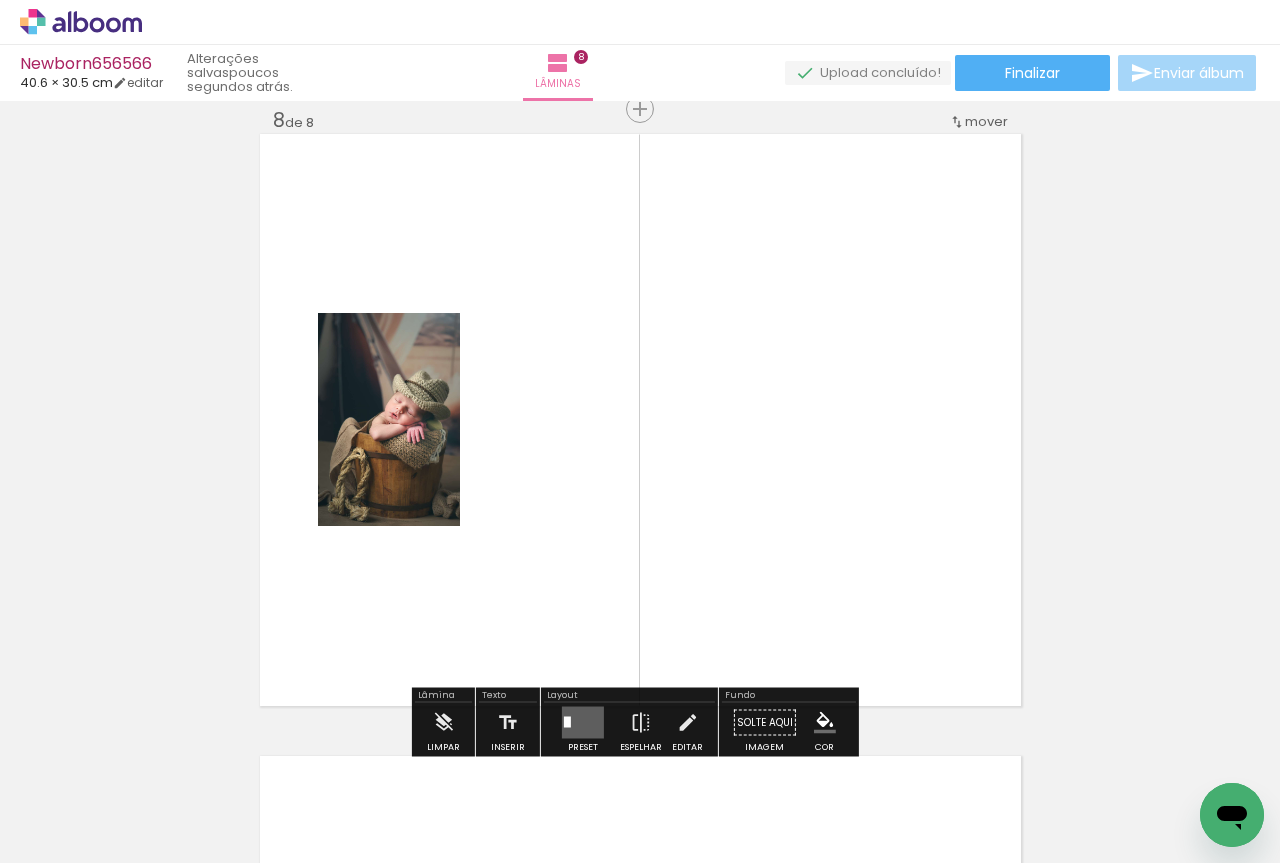 scroll, scrollTop: 4372, scrollLeft: 0, axis: vertical 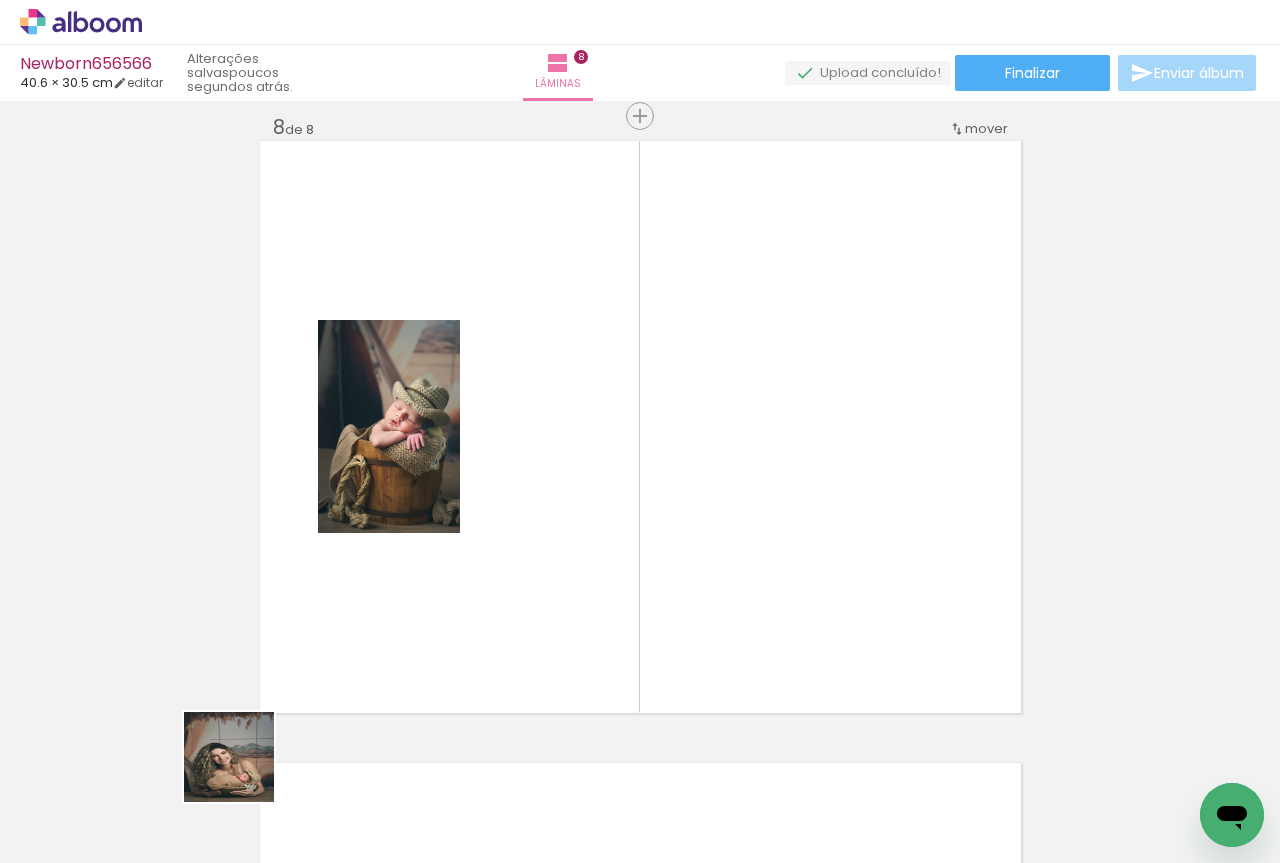 drag, startPoint x: 200, startPoint y: 794, endPoint x: 515, endPoint y: 563, distance: 390.6226 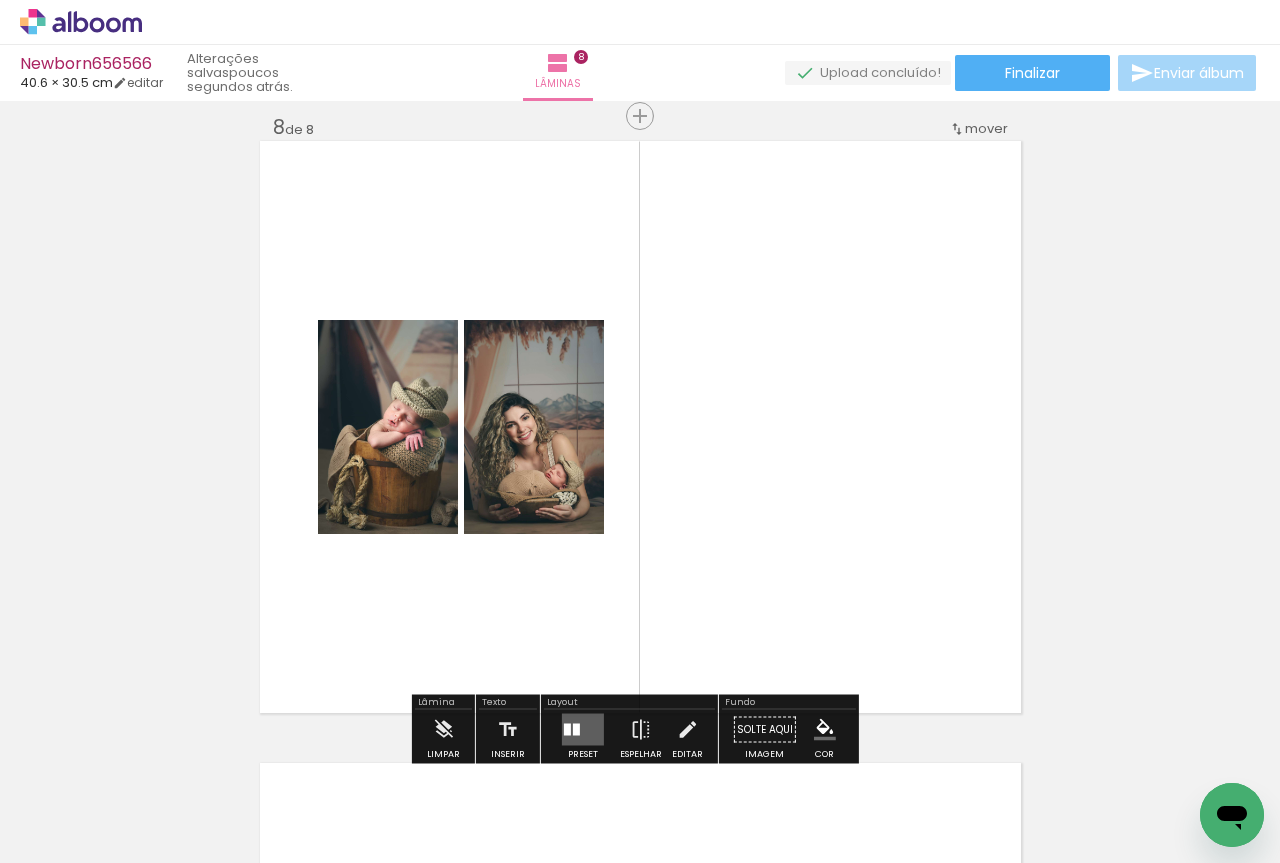 click at bounding box center (583, 730) 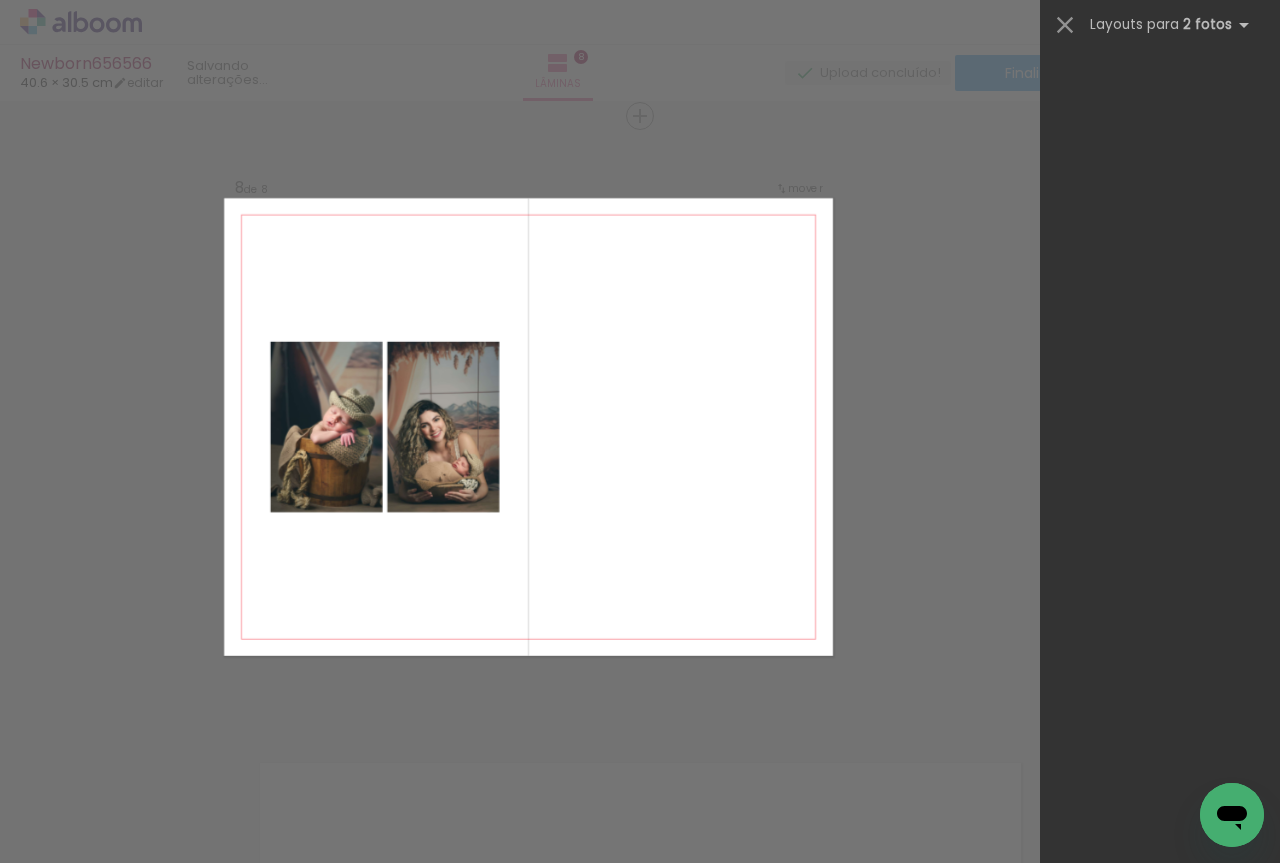 scroll, scrollTop: 0, scrollLeft: 0, axis: both 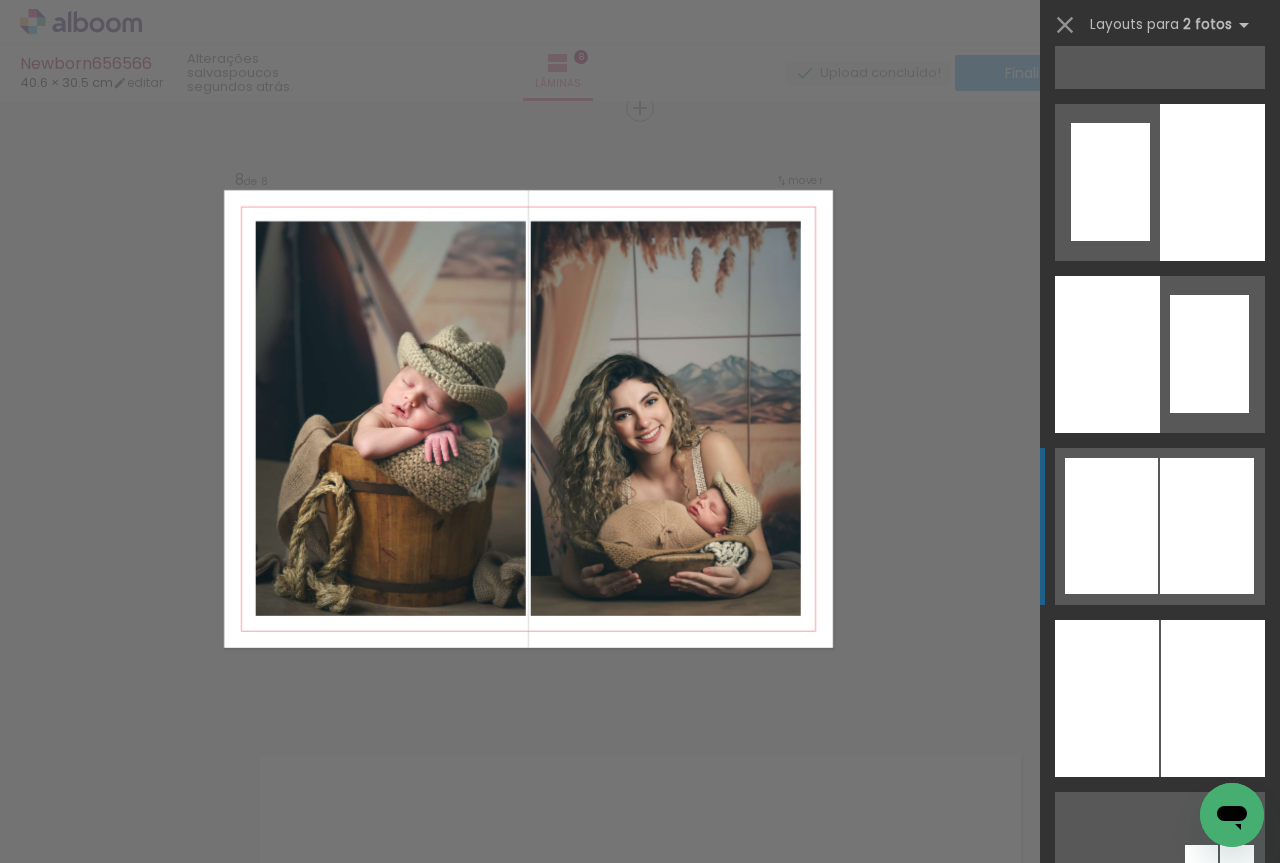click at bounding box center (1232, 1042) 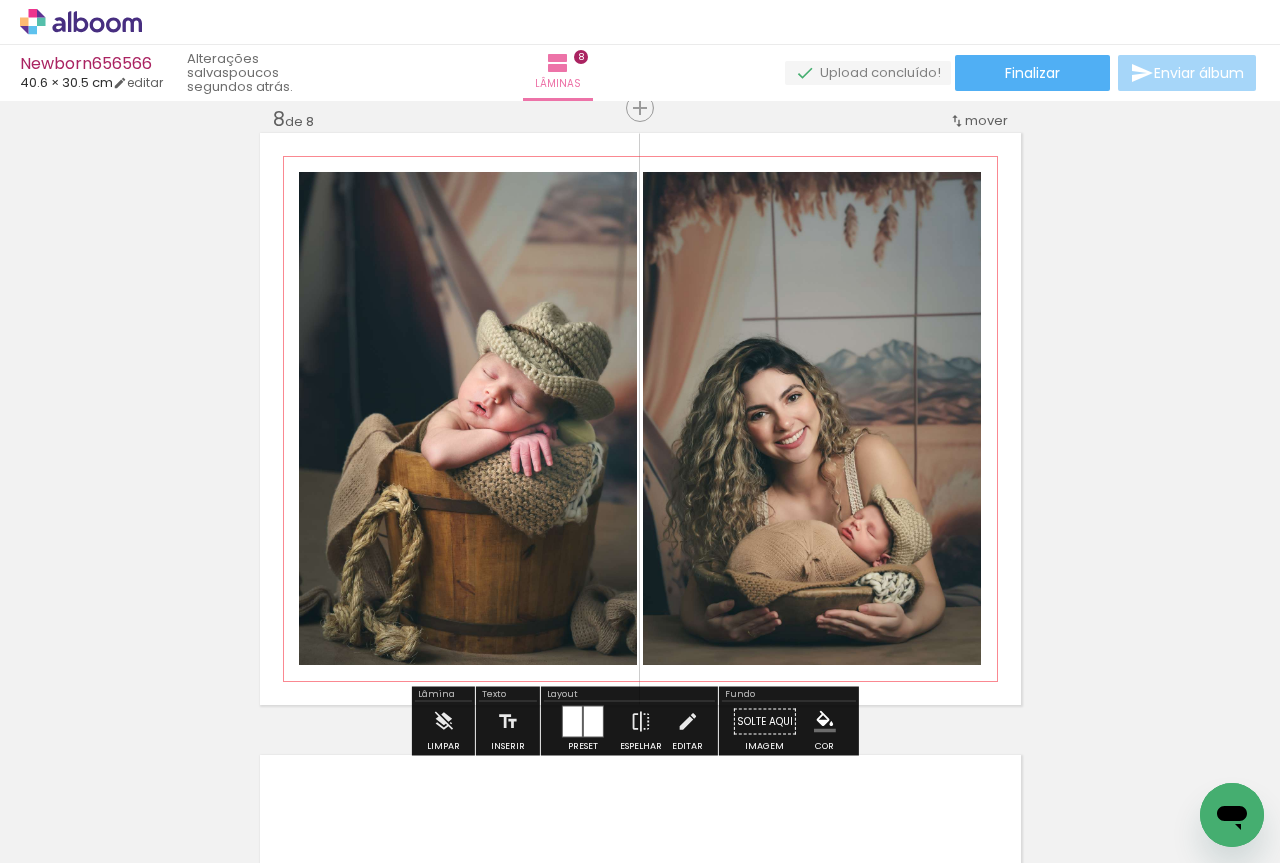 click 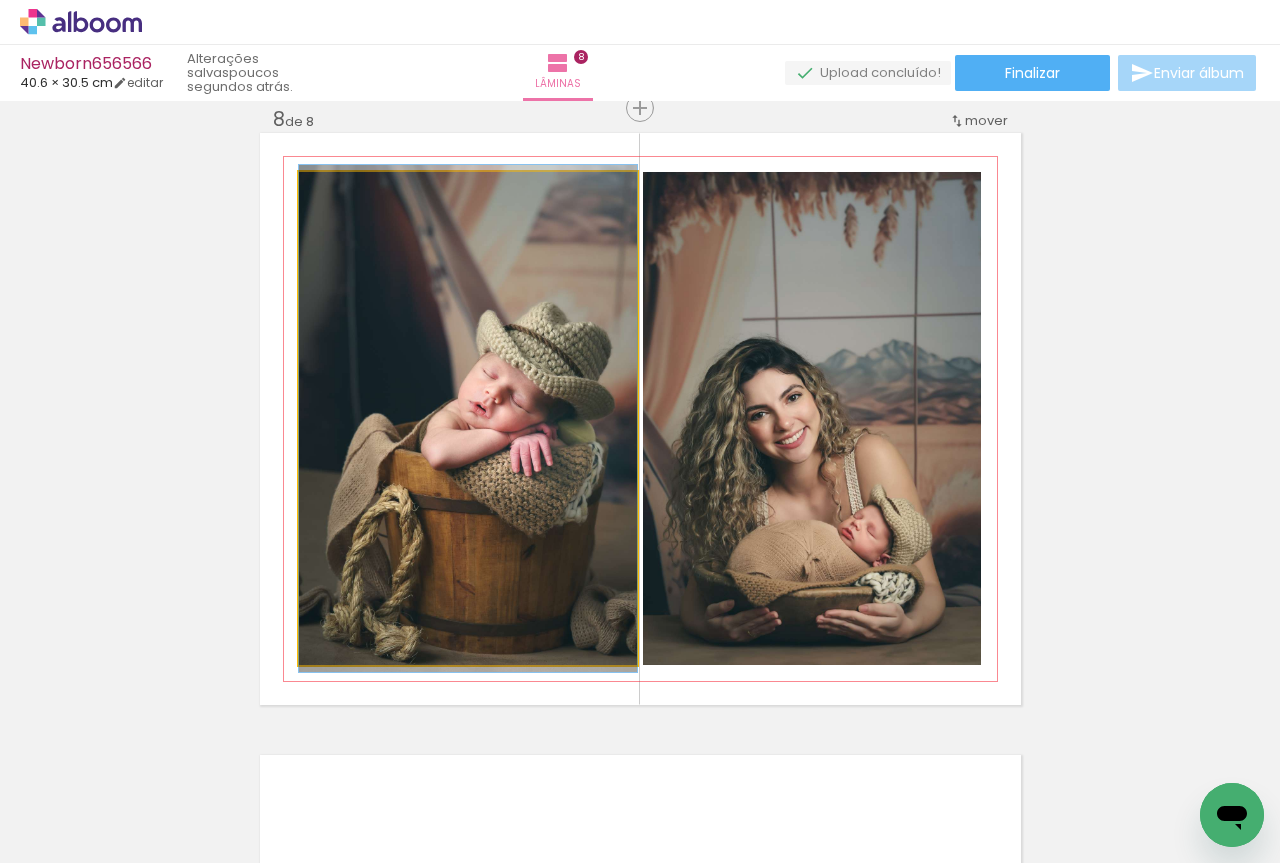 click 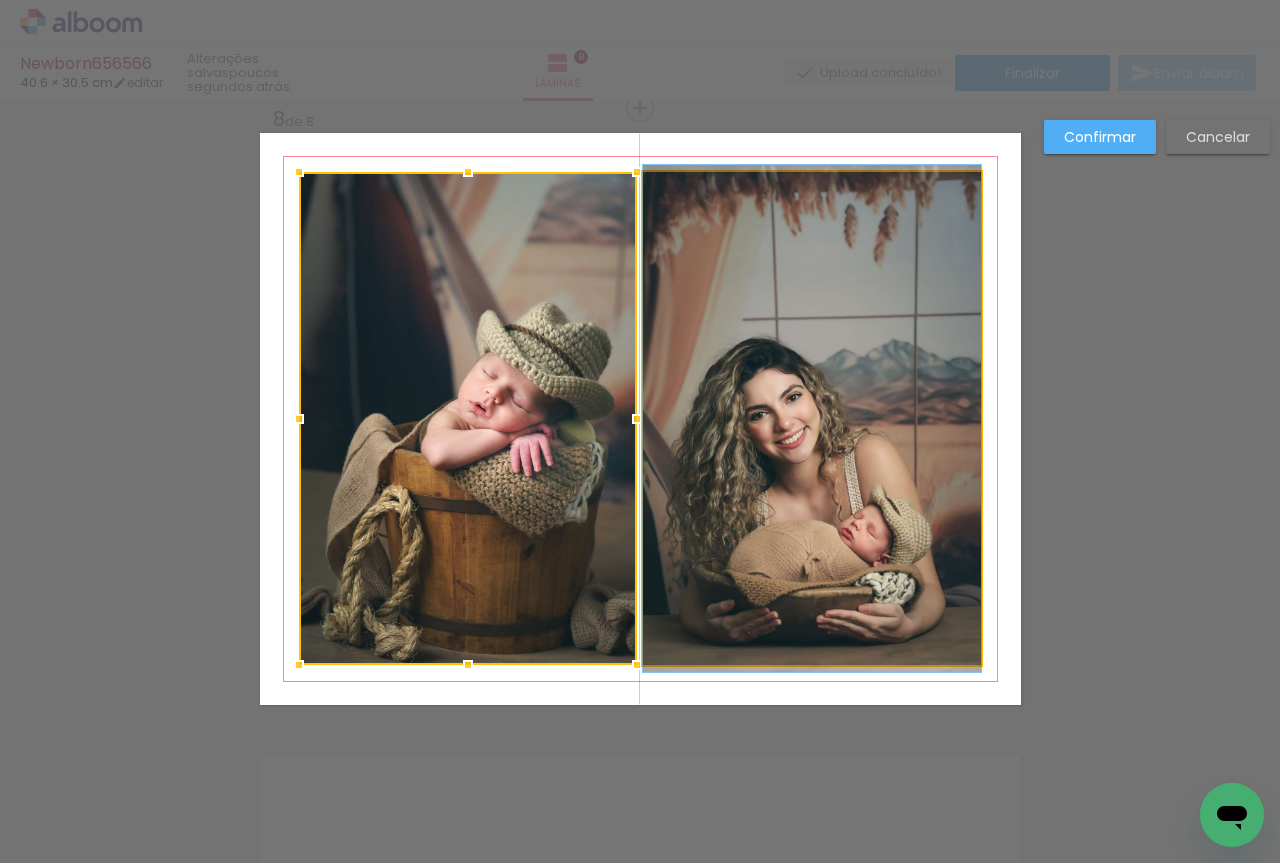 click 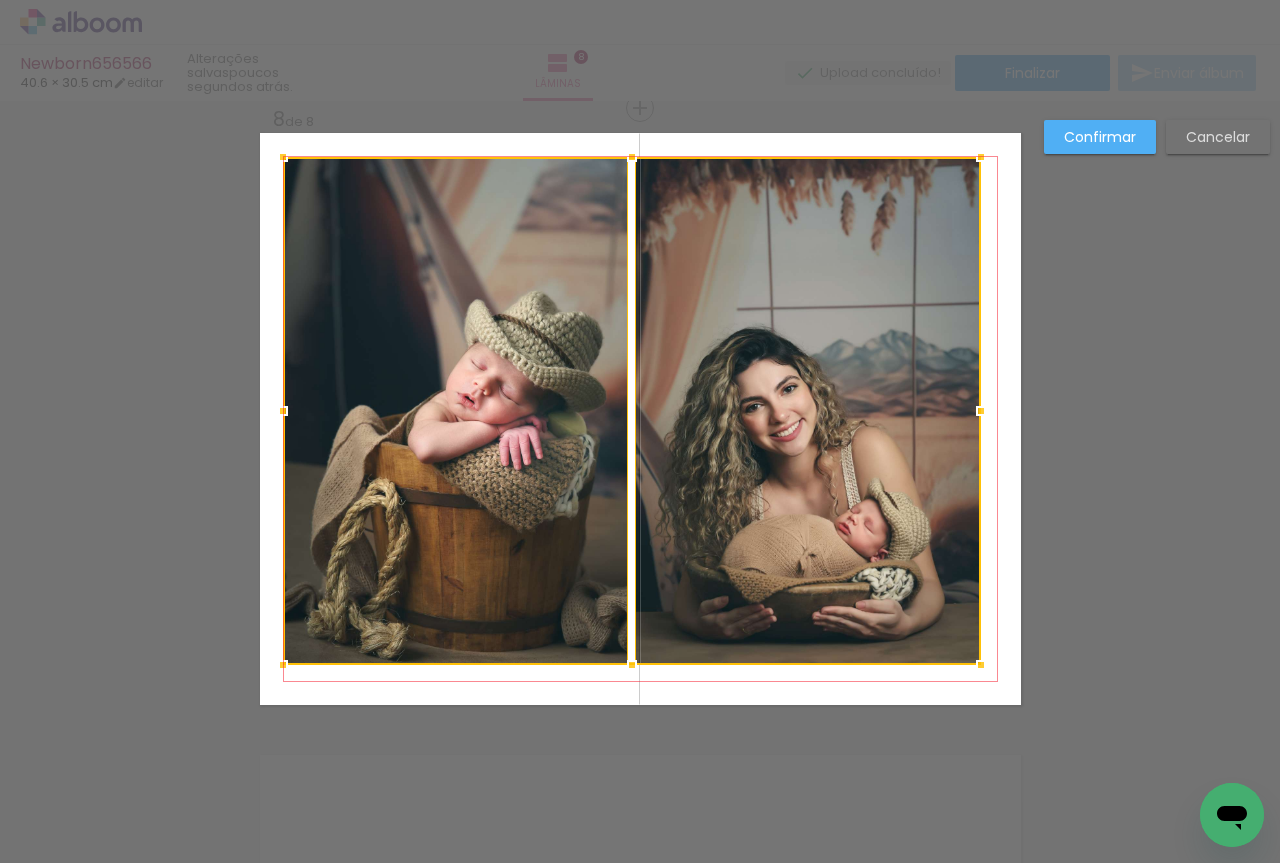 drag, startPoint x: 296, startPoint y: 169, endPoint x: 280, endPoint y: 154, distance: 21.931713 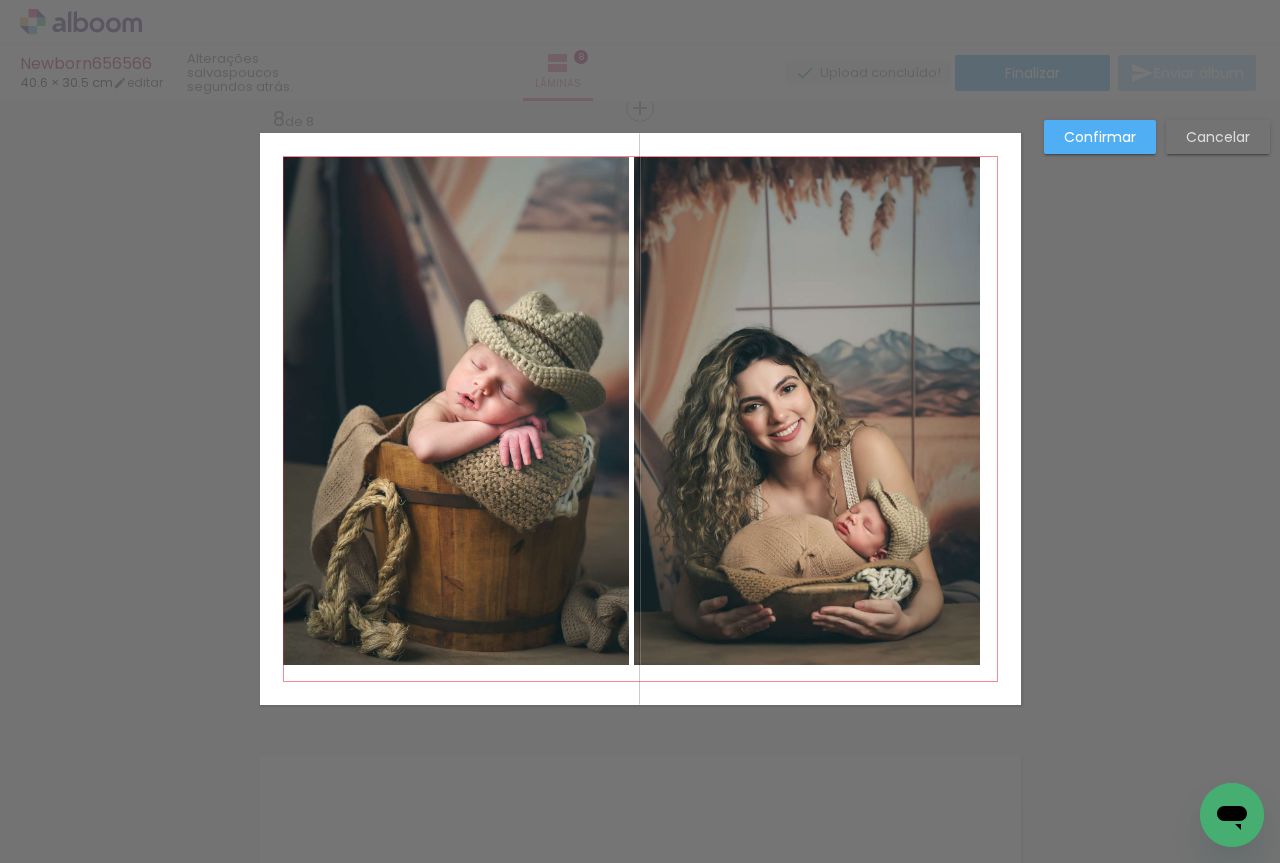 click 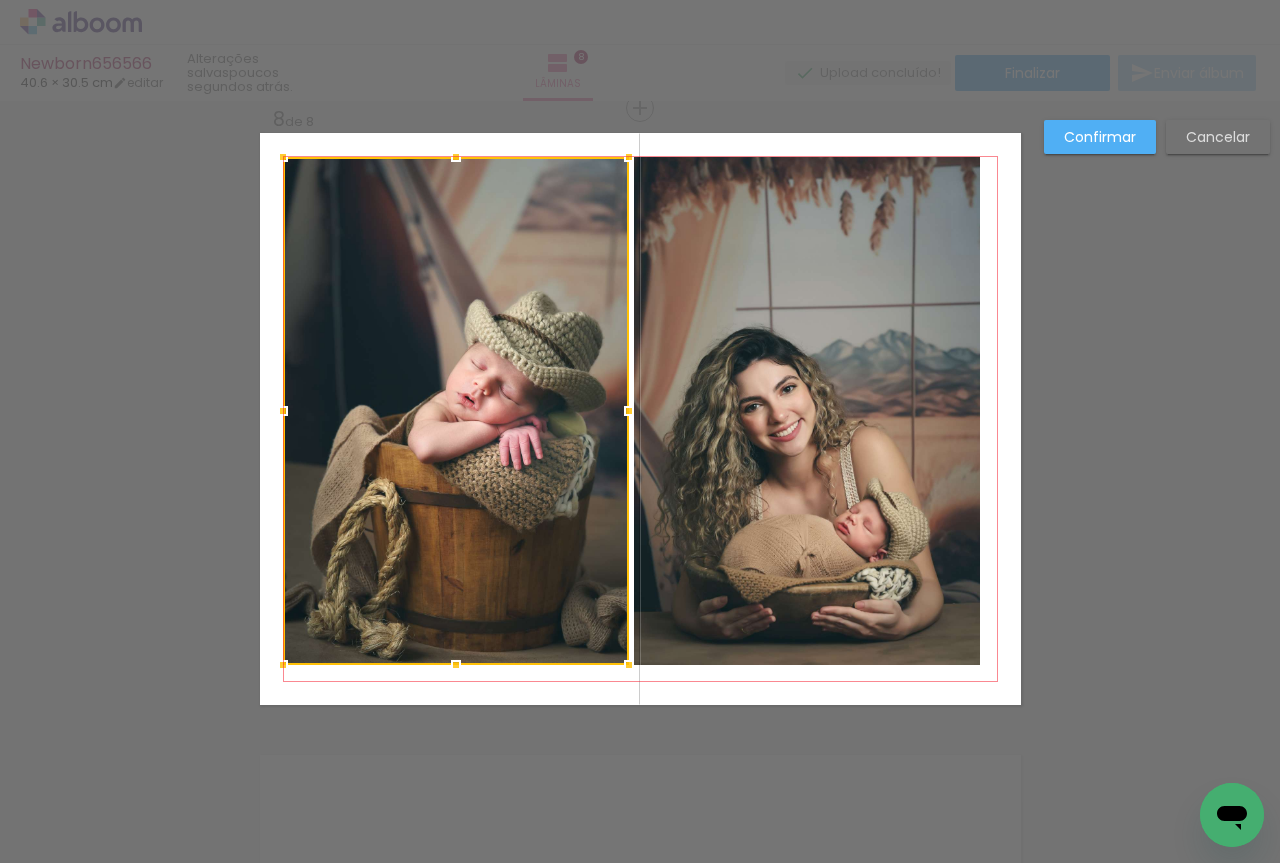 click 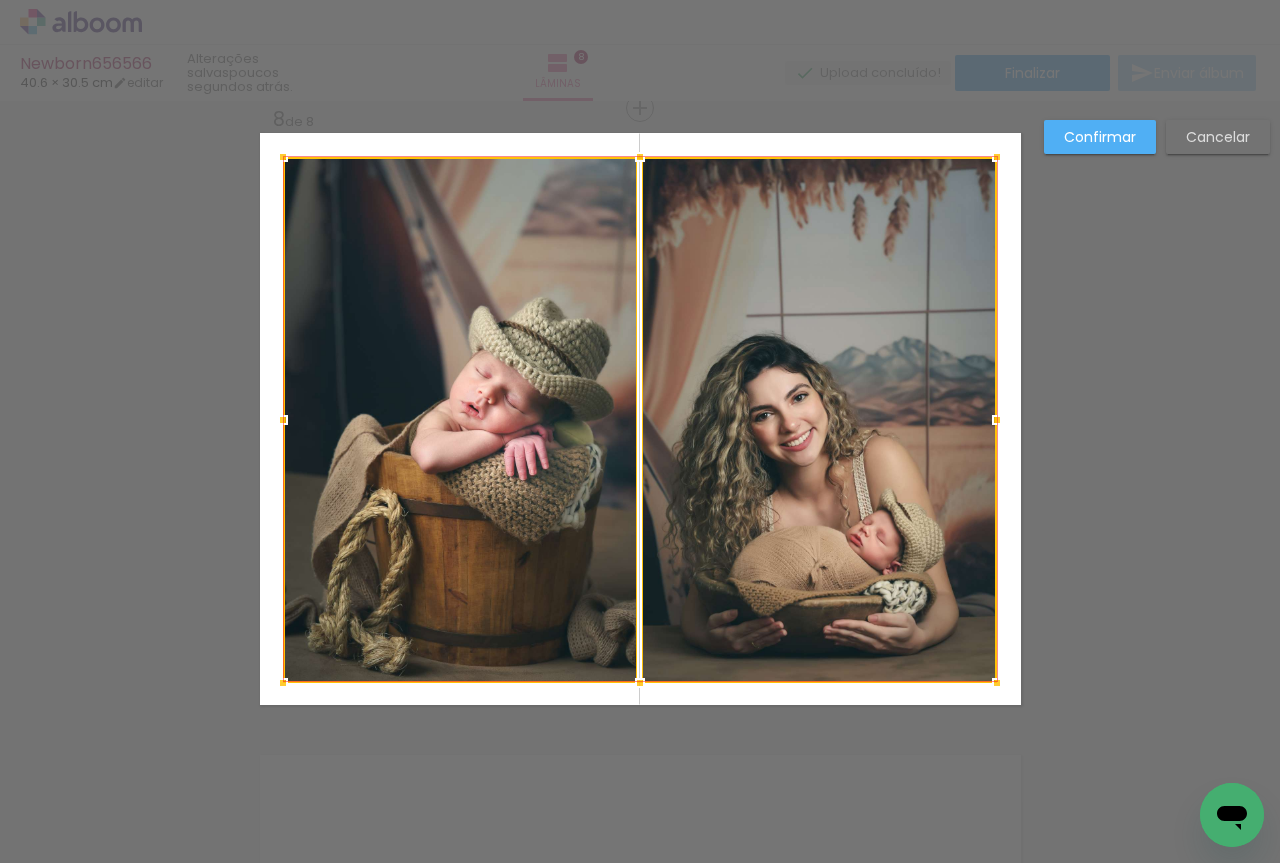 drag, startPoint x: 986, startPoint y: 660, endPoint x: 1002, endPoint y: 678, distance: 24.083189 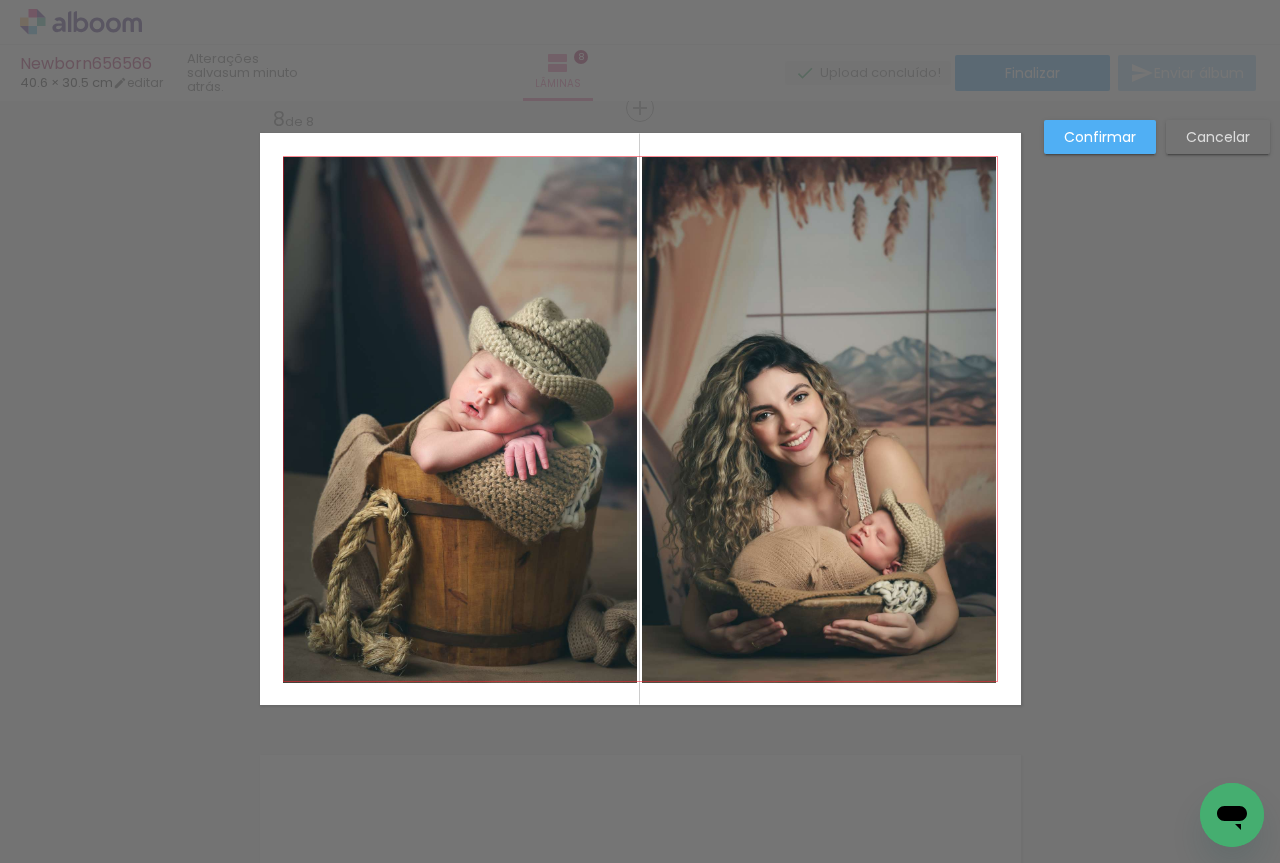 click on "Confirmar" at bounding box center (0, 0) 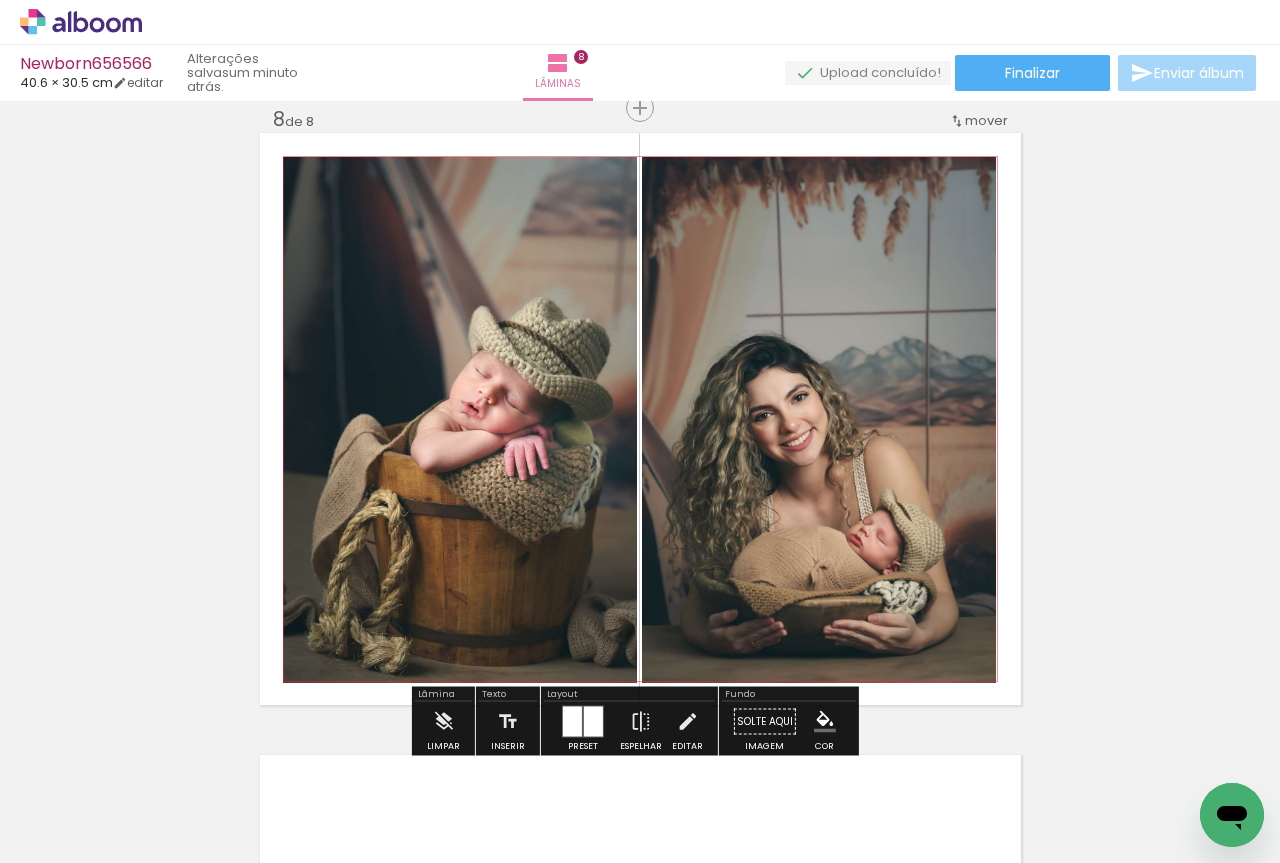 scroll, scrollTop: 4880, scrollLeft: 0, axis: vertical 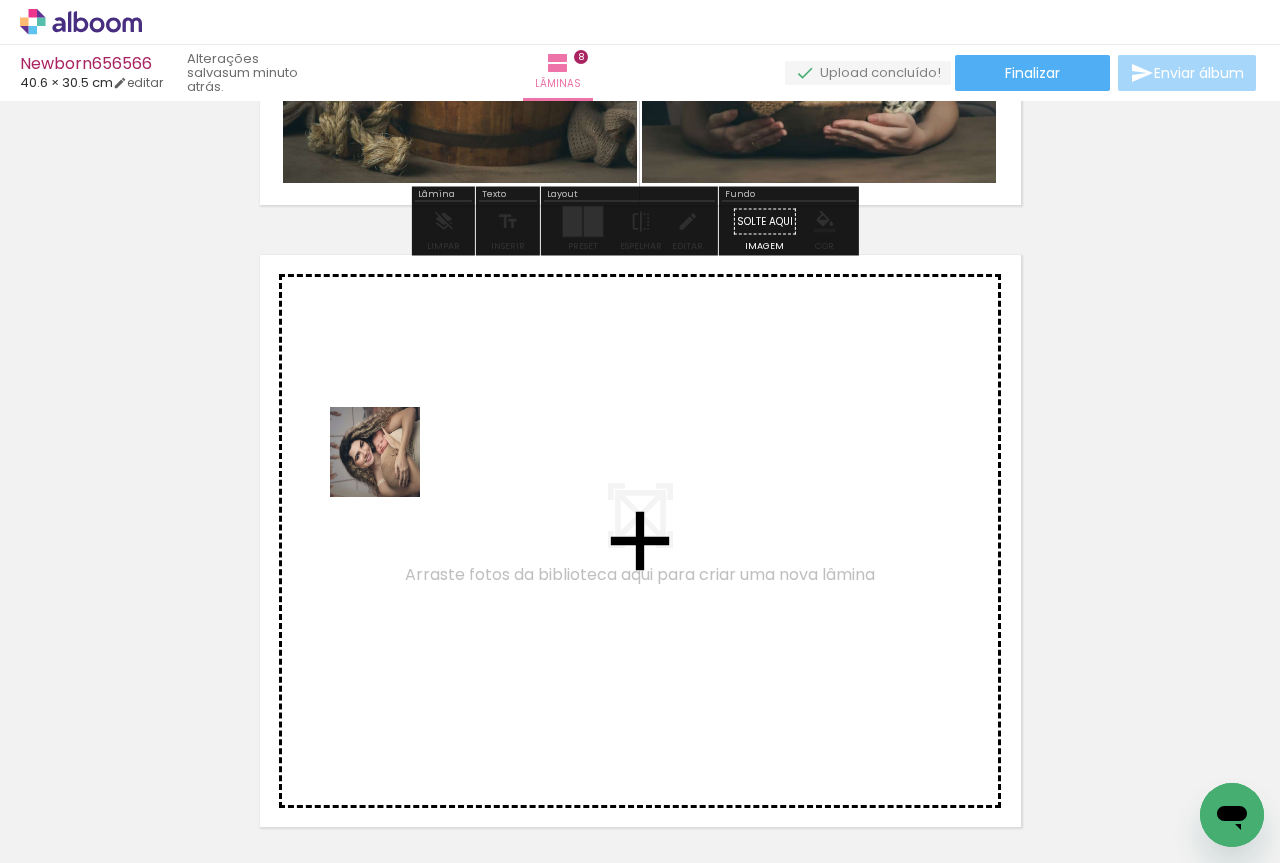 drag, startPoint x: 328, startPoint y: 785, endPoint x: 393, endPoint y: 451, distance: 340.26608 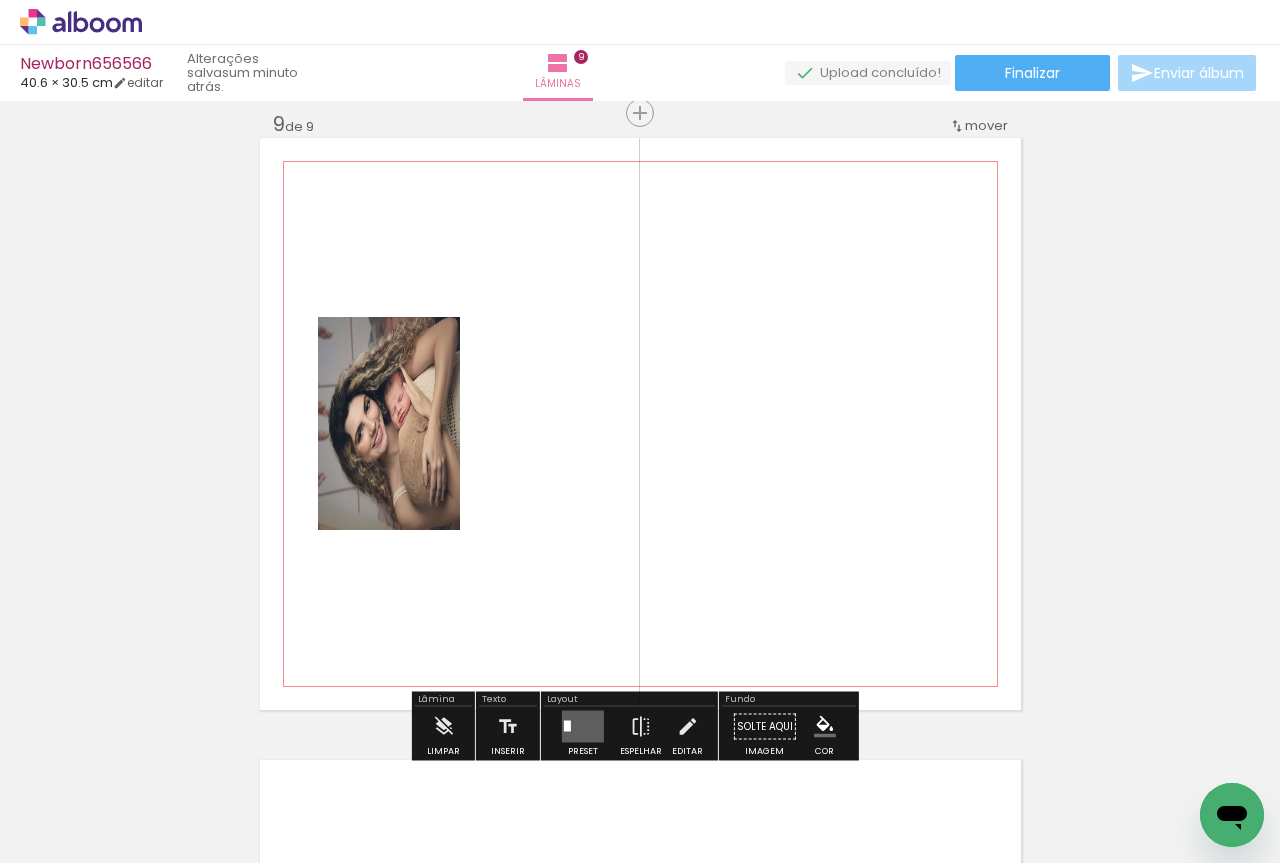 scroll, scrollTop: 5002, scrollLeft: 0, axis: vertical 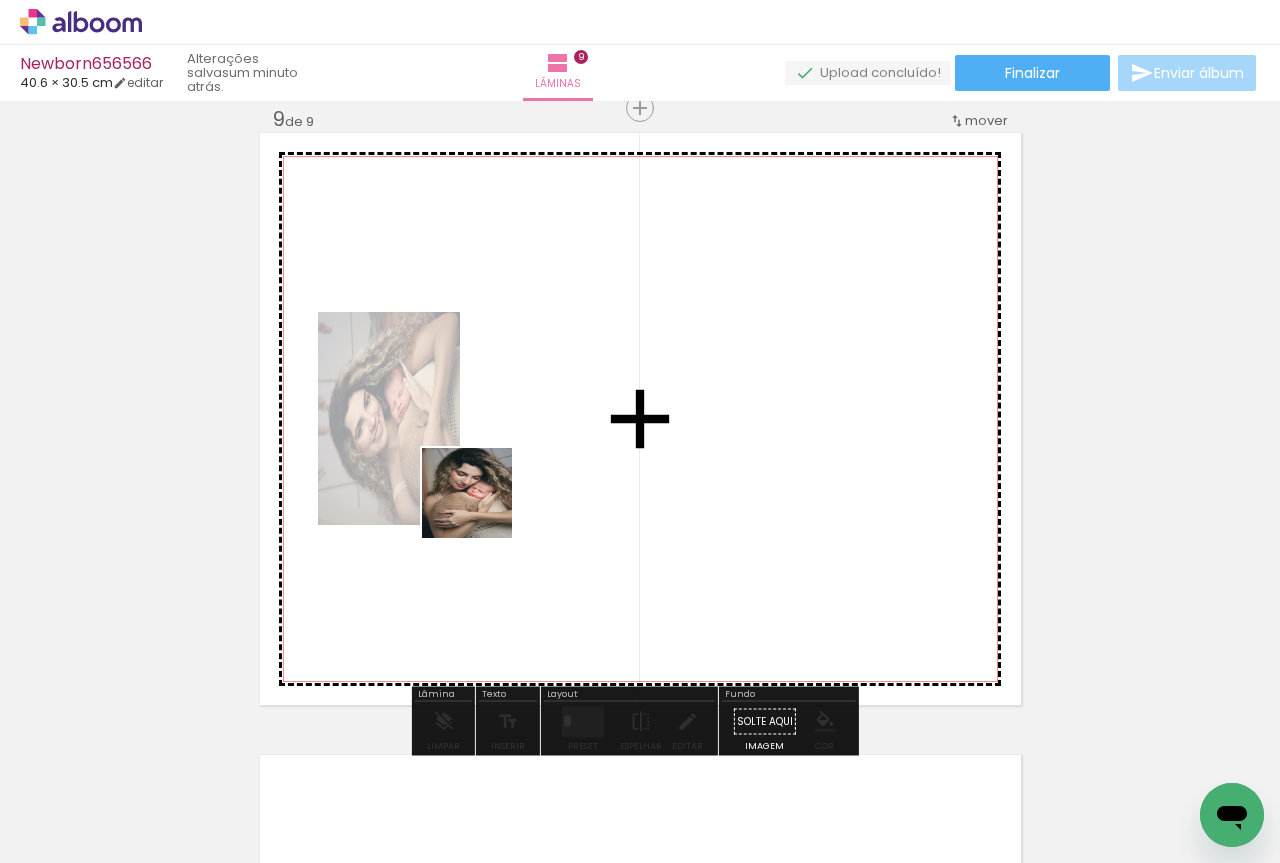 drag, startPoint x: 312, startPoint y: 793, endPoint x: 493, endPoint y: 486, distance: 356.3846 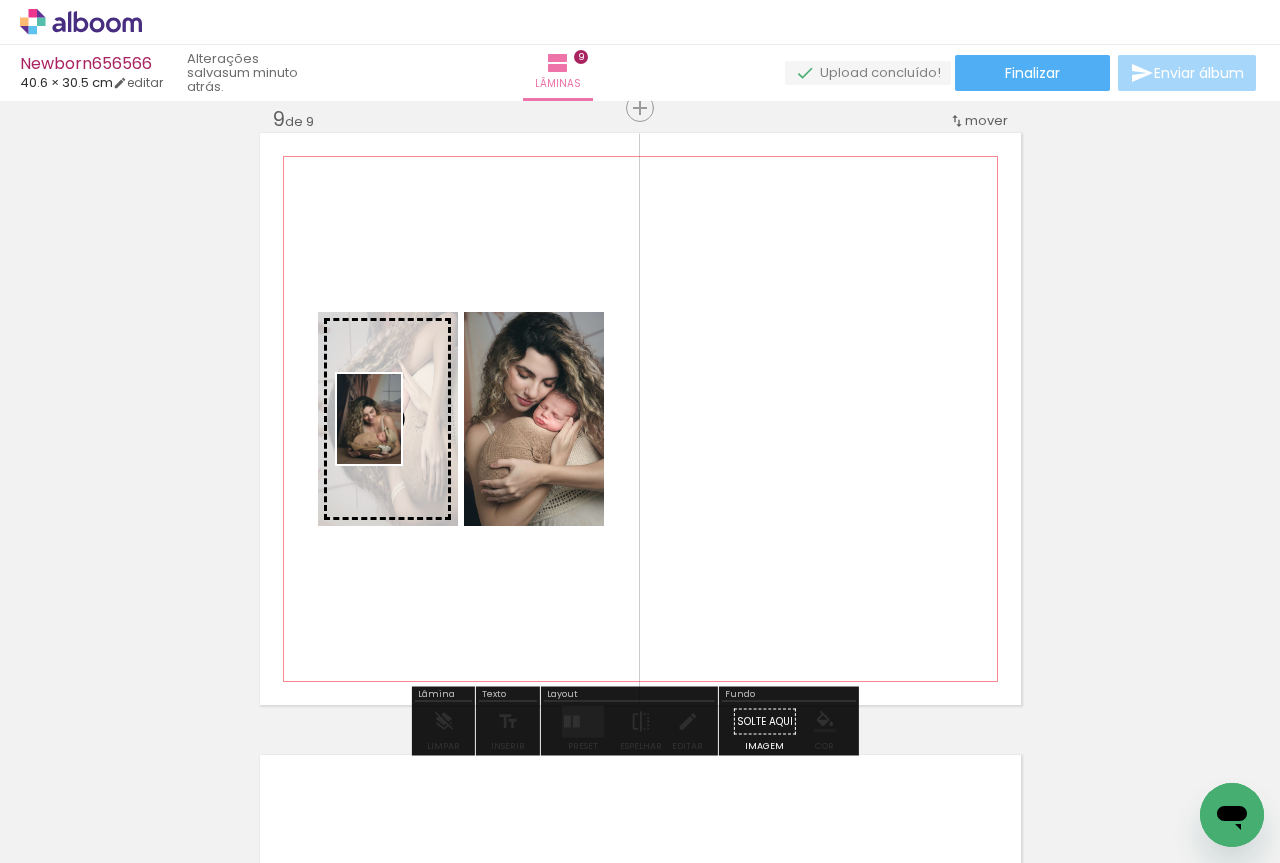 drag, startPoint x: 220, startPoint y: 786, endPoint x: 397, endPoint y: 434, distance: 393.9962 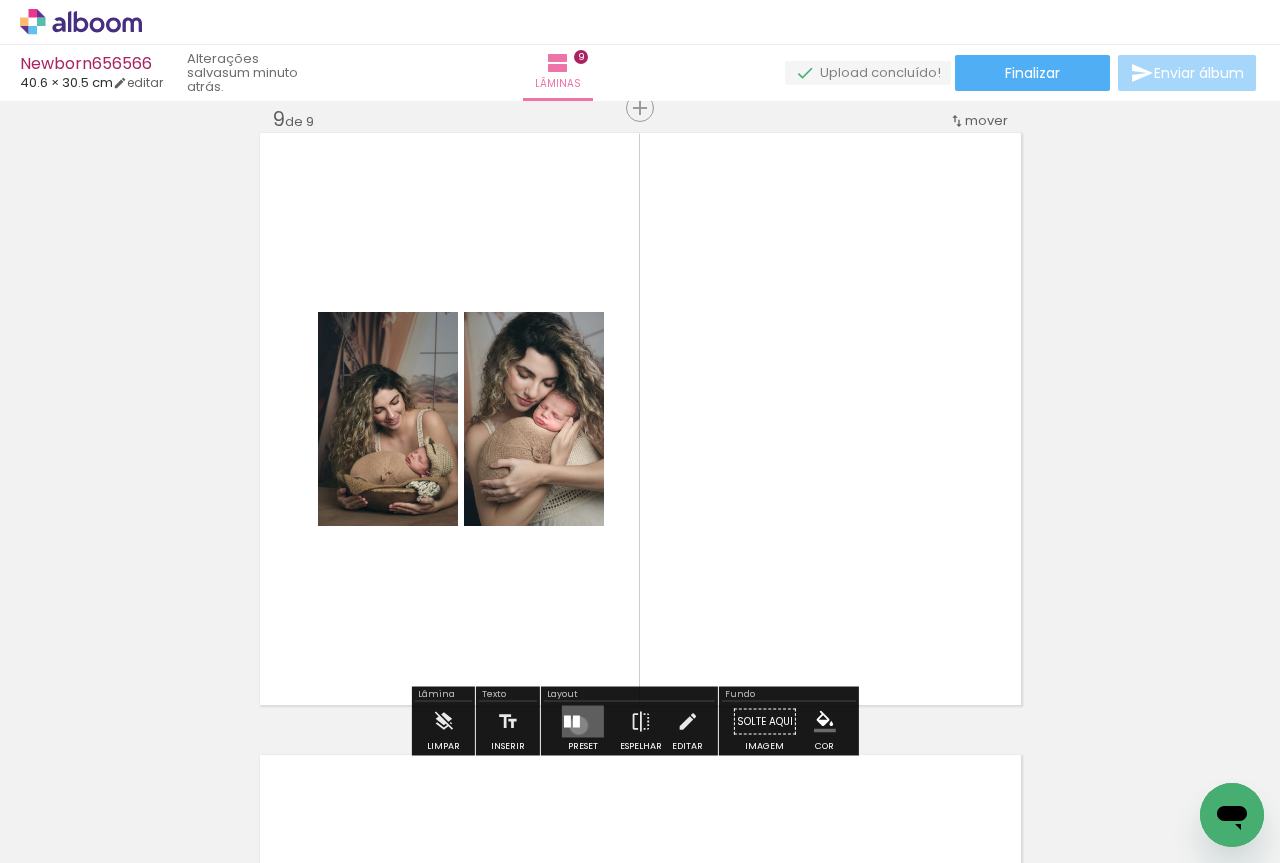 click at bounding box center [576, 722] 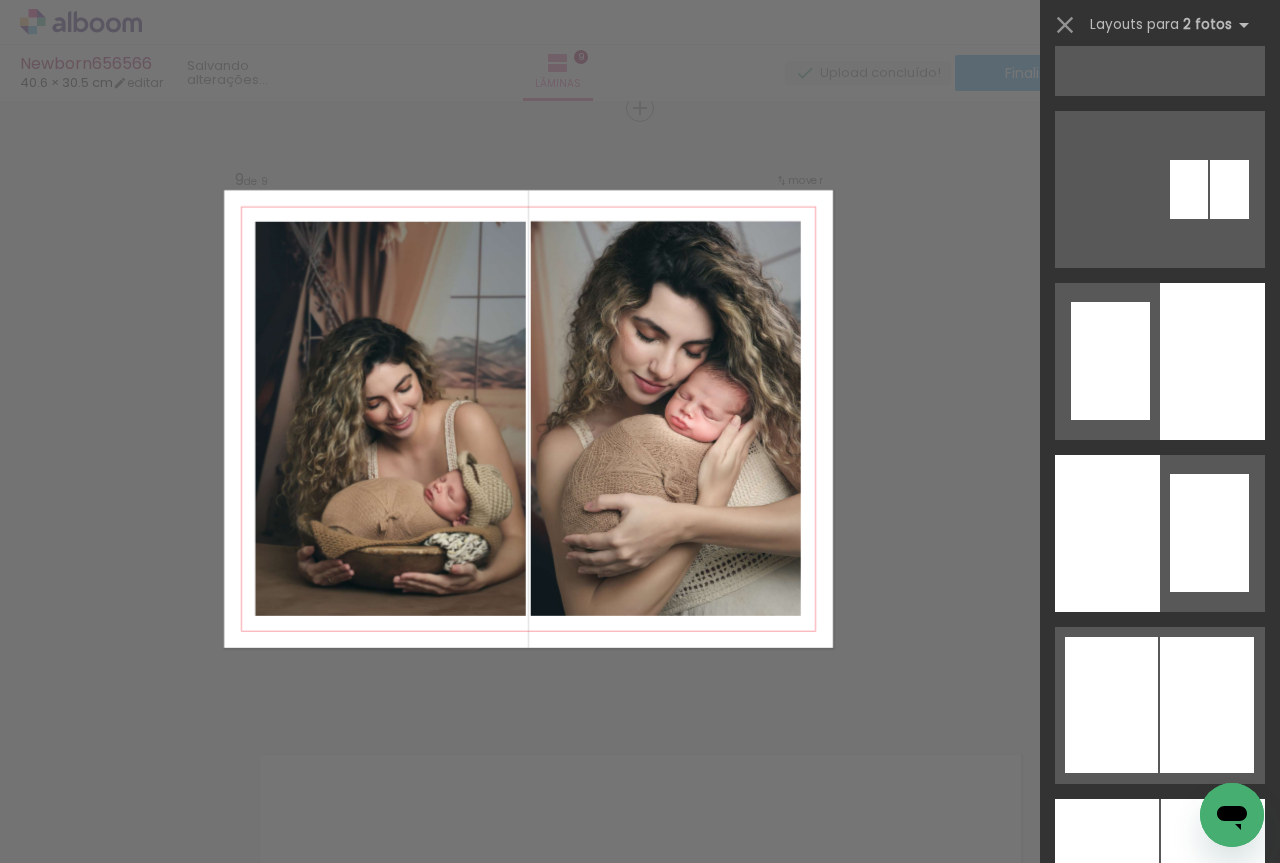 scroll, scrollTop: 1334, scrollLeft: 0, axis: vertical 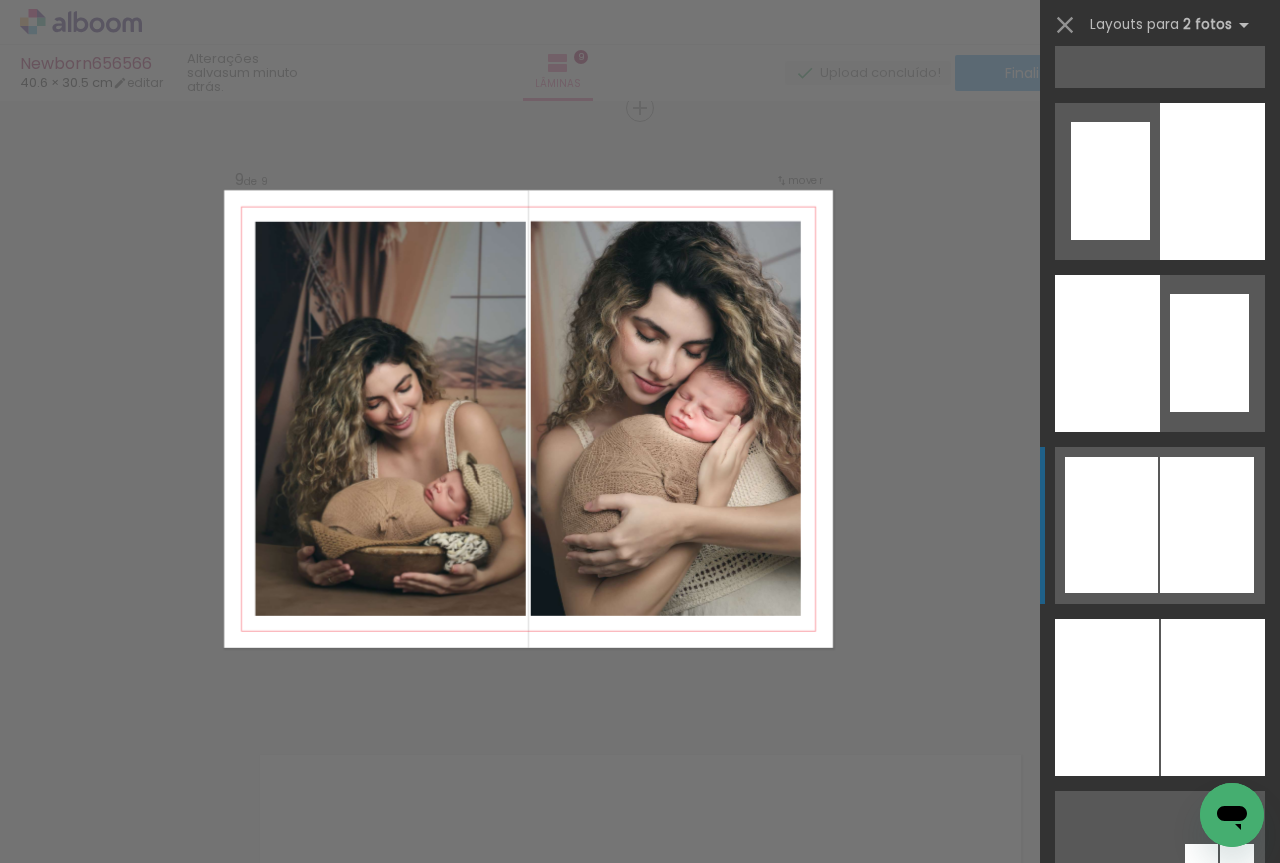 click at bounding box center [1186, 1041] 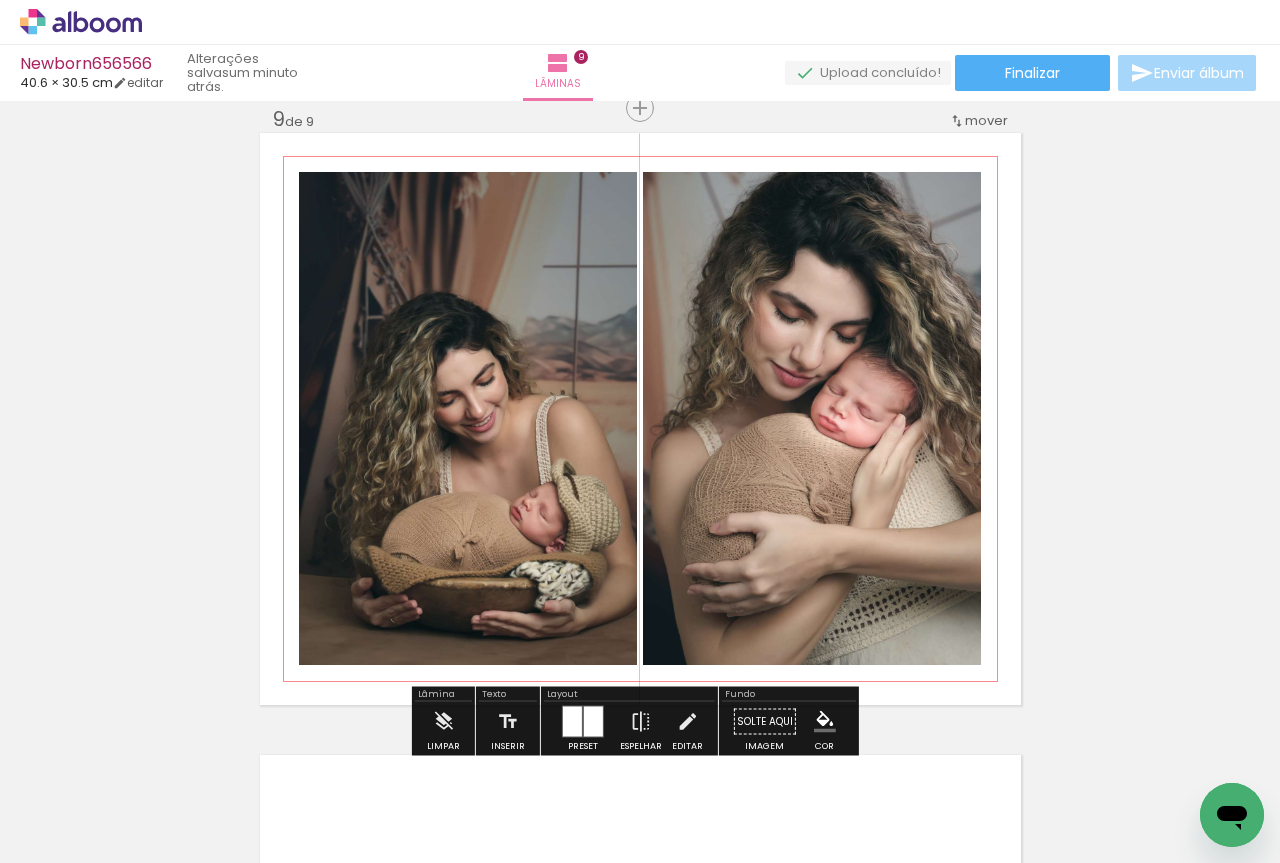 click 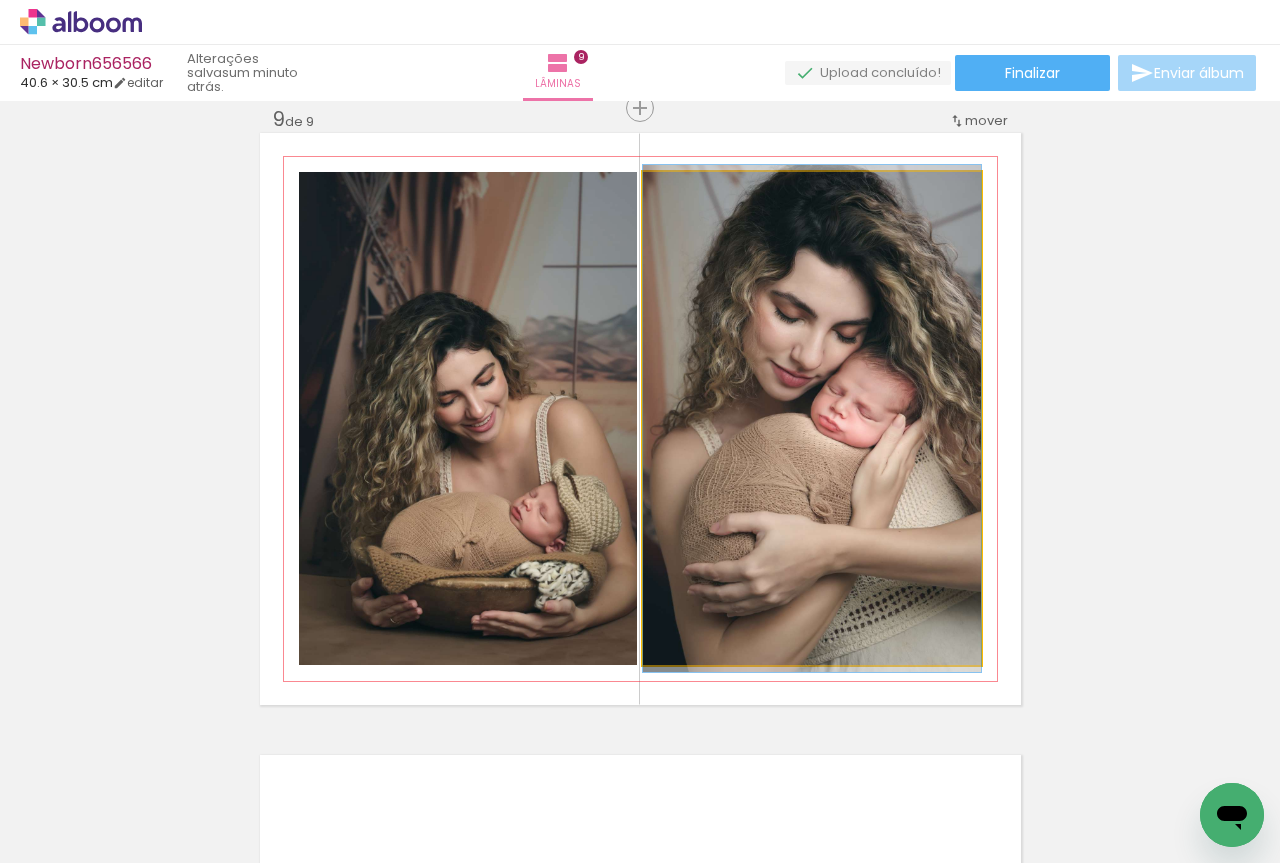 click 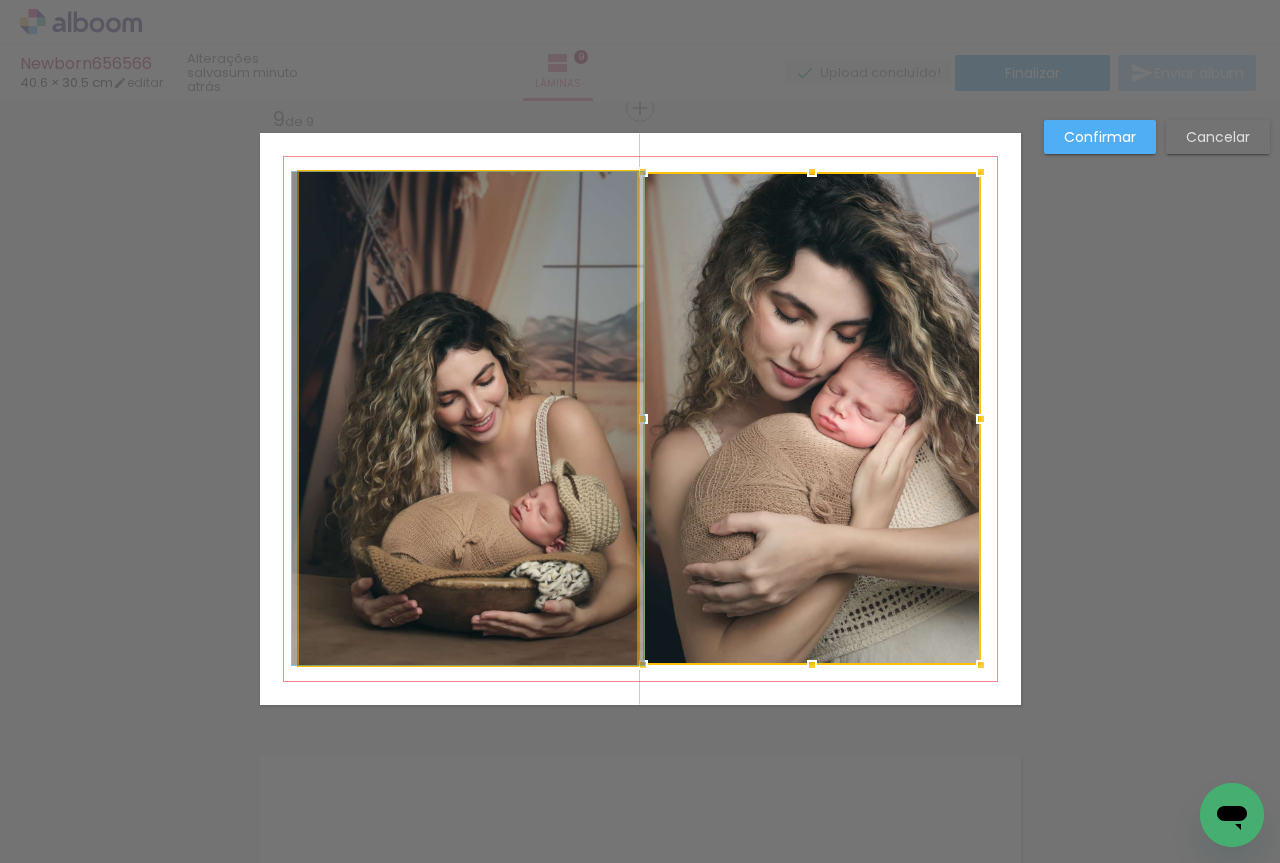 click 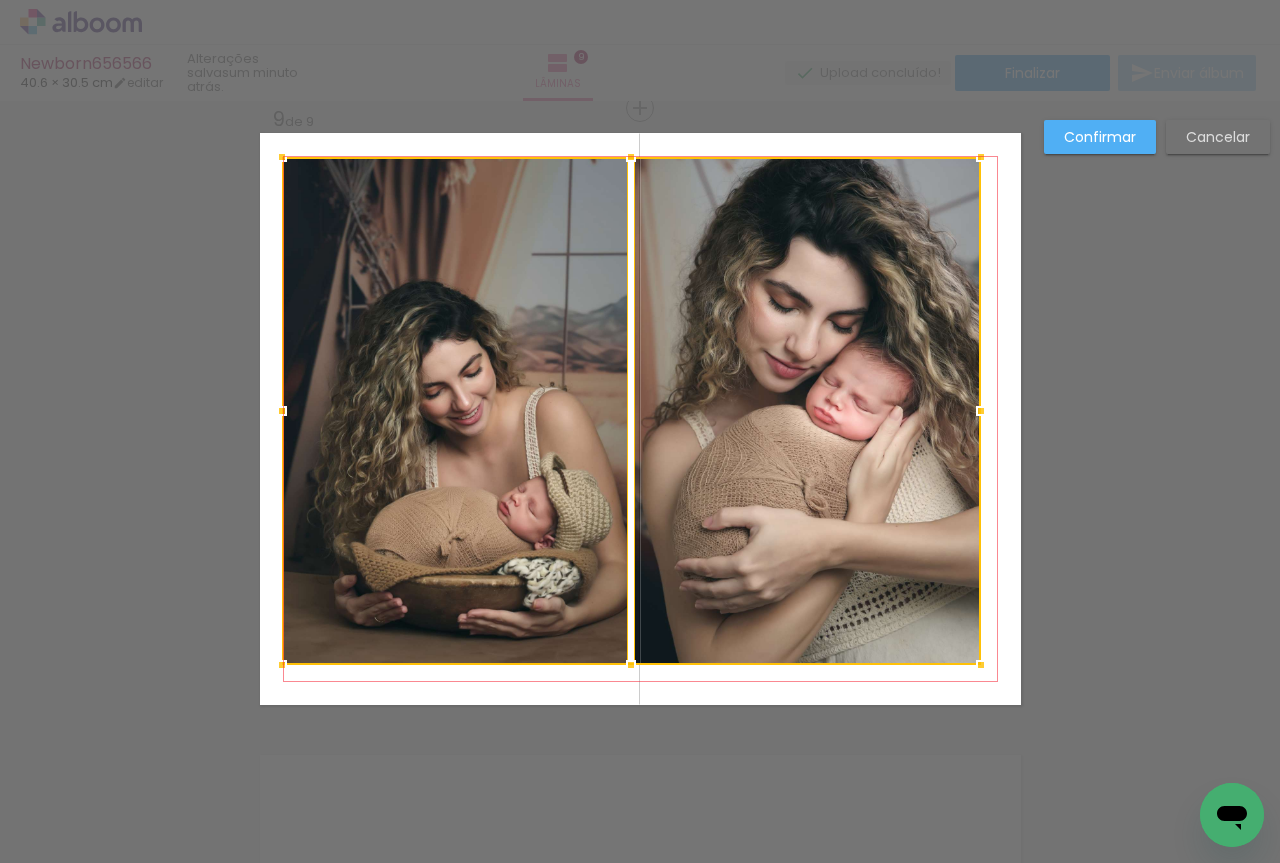 drag, startPoint x: 293, startPoint y: 176, endPoint x: 276, endPoint y: 161, distance: 22.671568 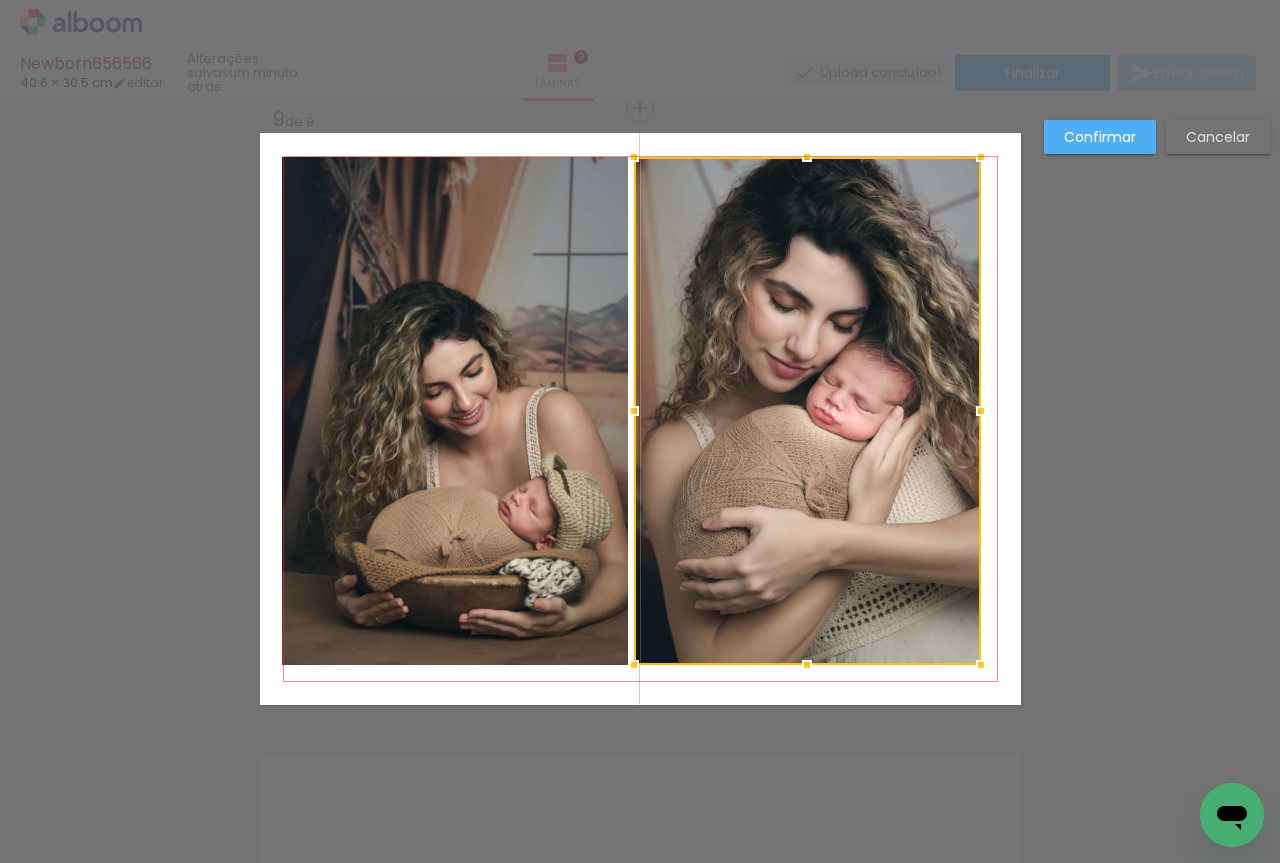 click 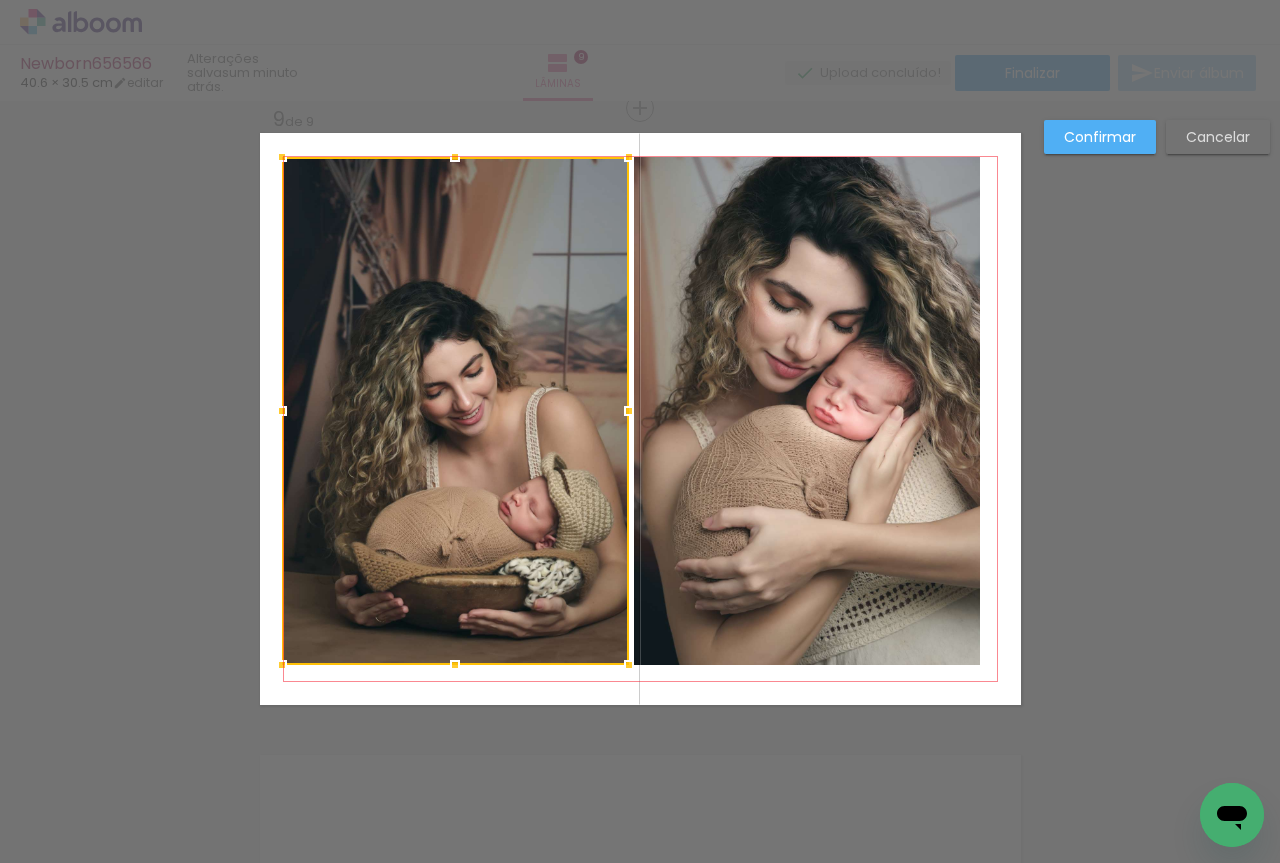 click 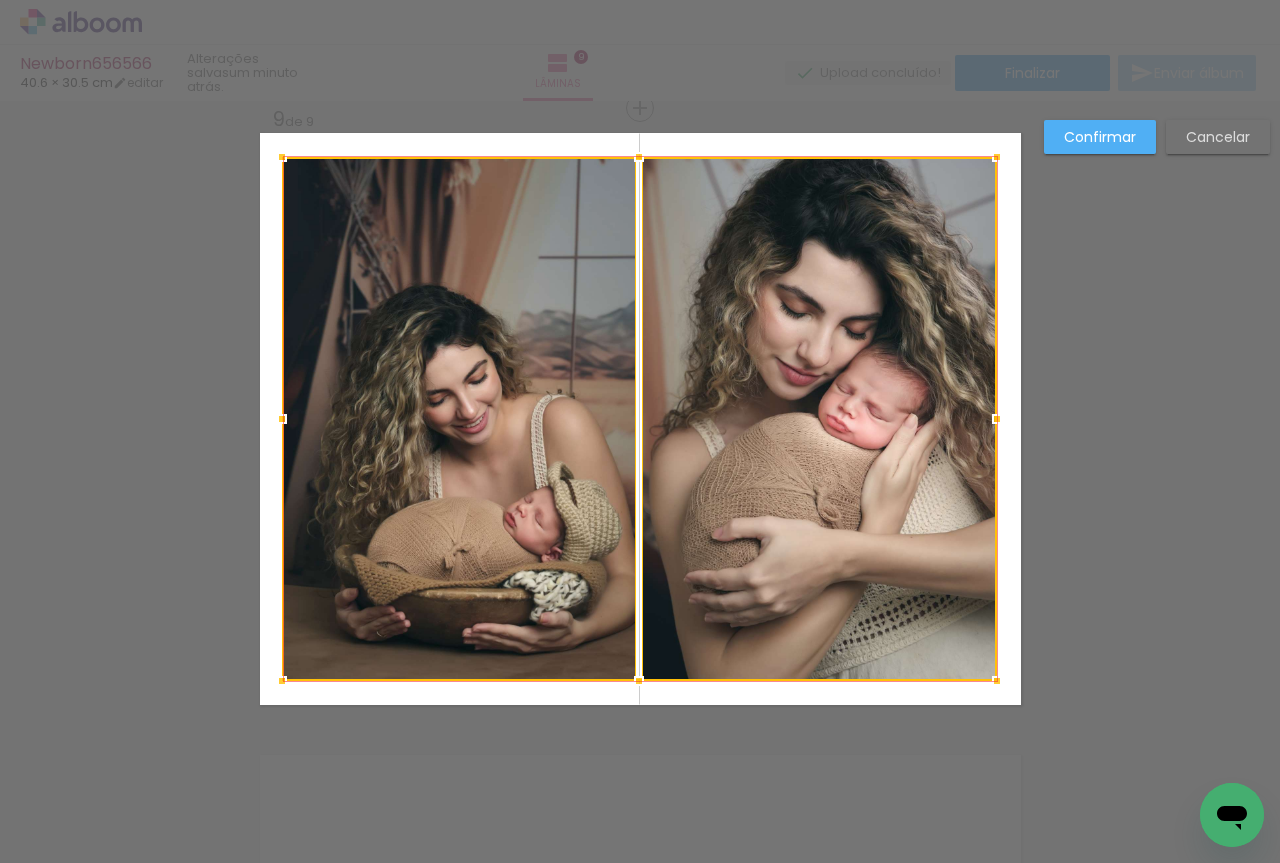drag, startPoint x: 973, startPoint y: 672, endPoint x: 985, endPoint y: 686, distance: 18.439089 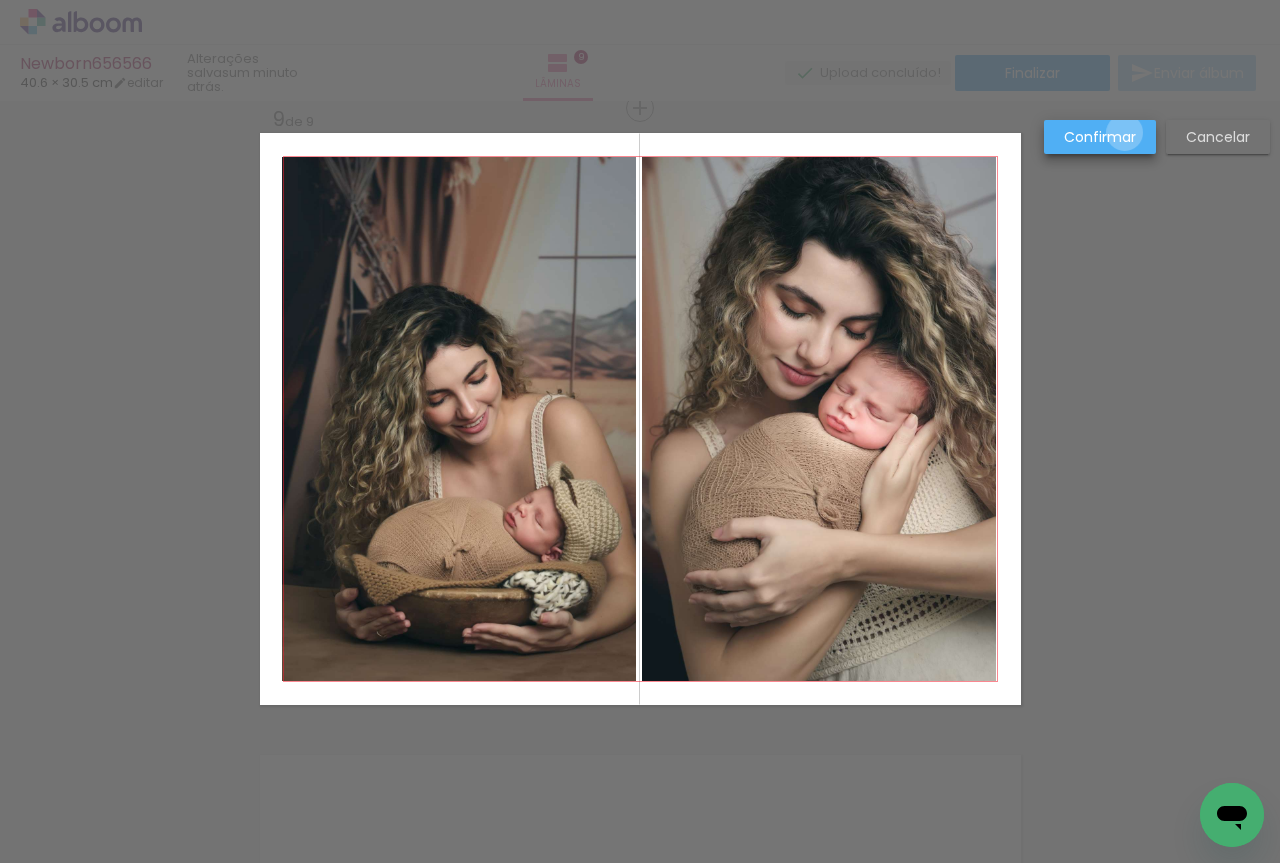 click on "Confirmar" at bounding box center [0, 0] 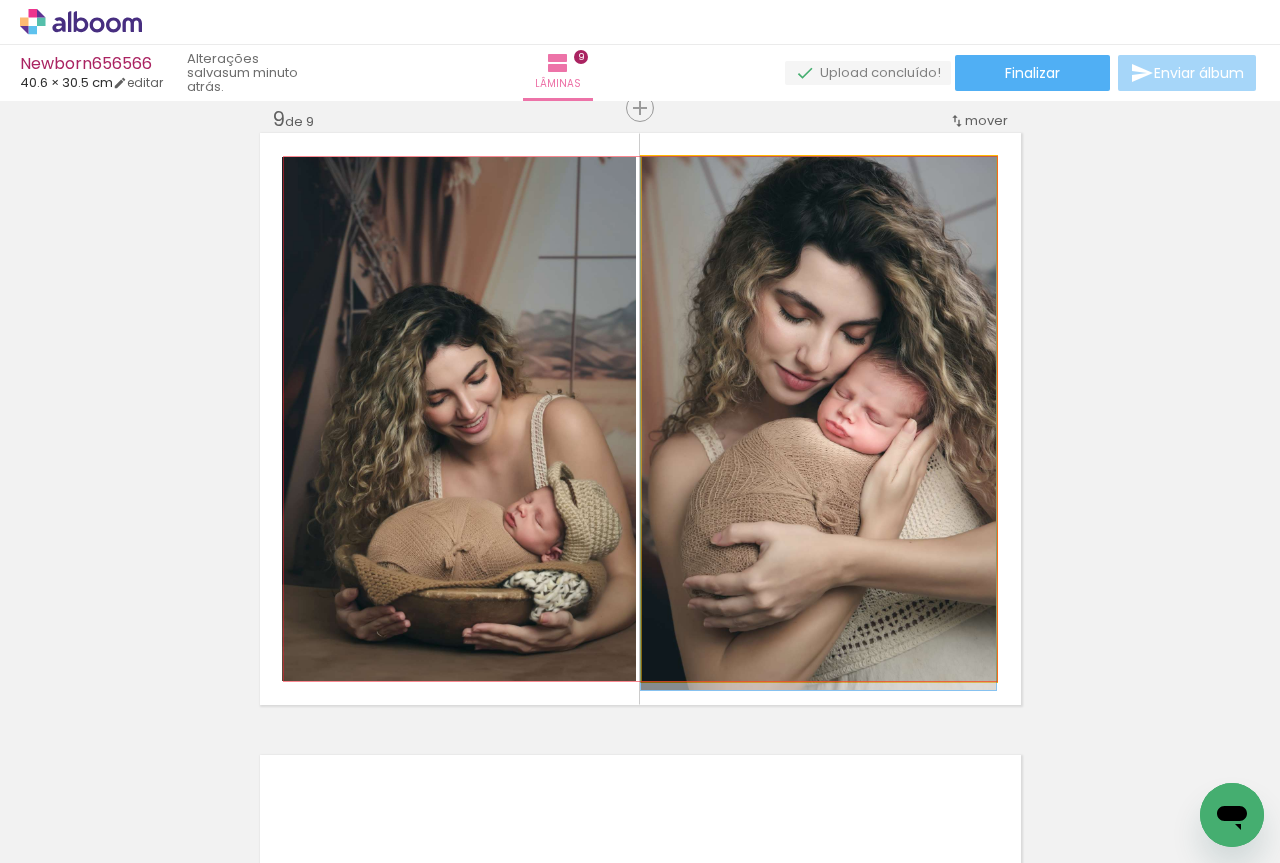 drag, startPoint x: 868, startPoint y: 330, endPoint x: 832, endPoint y: 347, distance: 39.812057 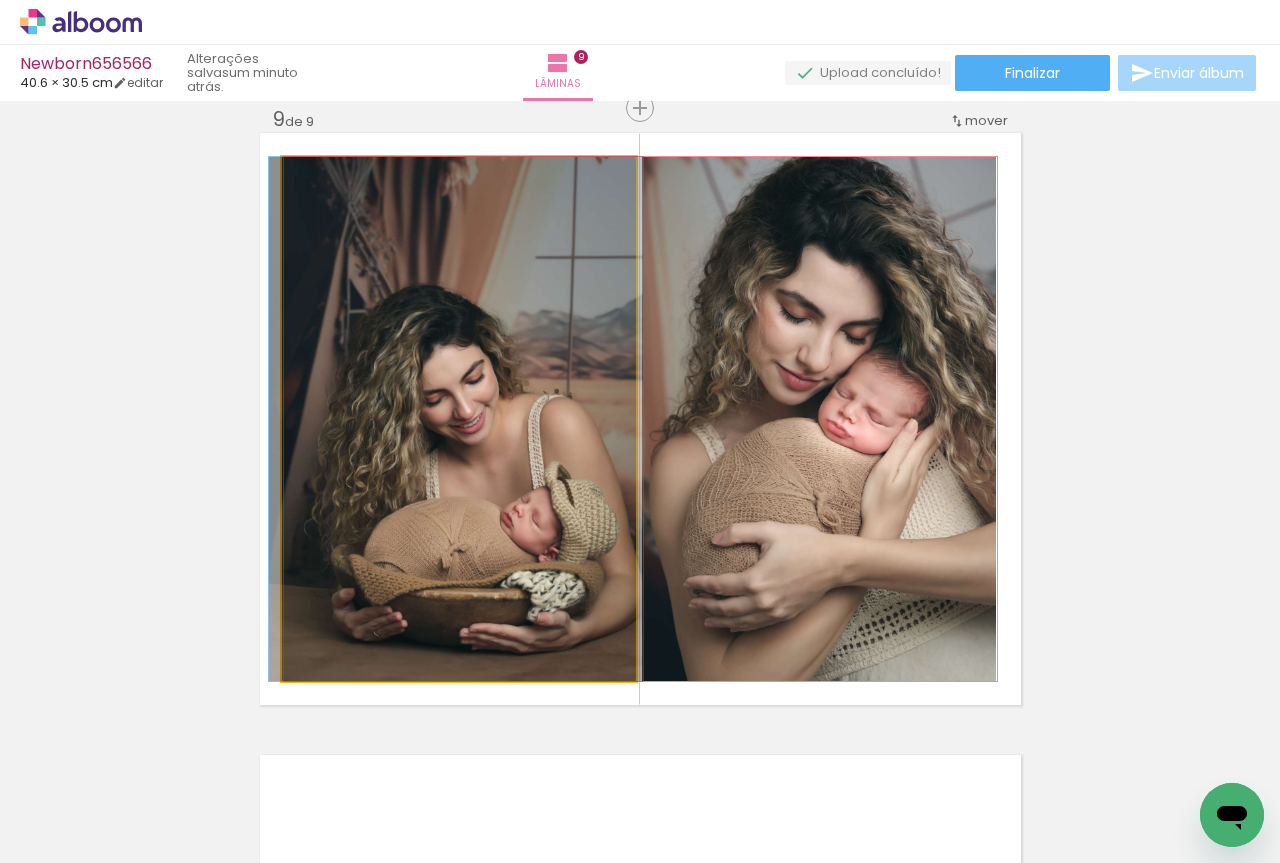 drag, startPoint x: 454, startPoint y: 408, endPoint x: 451, endPoint y: 360, distance: 48.09366 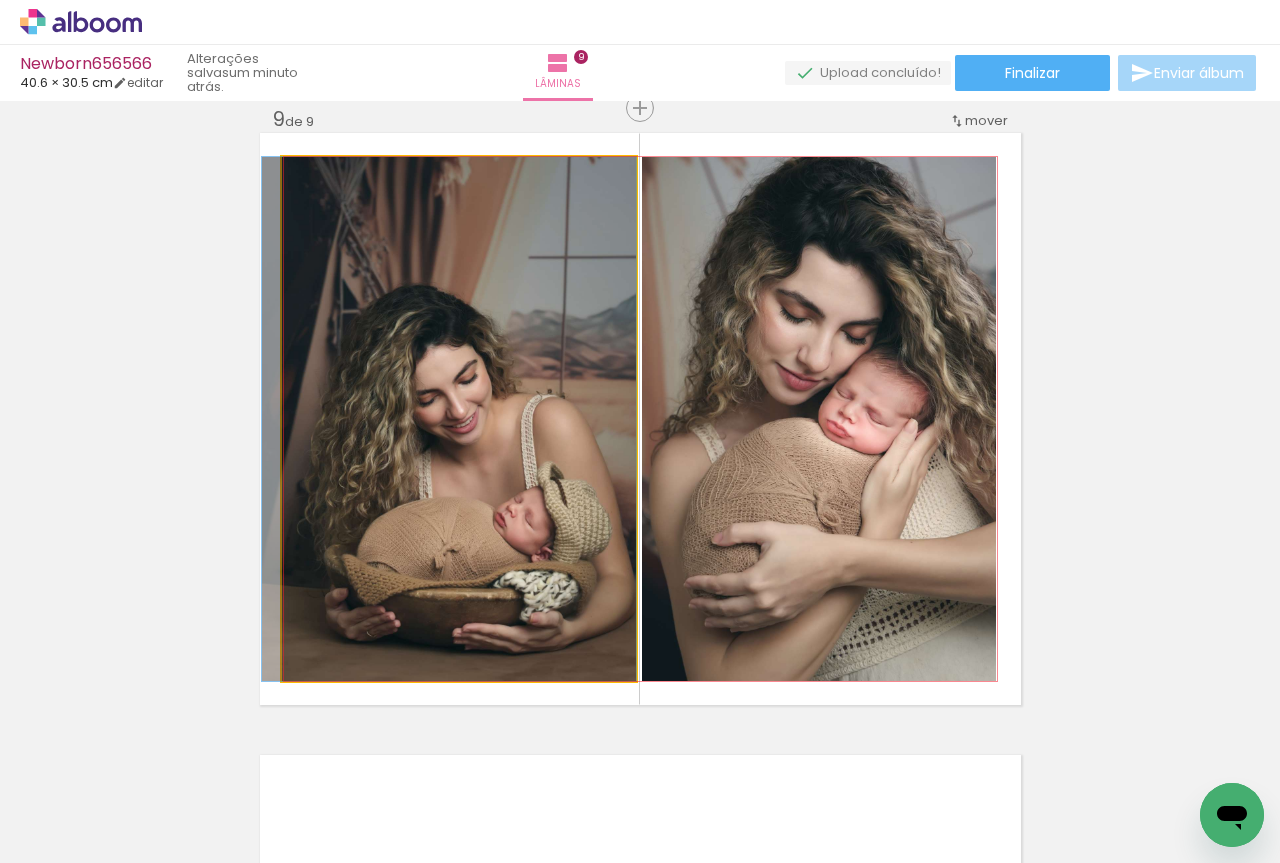 drag, startPoint x: 451, startPoint y: 360, endPoint x: 423, endPoint y: 359, distance: 28.01785 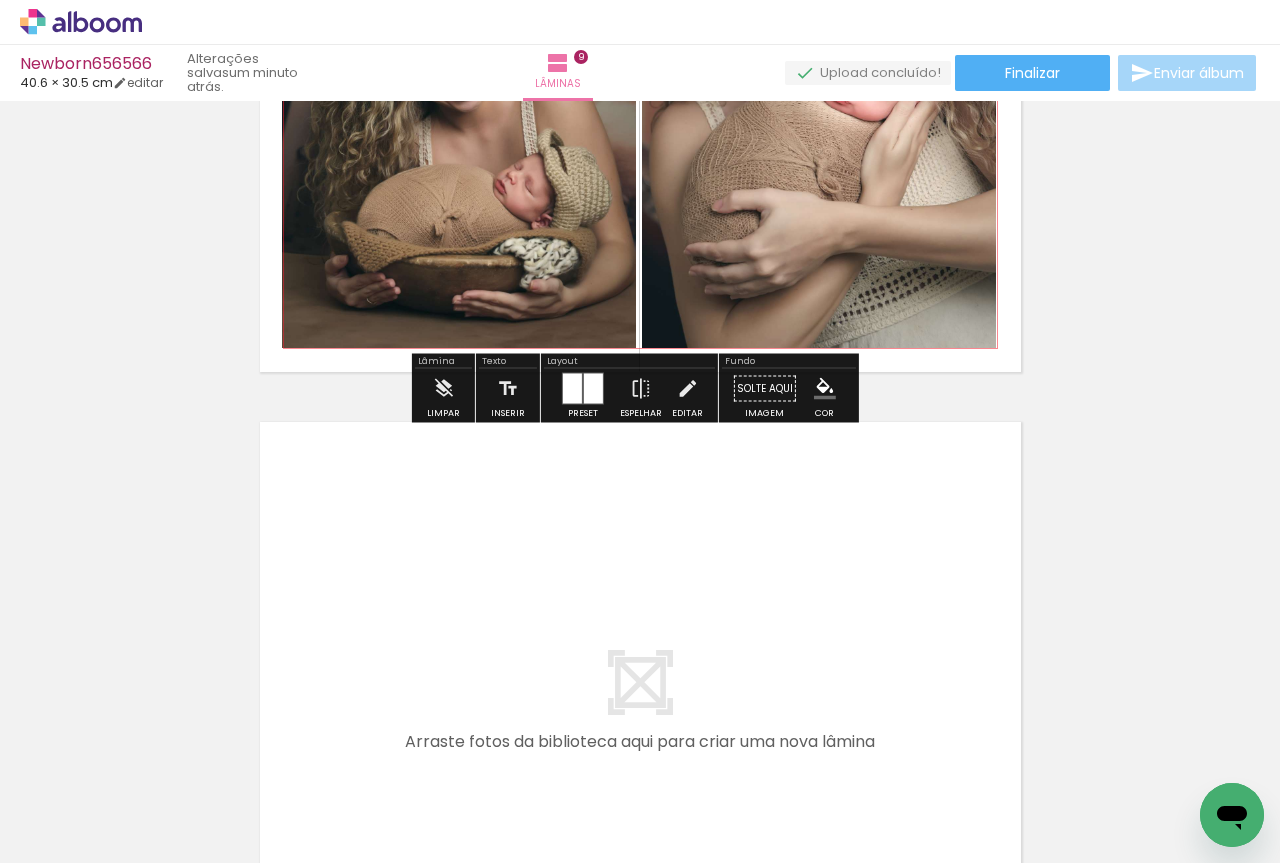 scroll, scrollTop: 5336, scrollLeft: 0, axis: vertical 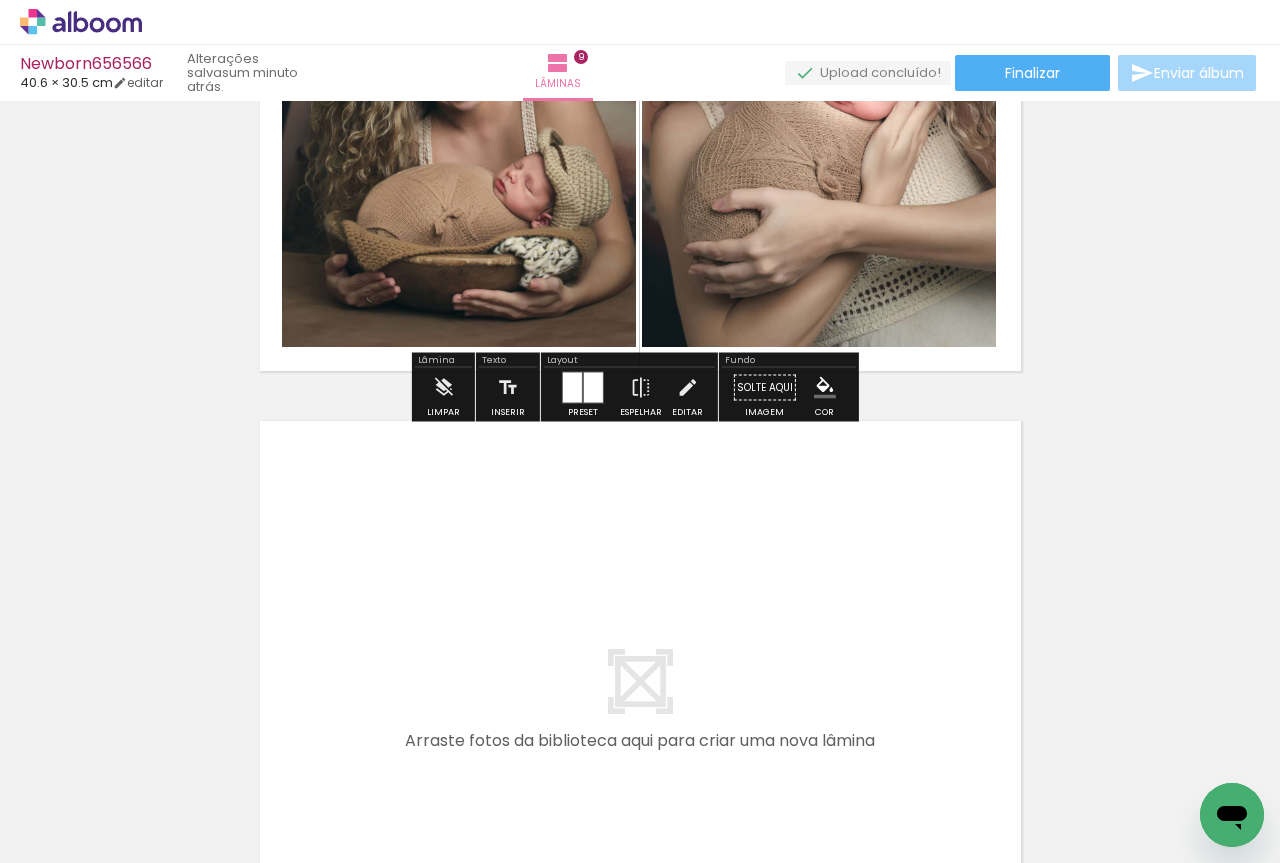 click on "Adicionar
Fotos" at bounding box center [71, 836] 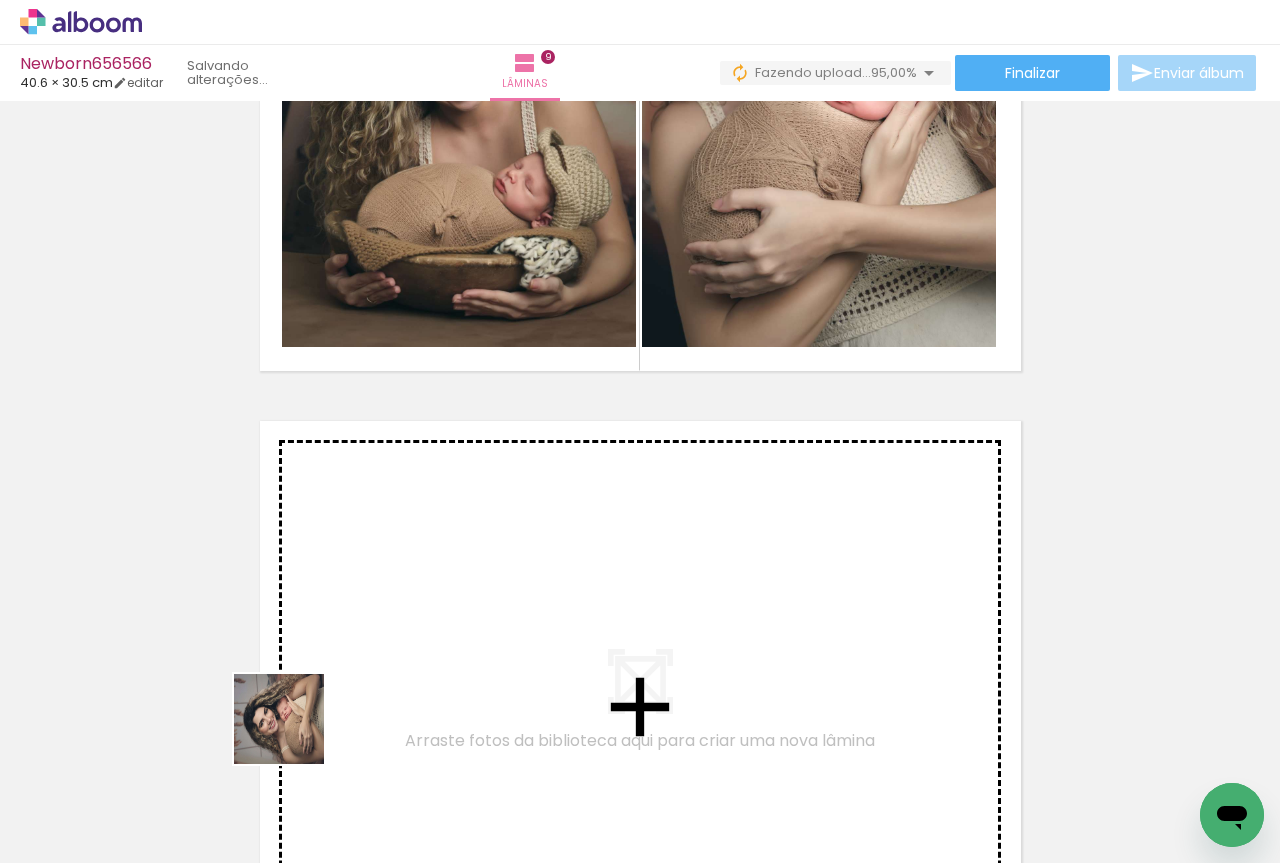 drag, startPoint x: 198, startPoint y: 811, endPoint x: 450, endPoint y: 644, distance: 302.31274 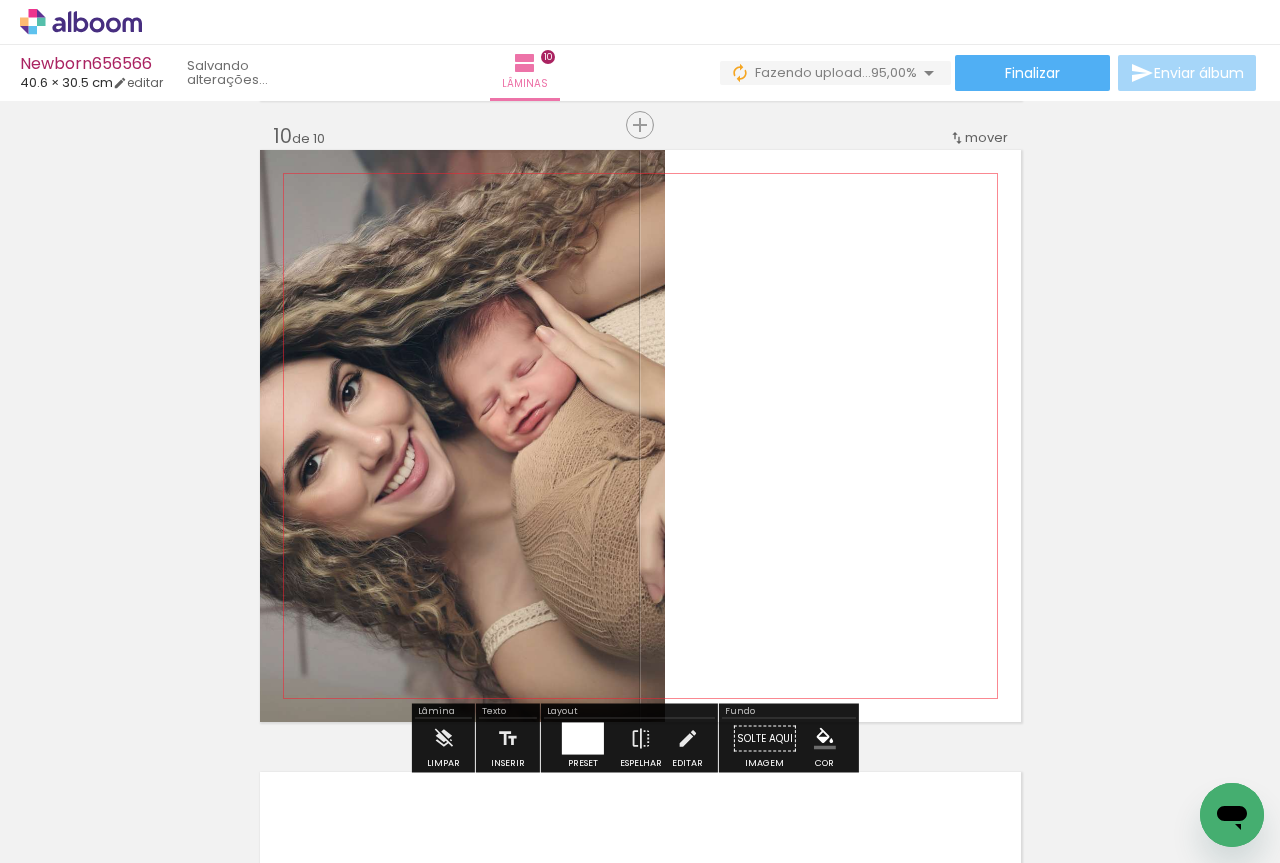 scroll, scrollTop: 5624, scrollLeft: 0, axis: vertical 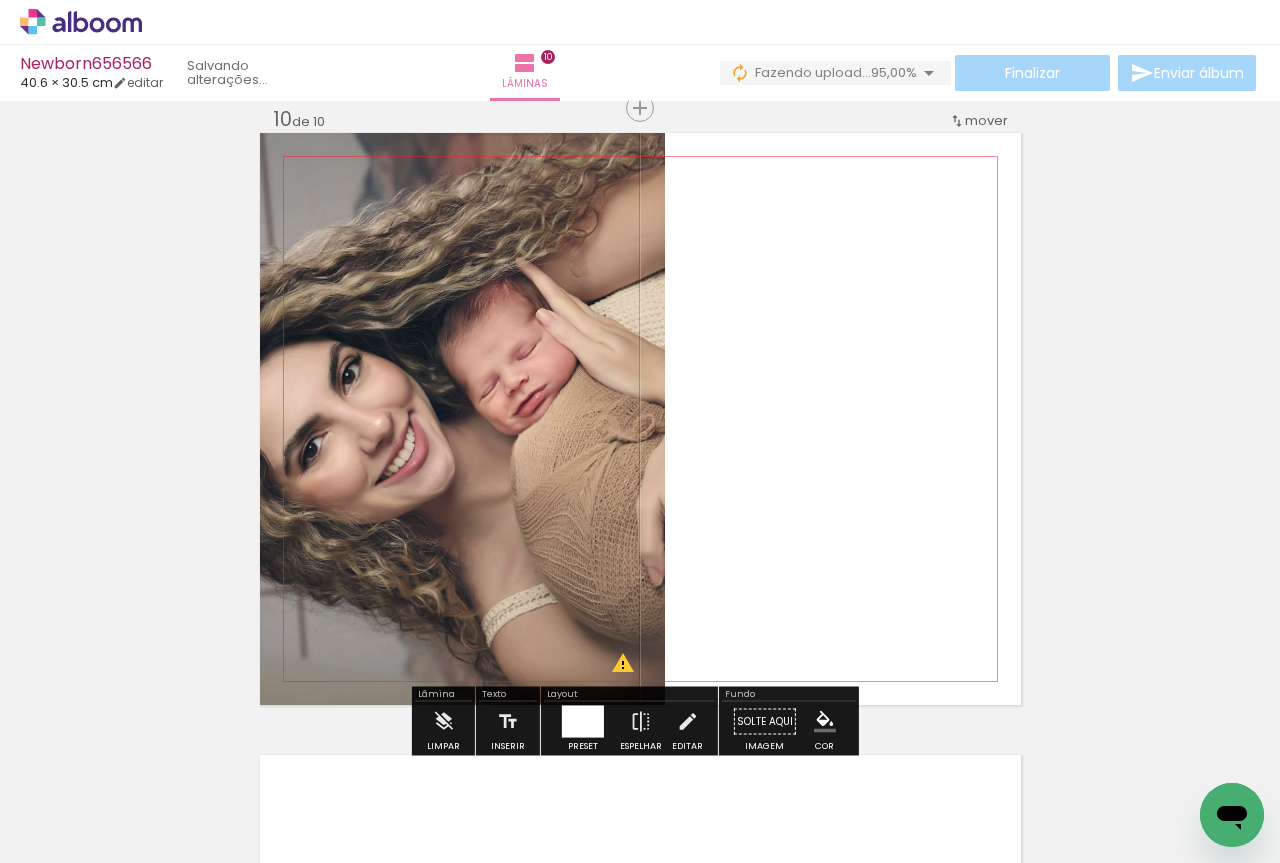click 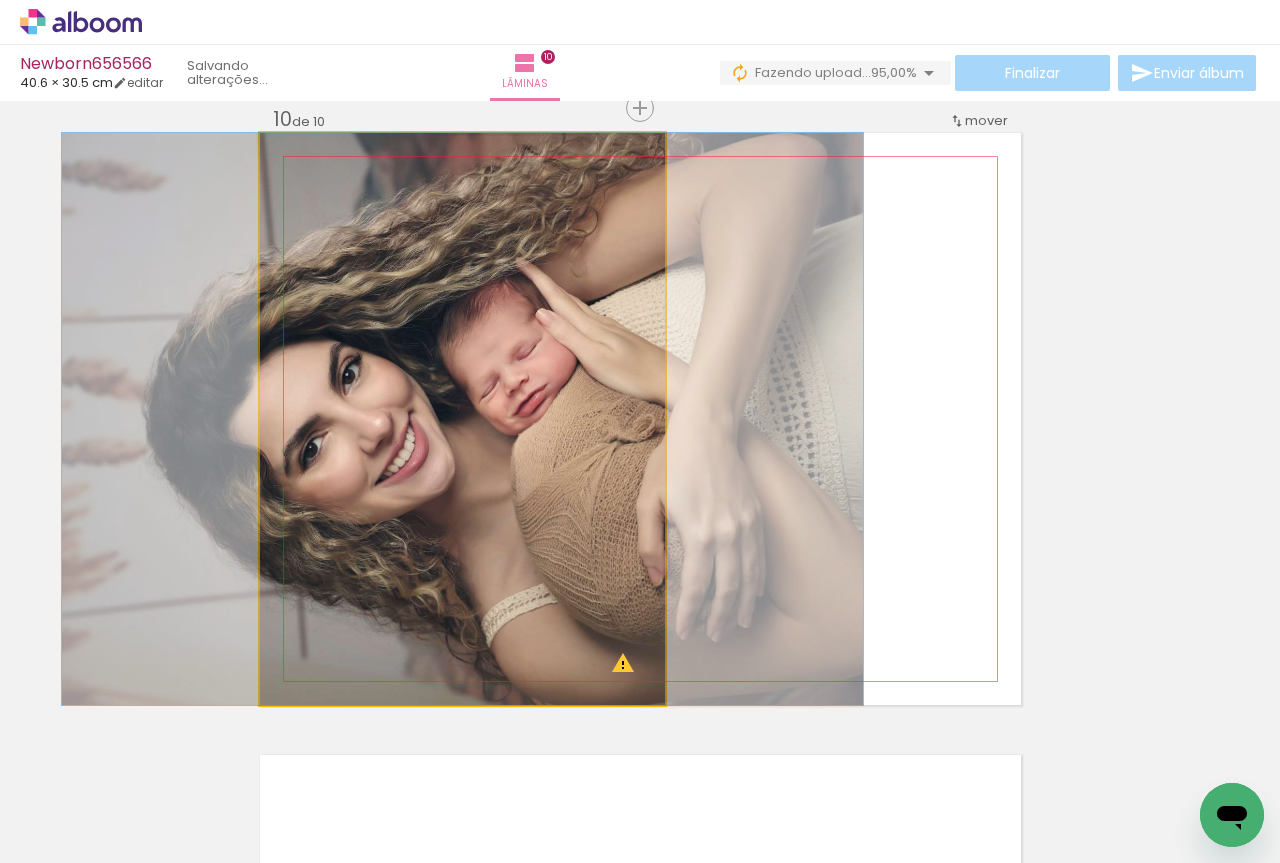 click 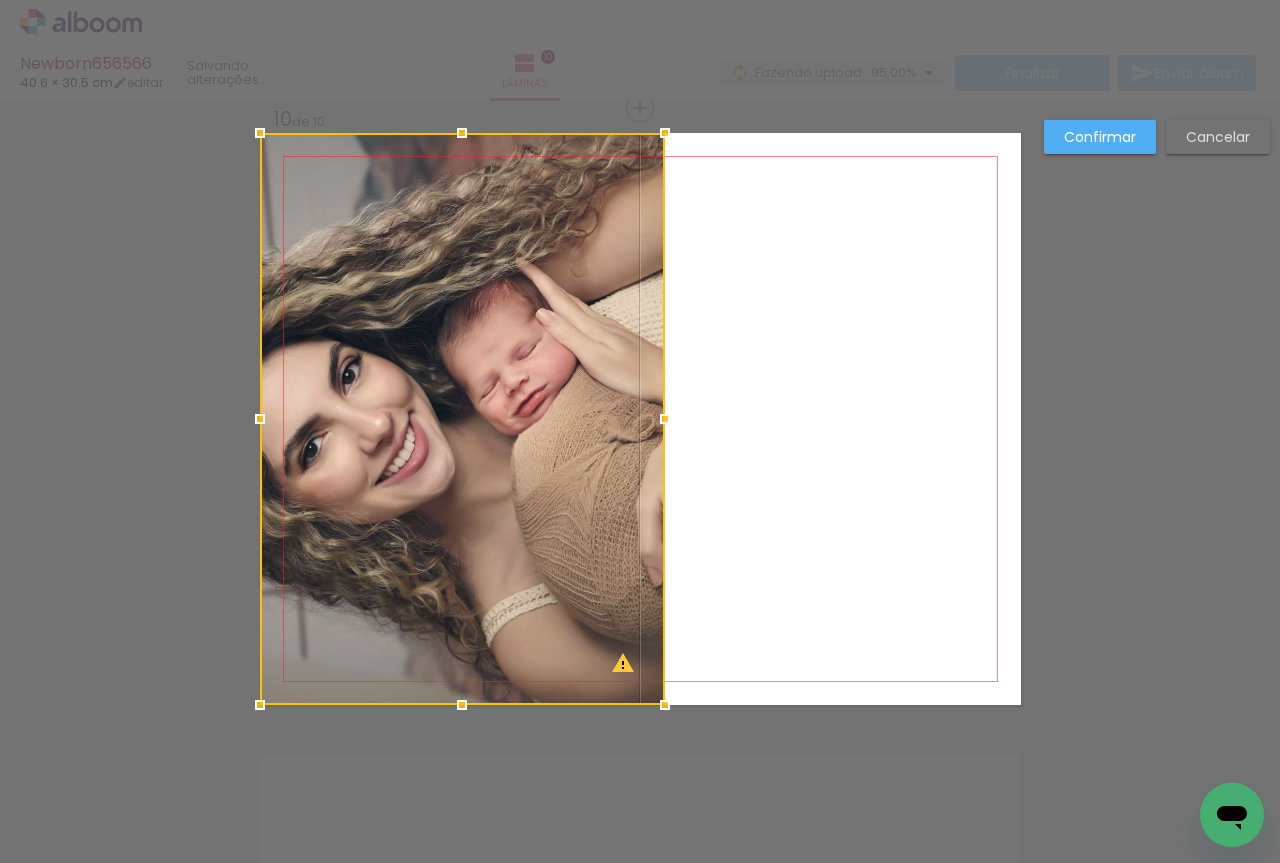 click on "Cancelar" at bounding box center [1218, 137] 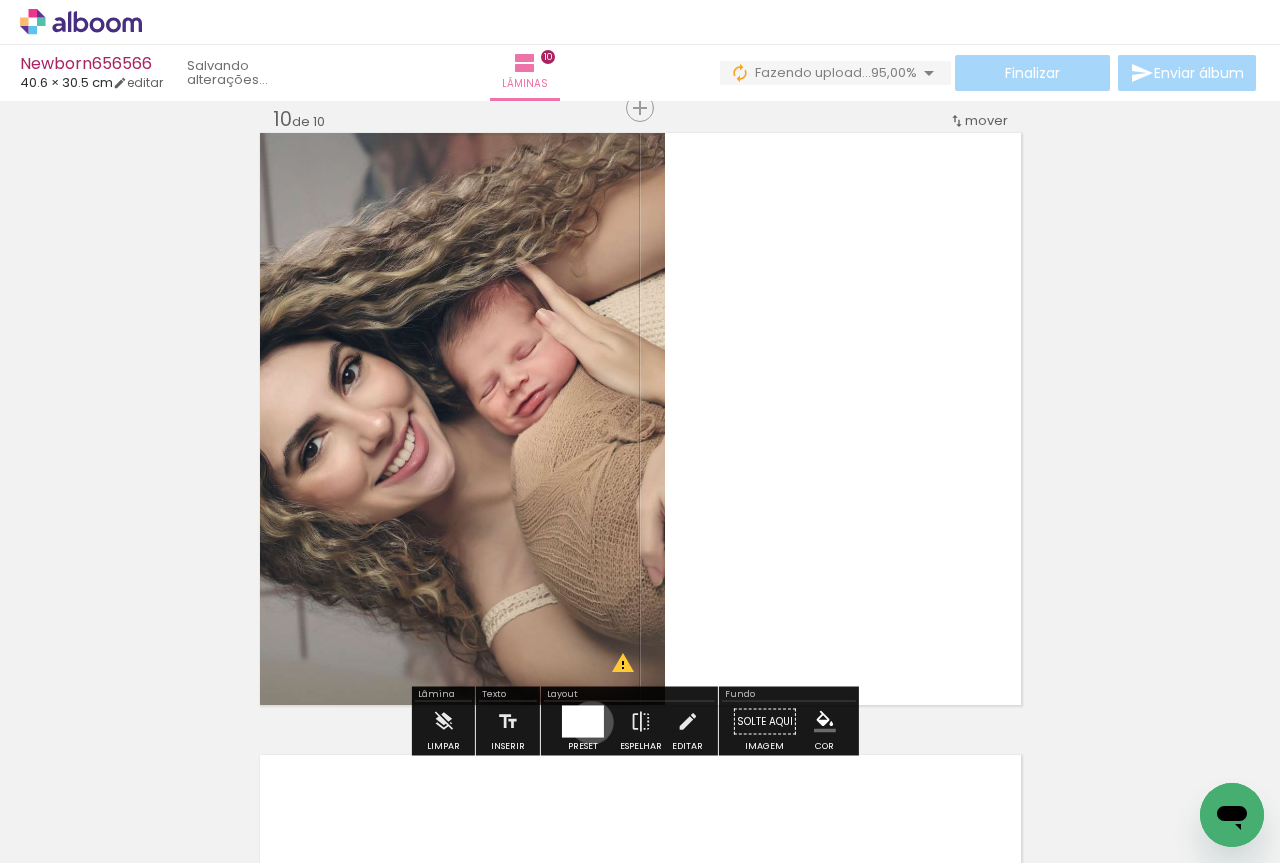 click at bounding box center [583, 722] 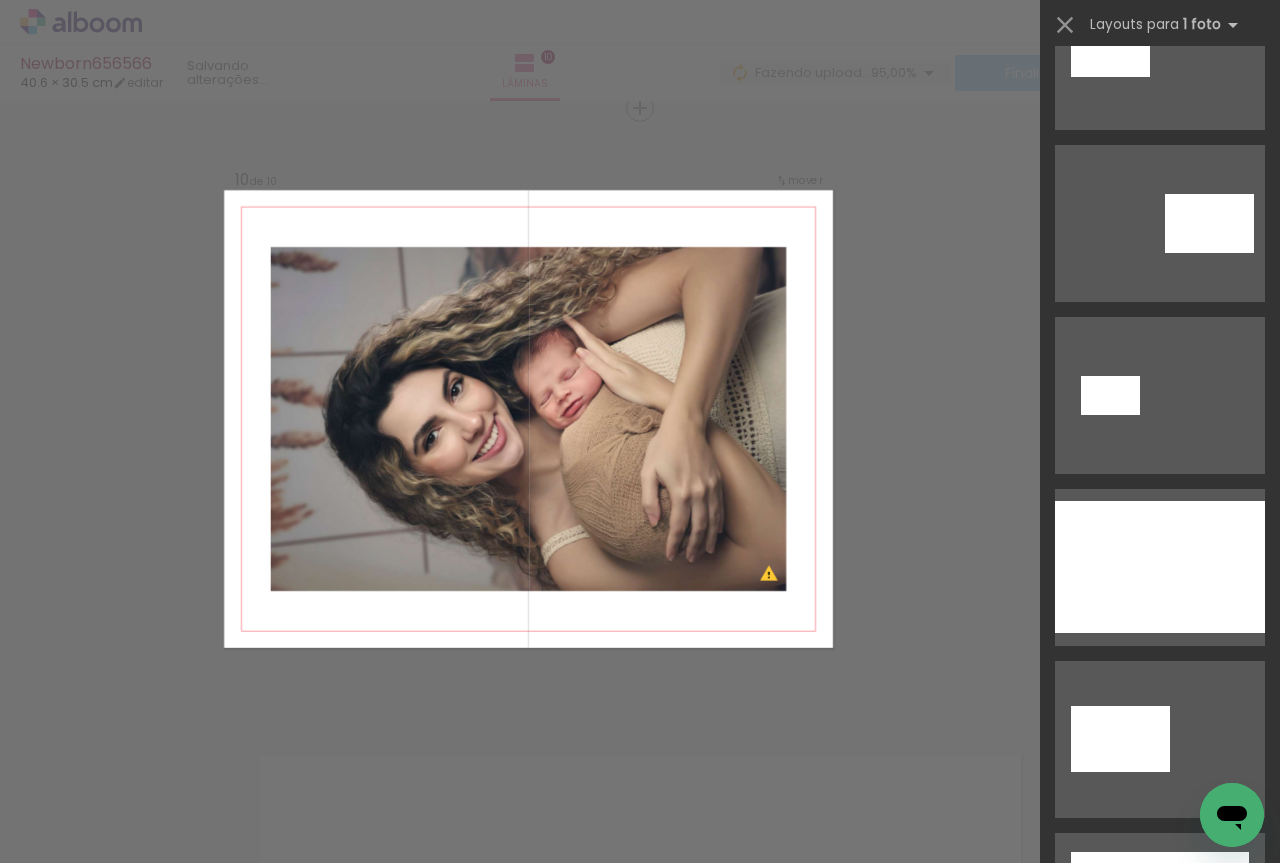 scroll, scrollTop: 1333, scrollLeft: 0, axis: vertical 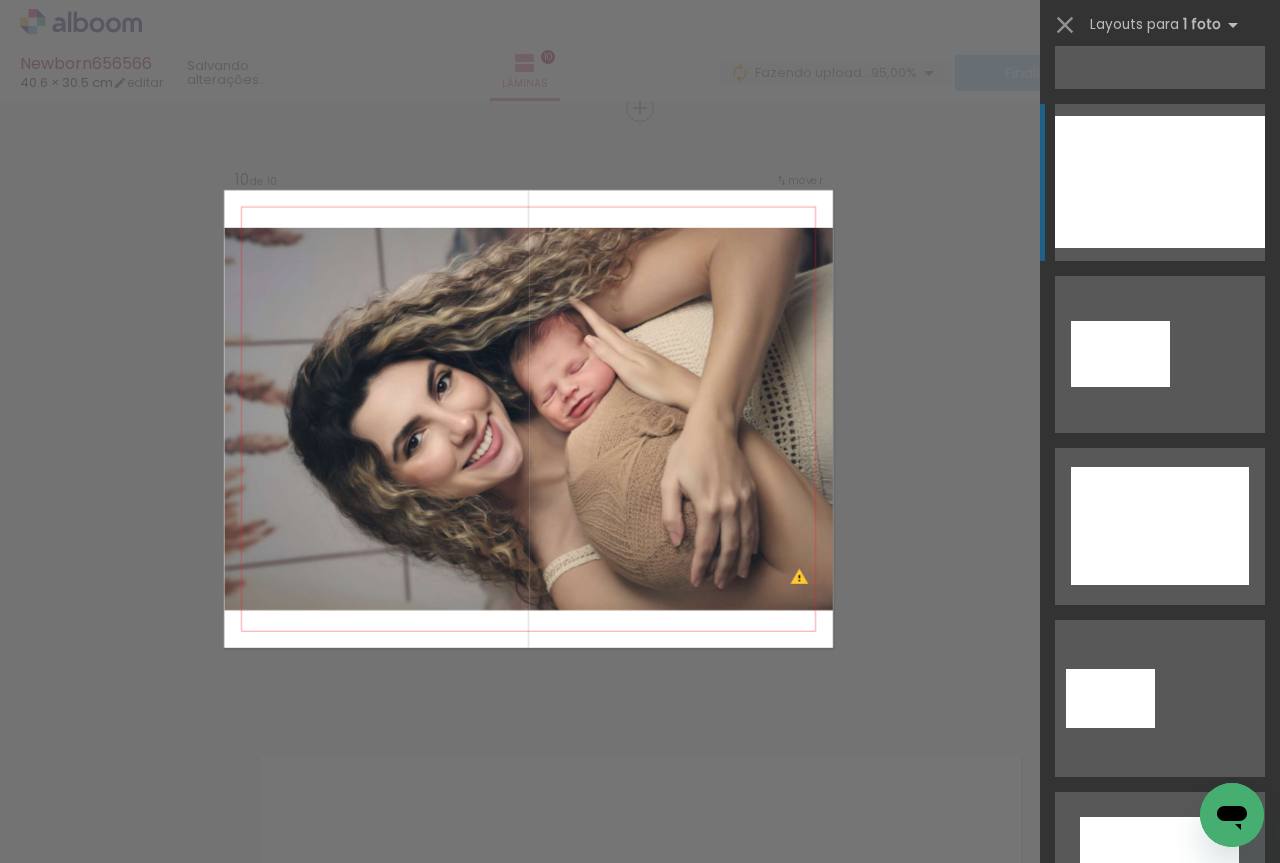 click at bounding box center [1160, 1386] 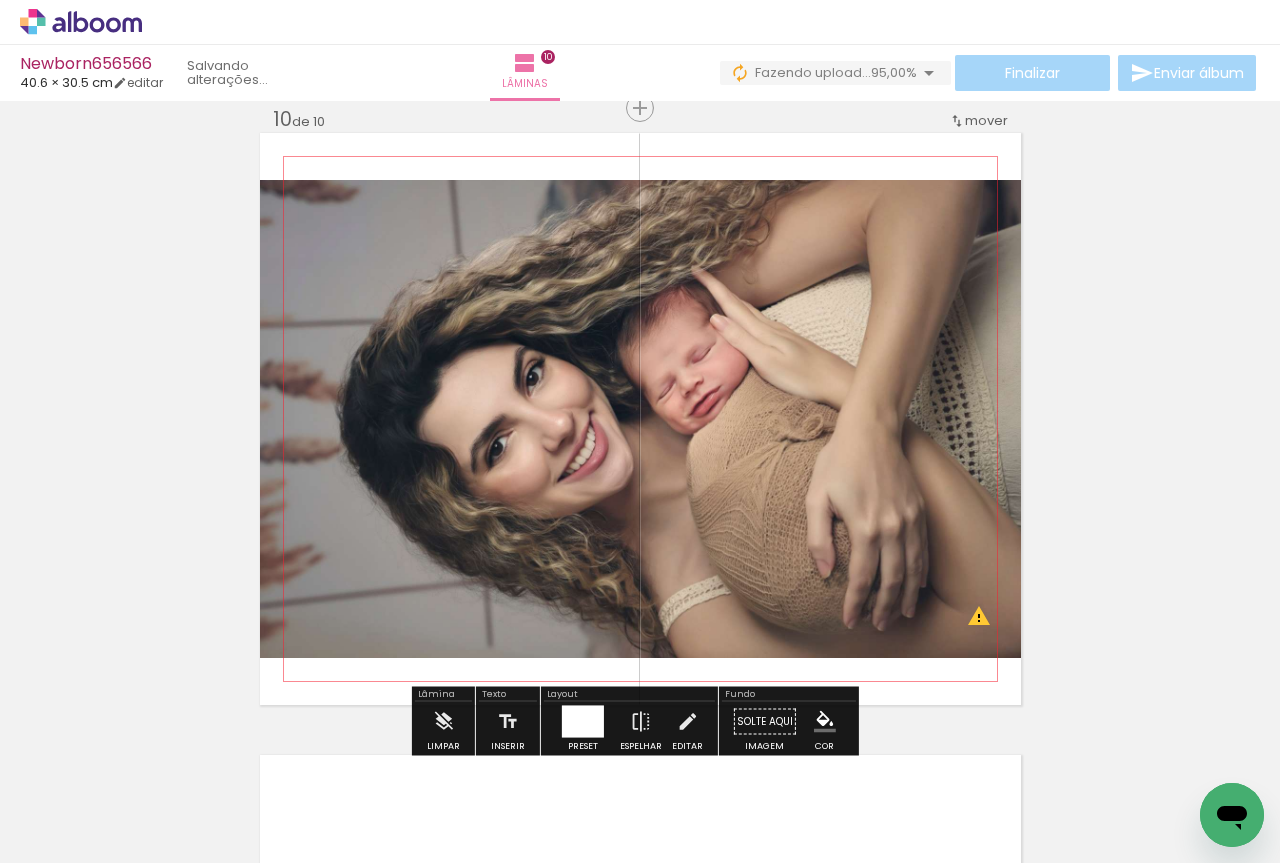 click 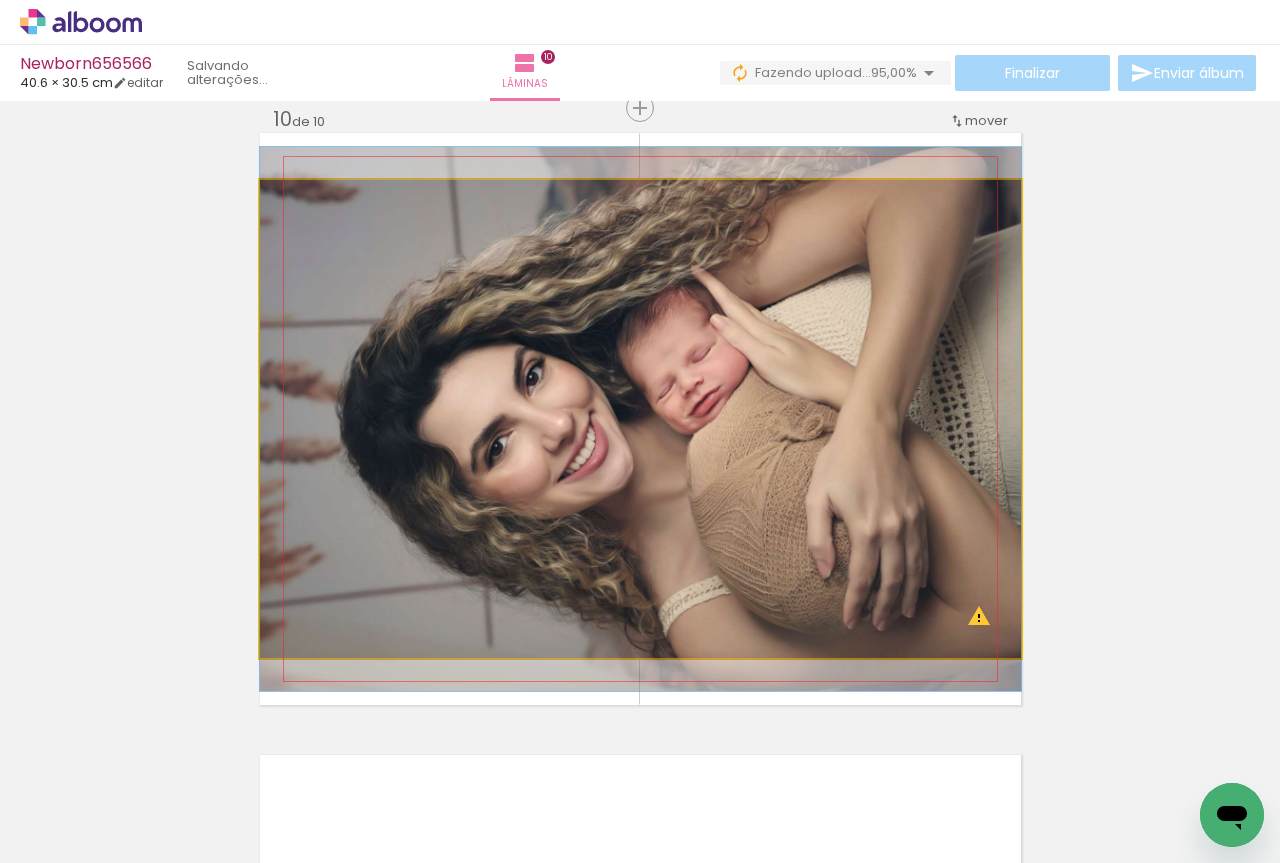 click 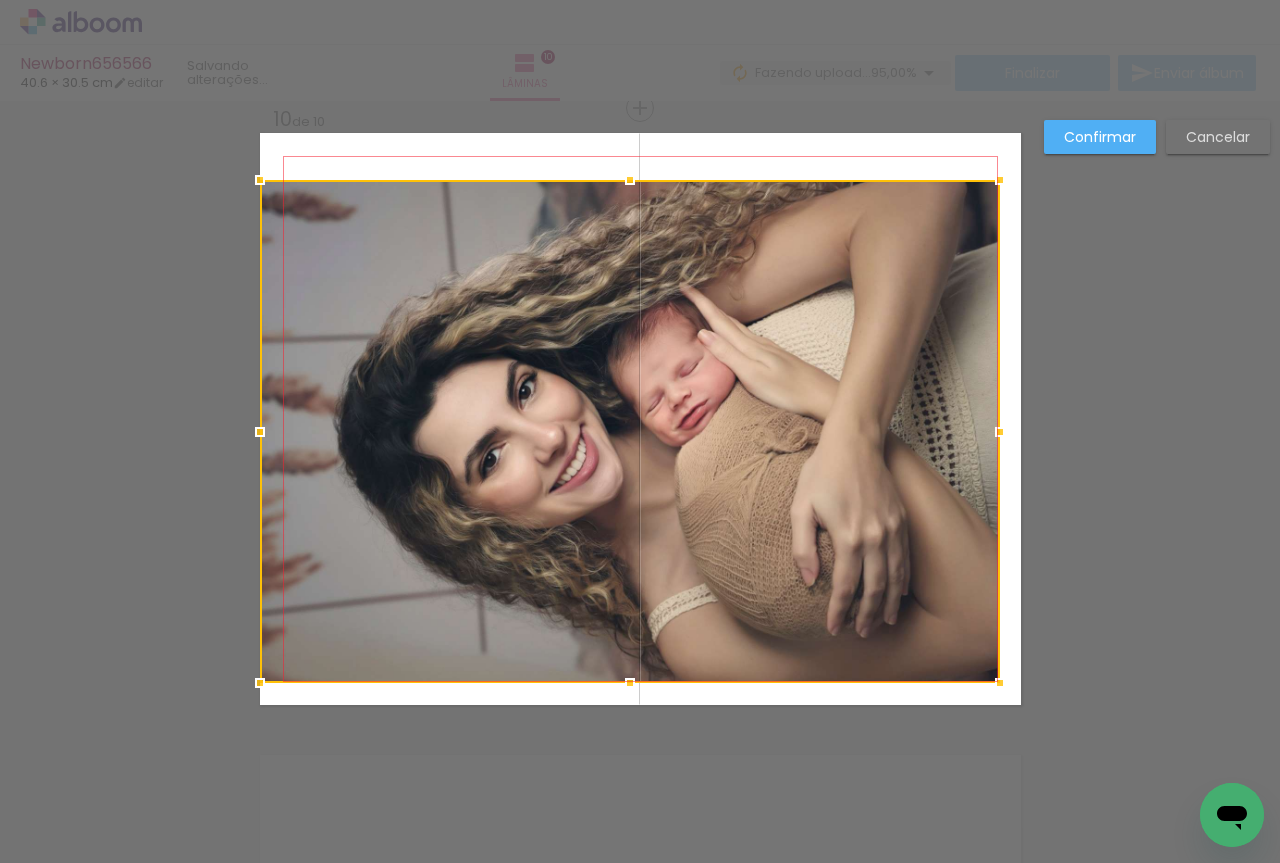 drag, startPoint x: 1000, startPoint y: 671, endPoint x: 990, endPoint y: 691, distance: 22.36068 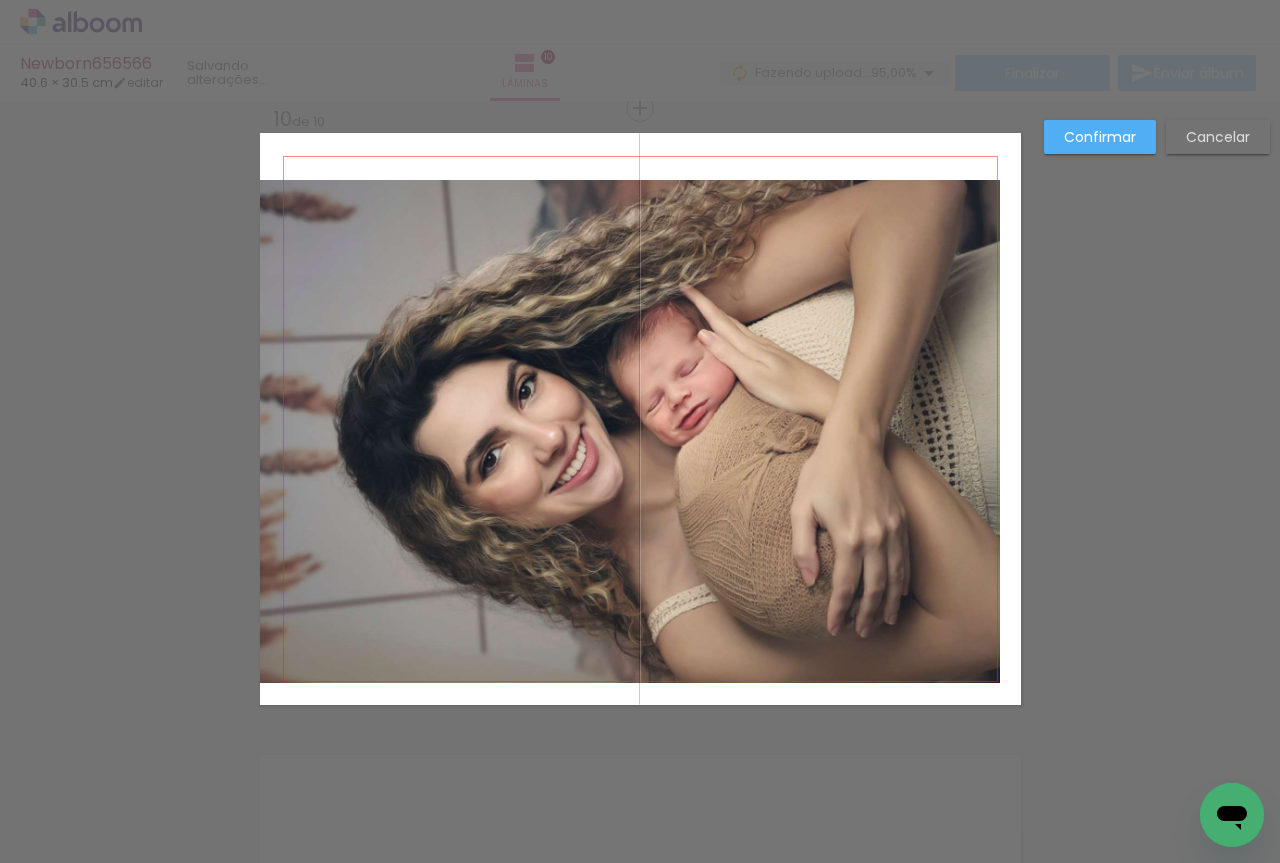click 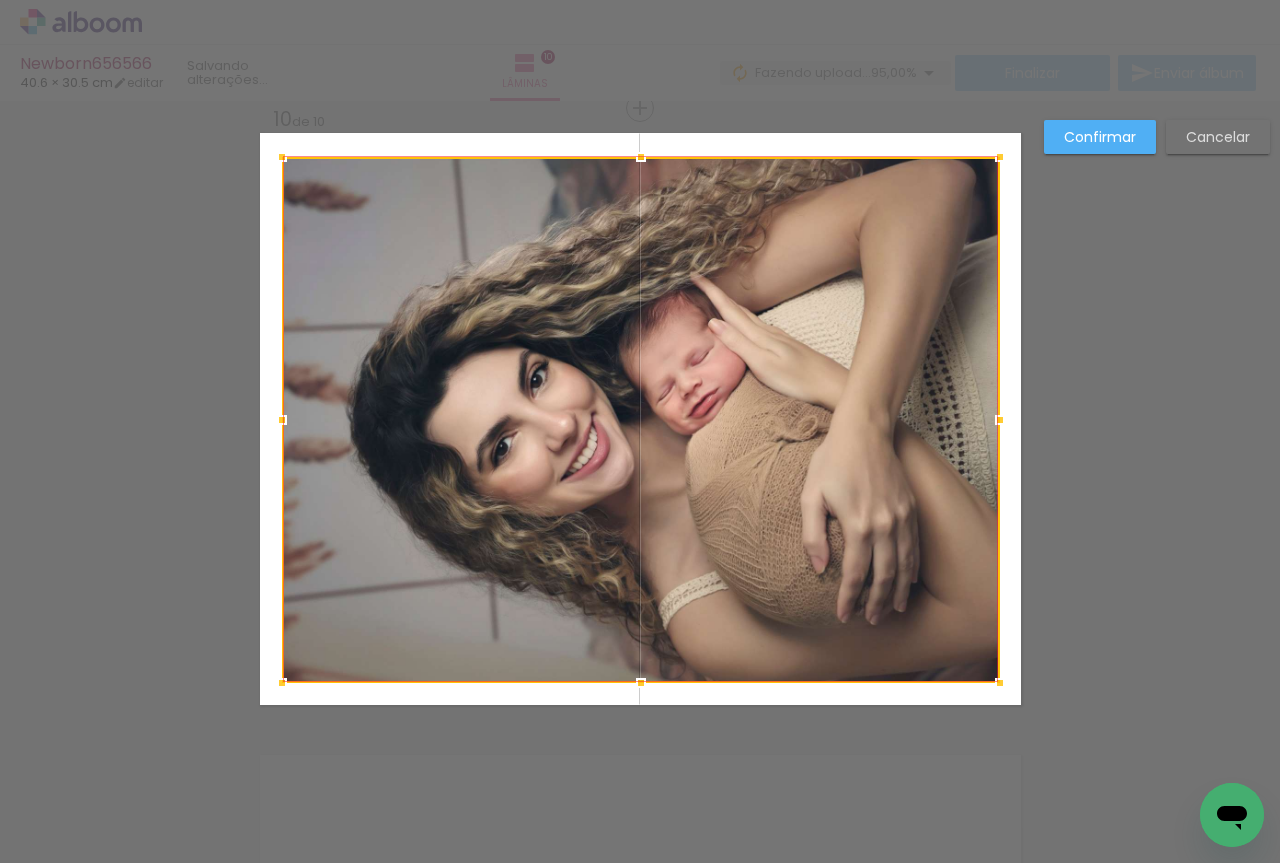 drag, startPoint x: 258, startPoint y: 187, endPoint x: 285, endPoint y: 164, distance: 35.468296 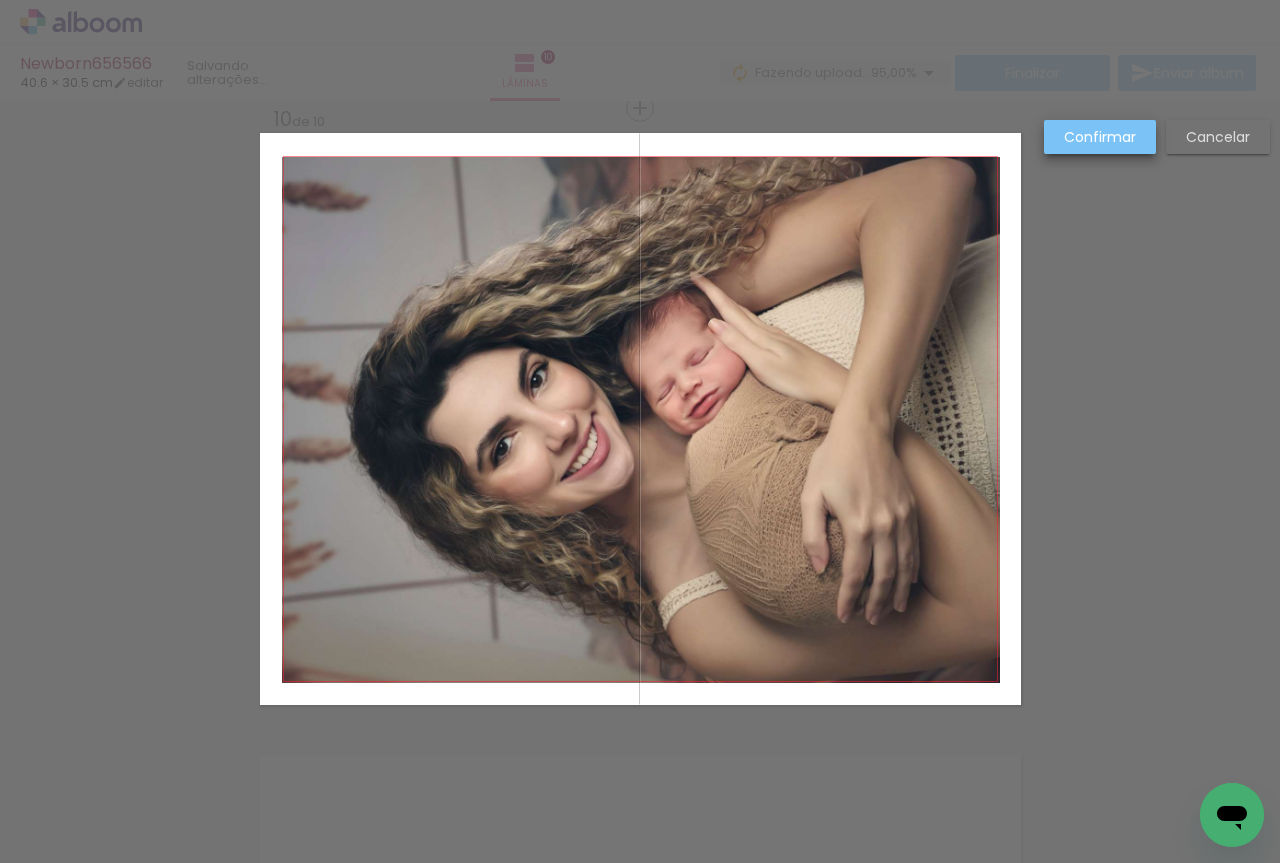 click on "Confirmar" at bounding box center [1100, 137] 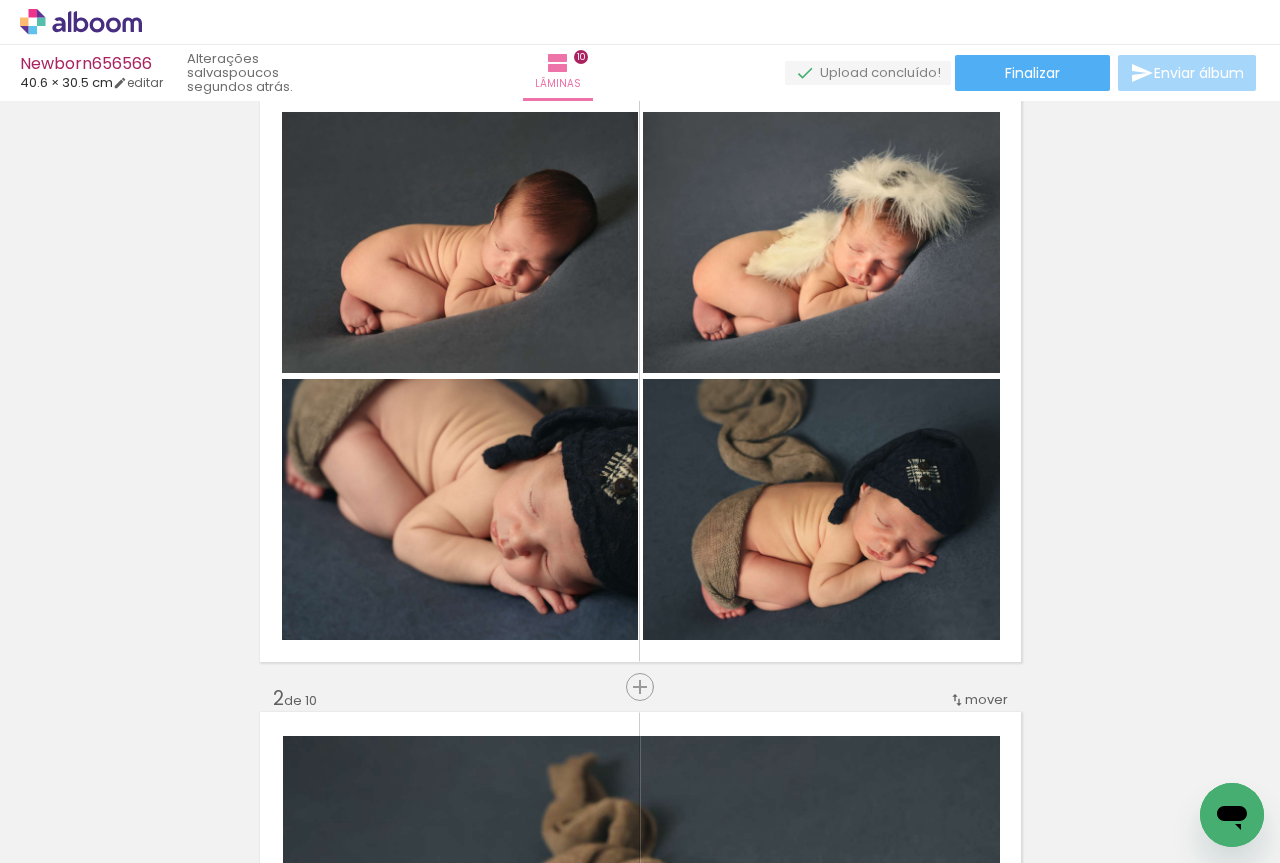 scroll, scrollTop: 0, scrollLeft: 0, axis: both 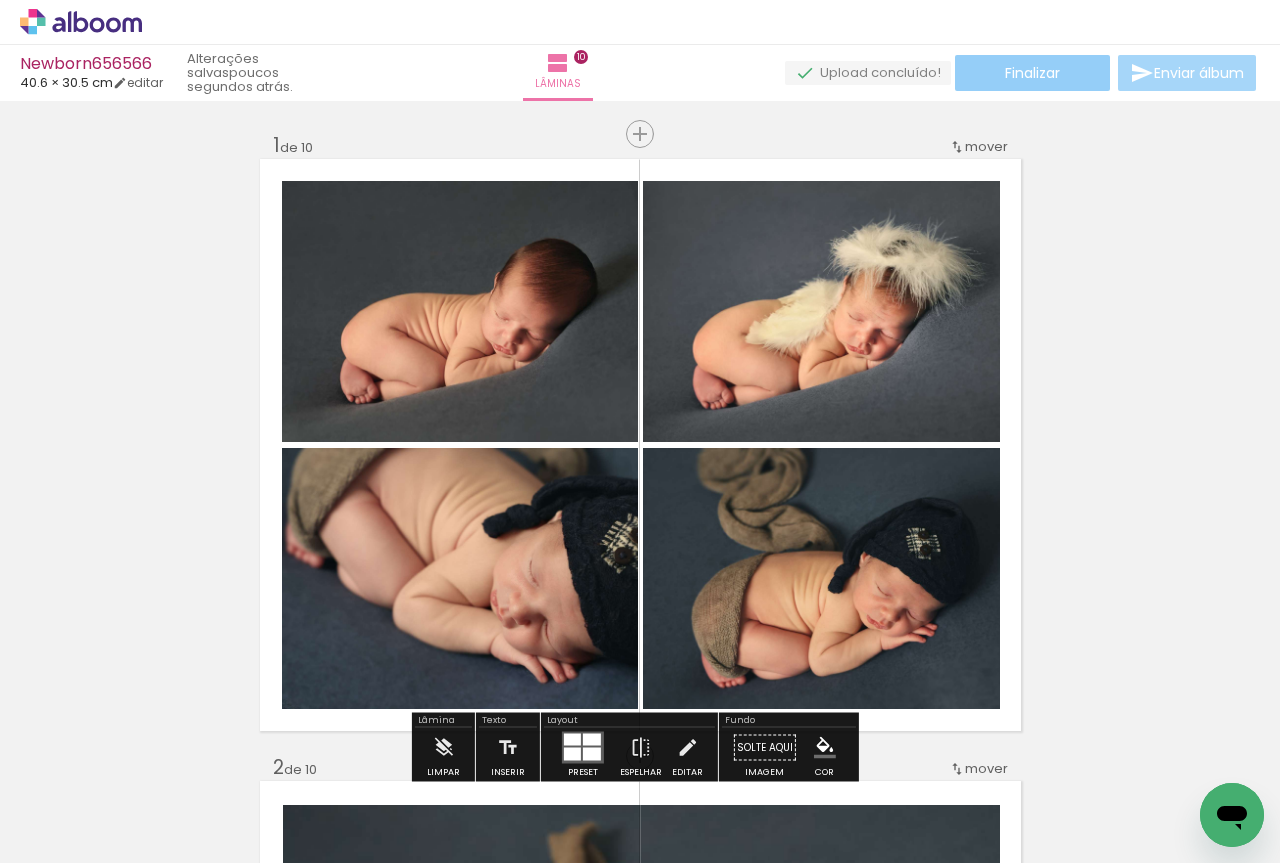 click on "Finalizar" 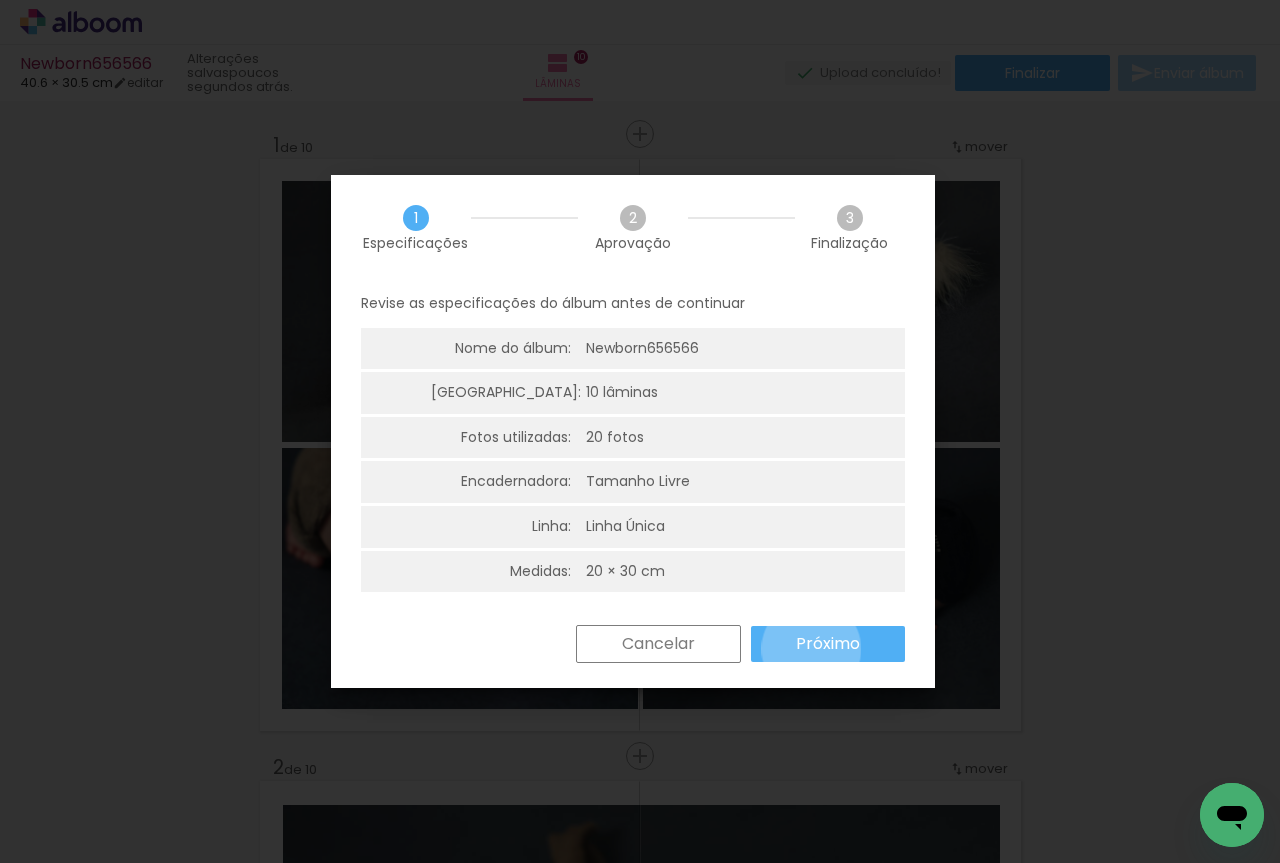 click on "Próximo" at bounding box center (0, 0) 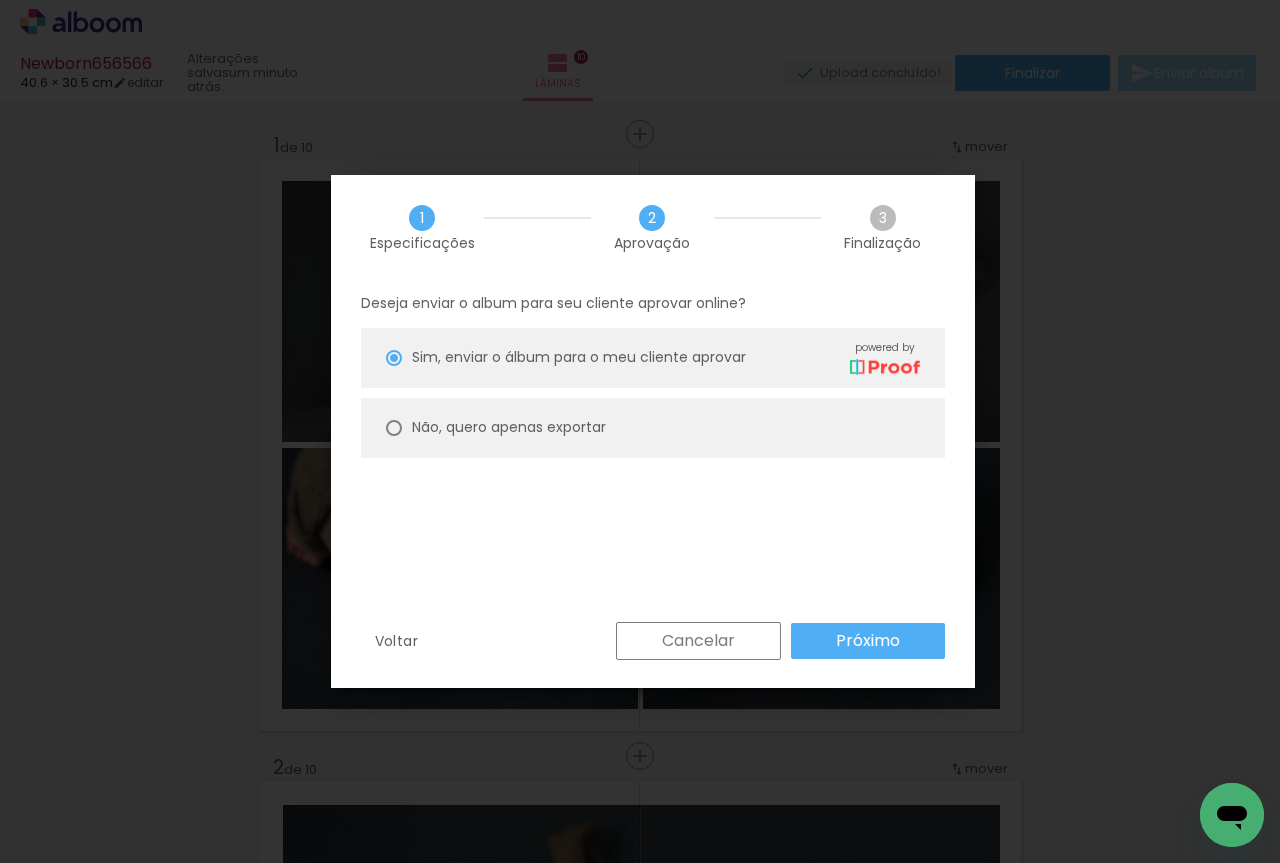 click on "Não, quero apenas exportar" at bounding box center [653, 428] 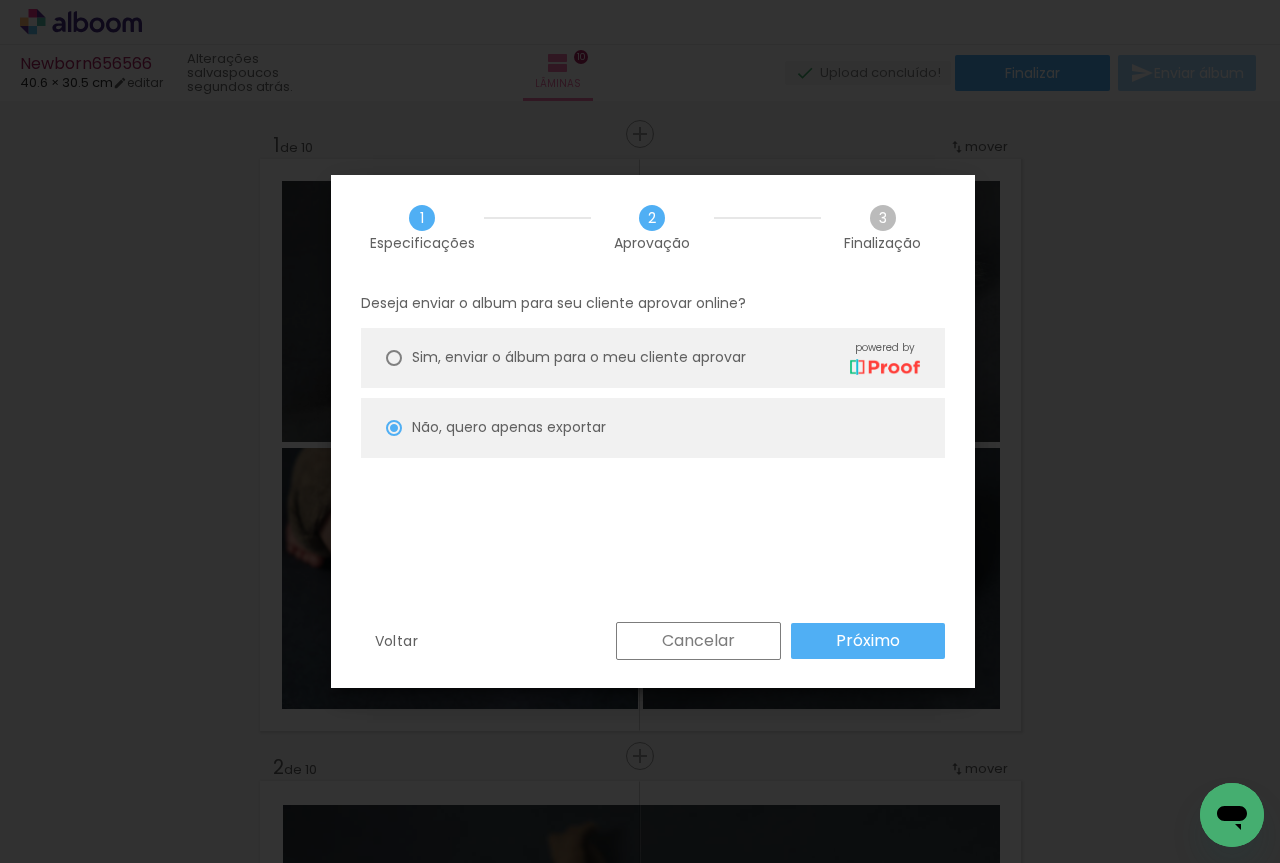 click on "Próximo" at bounding box center [868, 641] 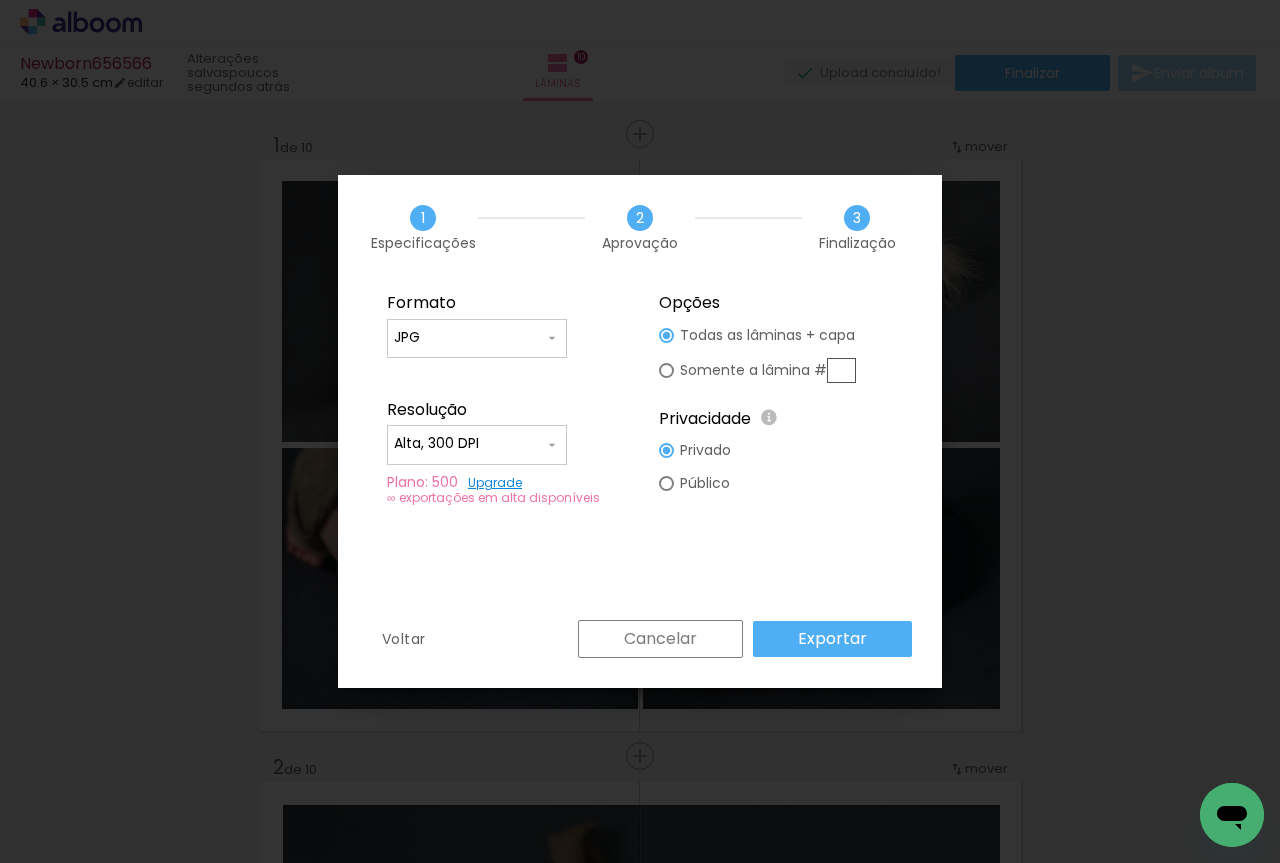 click on "Exportar" at bounding box center [0, 0] 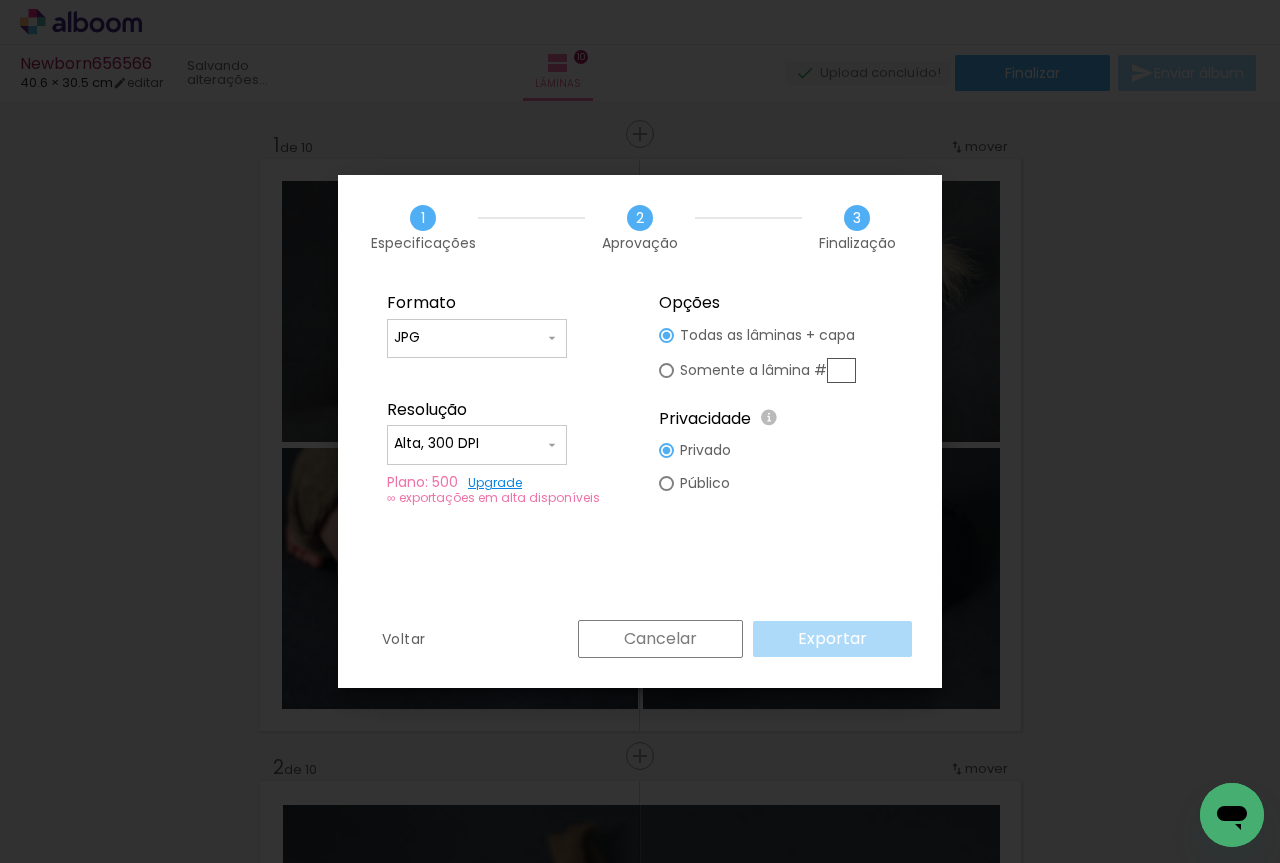 scroll, scrollTop: 0, scrollLeft: 0, axis: both 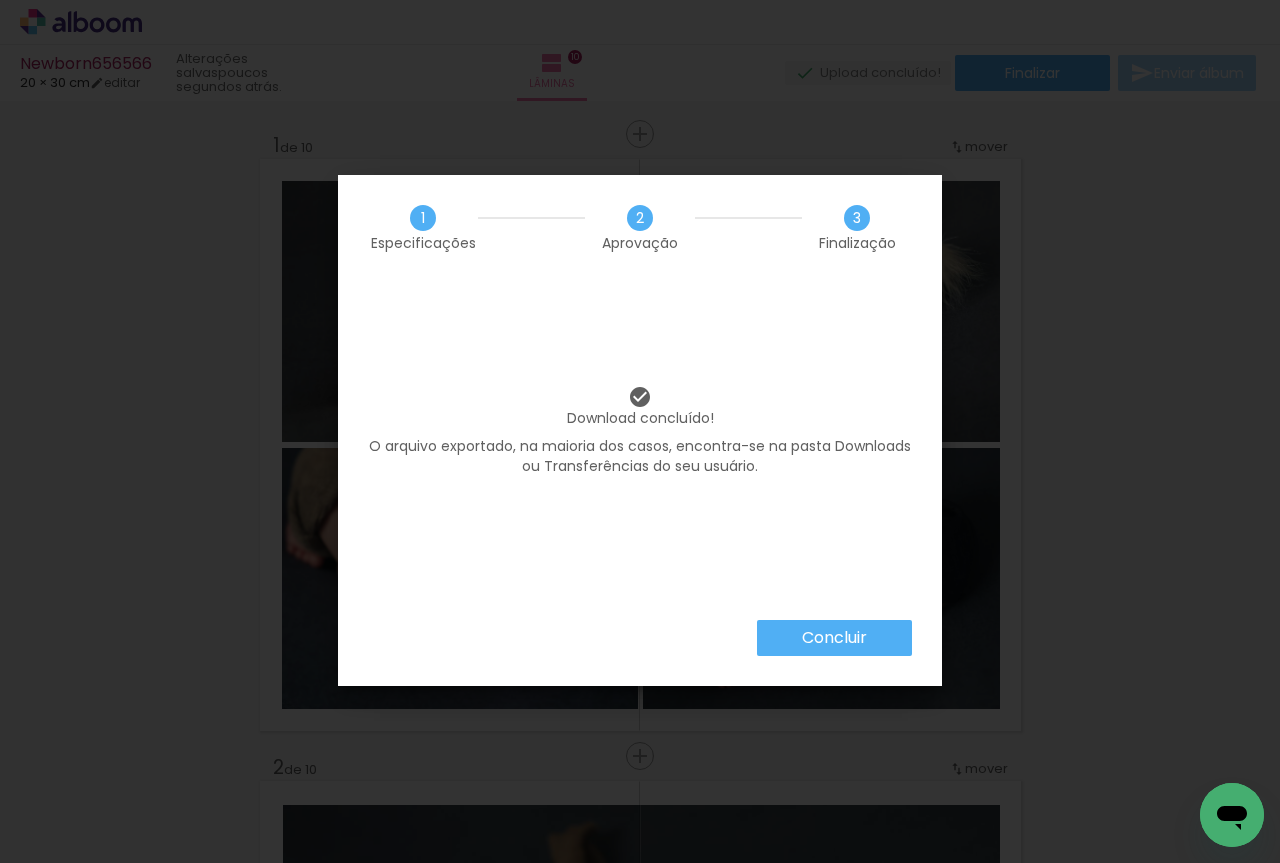 click on "Concluir" at bounding box center (0, 0) 